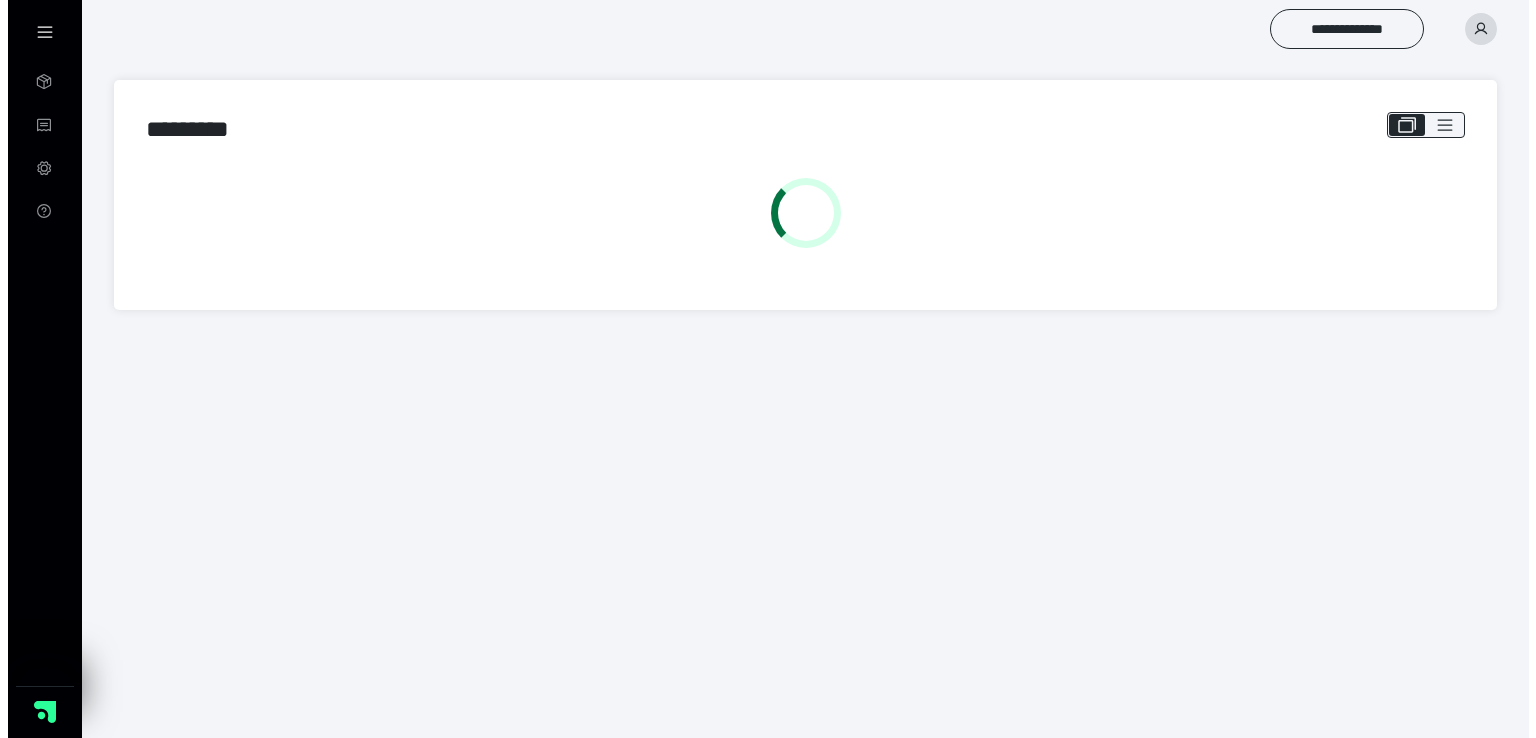 scroll, scrollTop: 0, scrollLeft: 0, axis: both 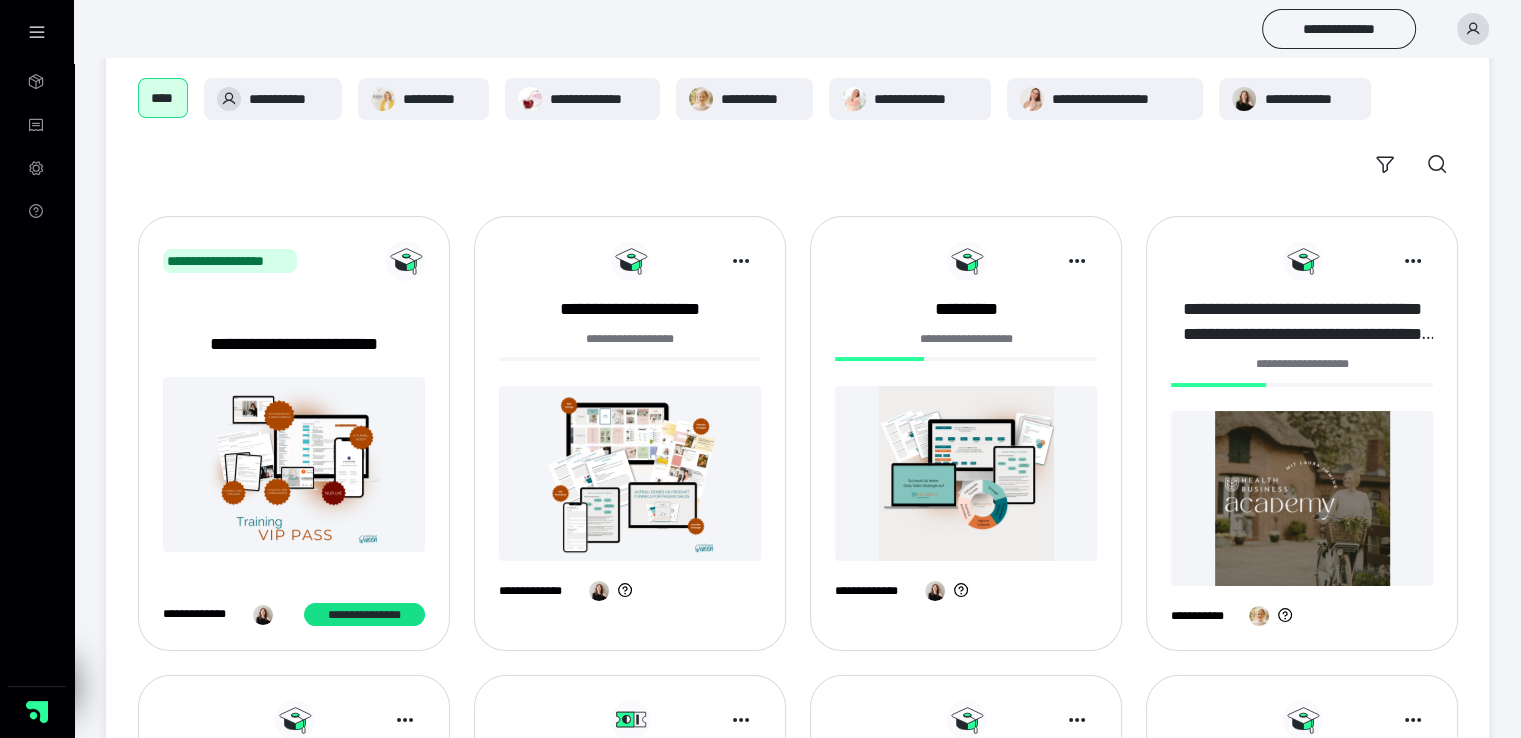 click at bounding box center [1302, 498] 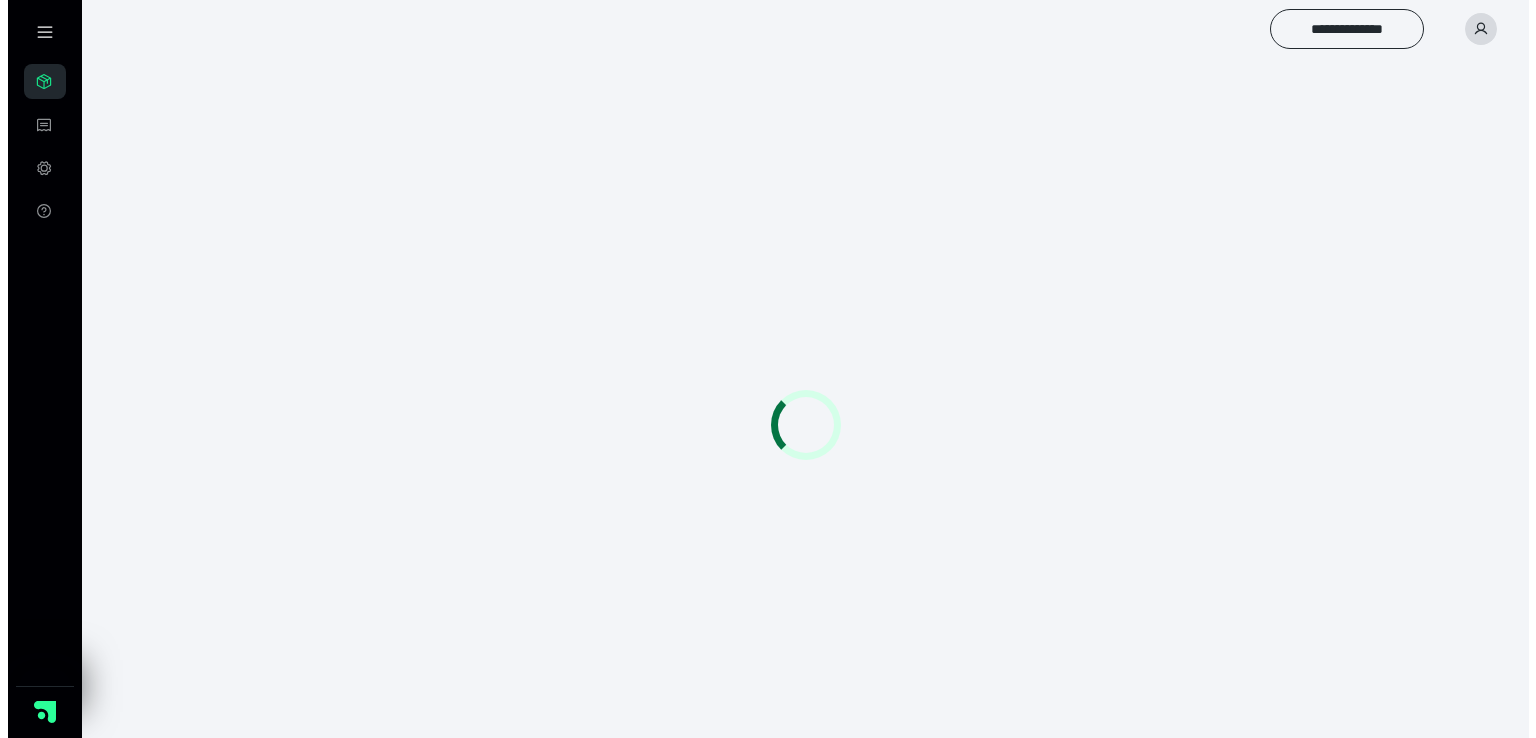 scroll, scrollTop: 0, scrollLeft: 0, axis: both 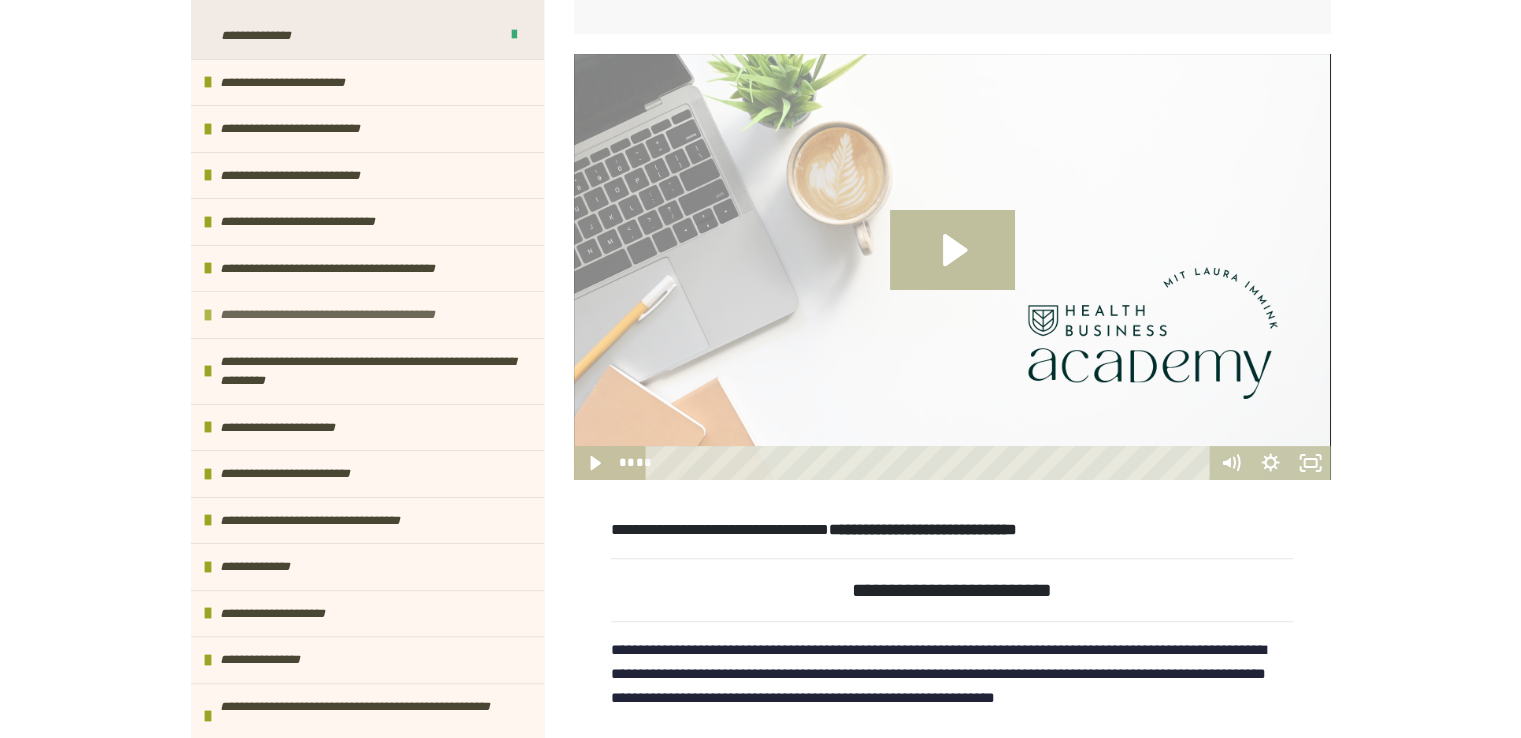 click at bounding box center (208, 315) 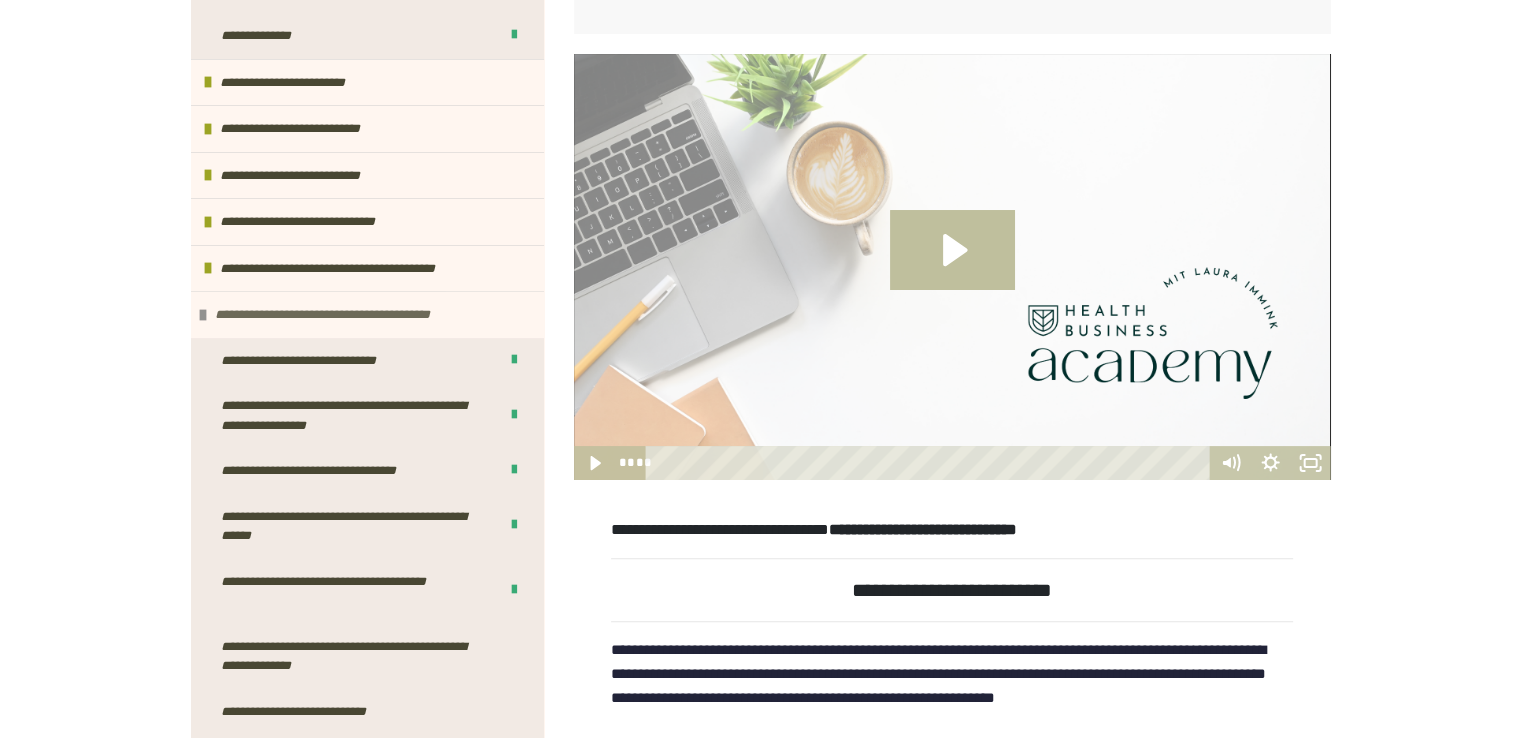scroll, scrollTop: 500, scrollLeft: 0, axis: vertical 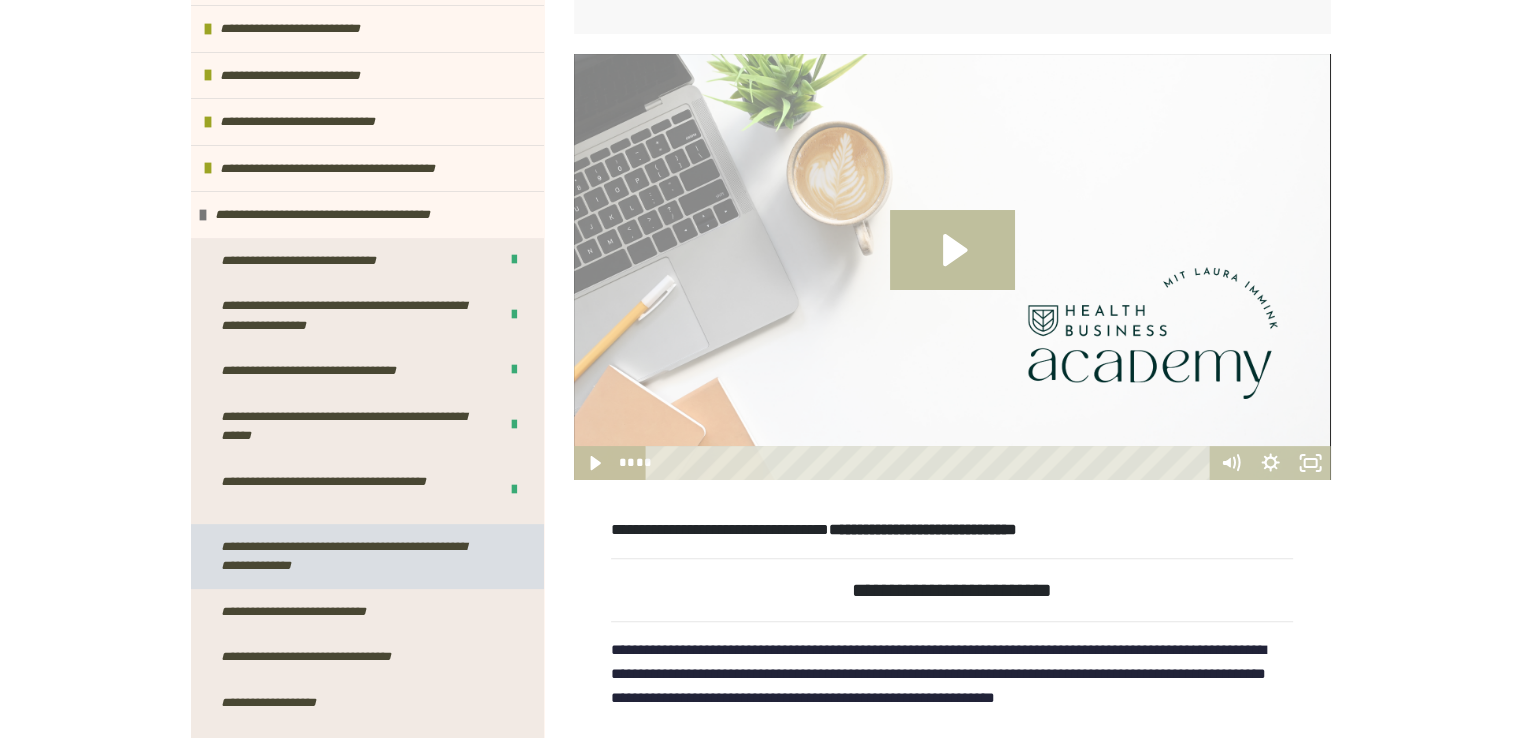 click on "**********" at bounding box center (352, 556) 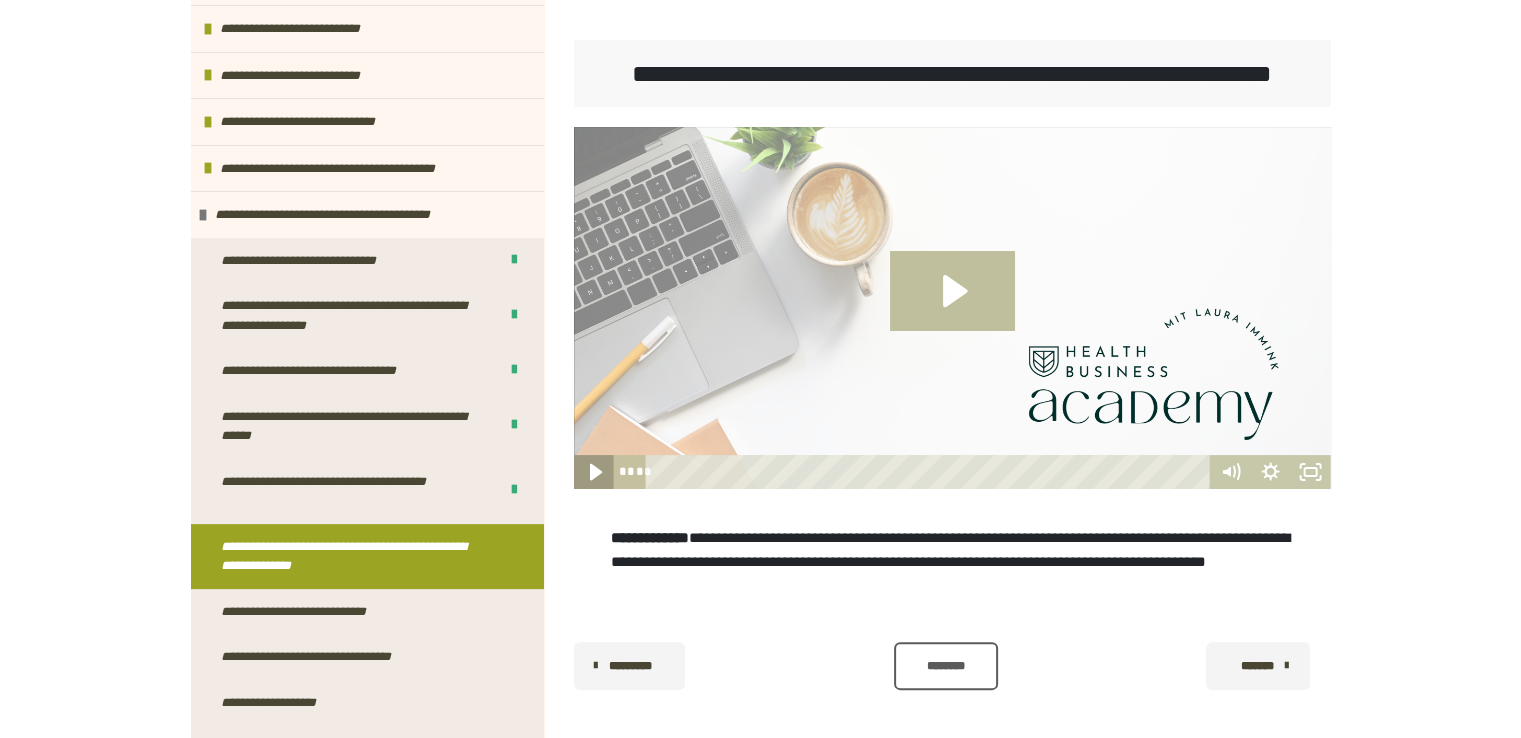 click 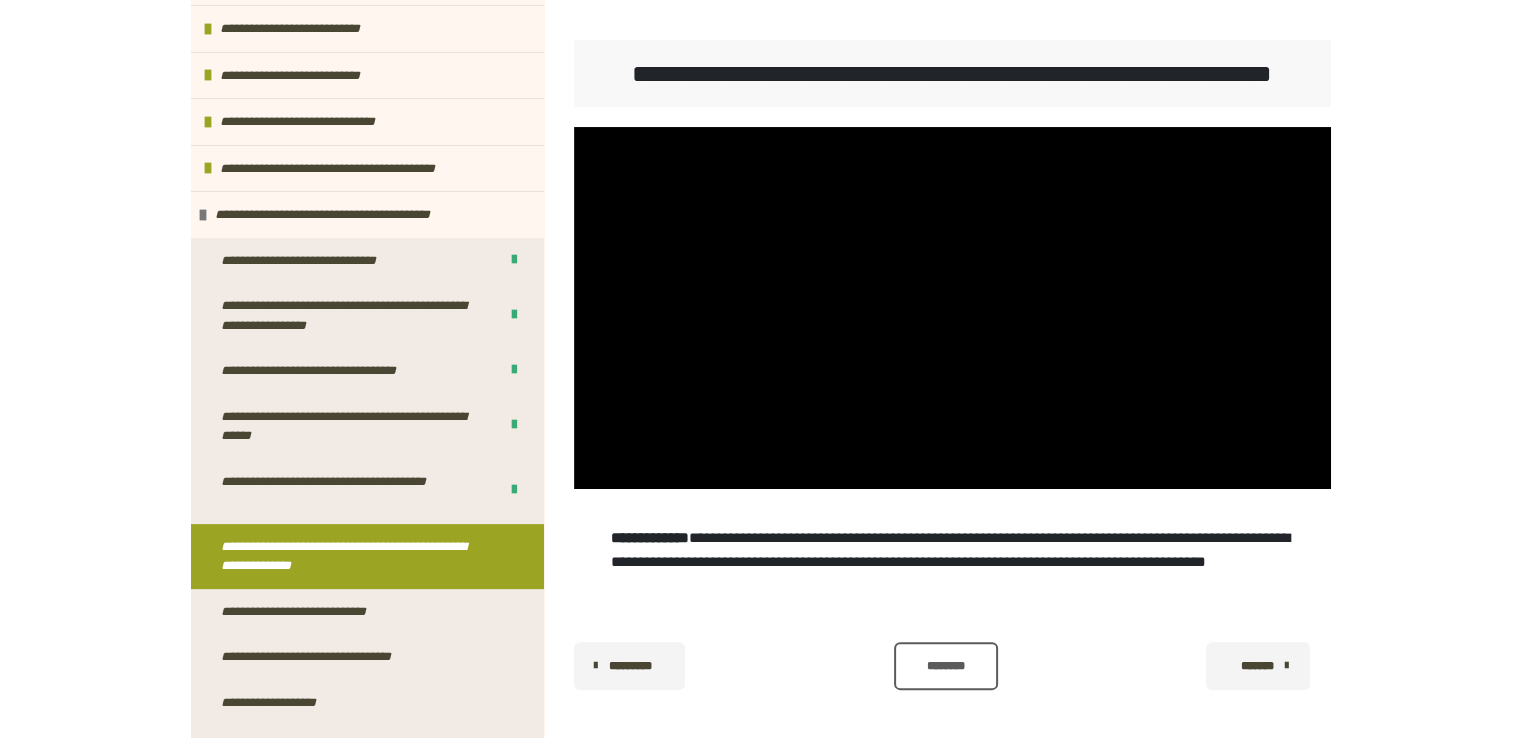 scroll, scrollTop: 392, scrollLeft: 0, axis: vertical 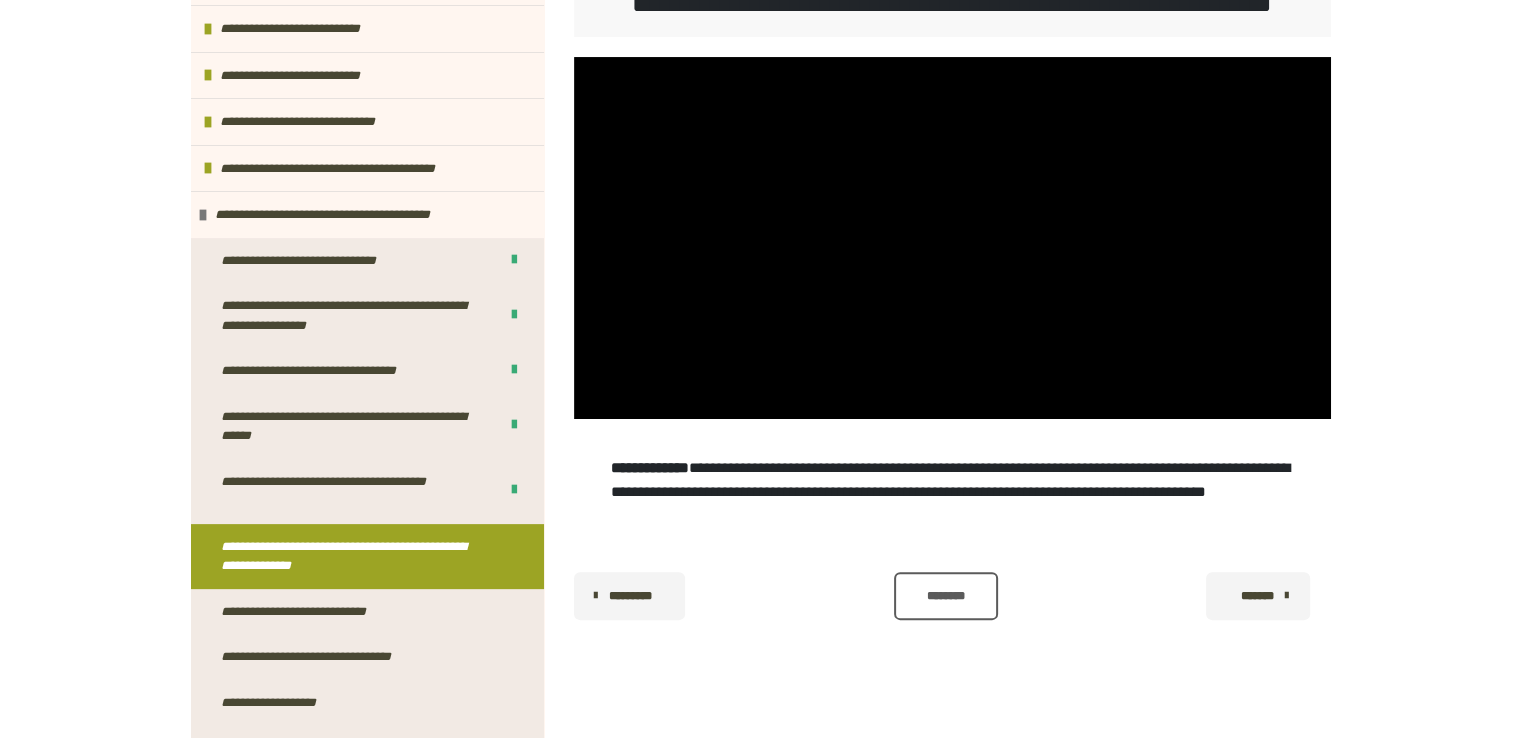 click on "********" at bounding box center [945, 596] 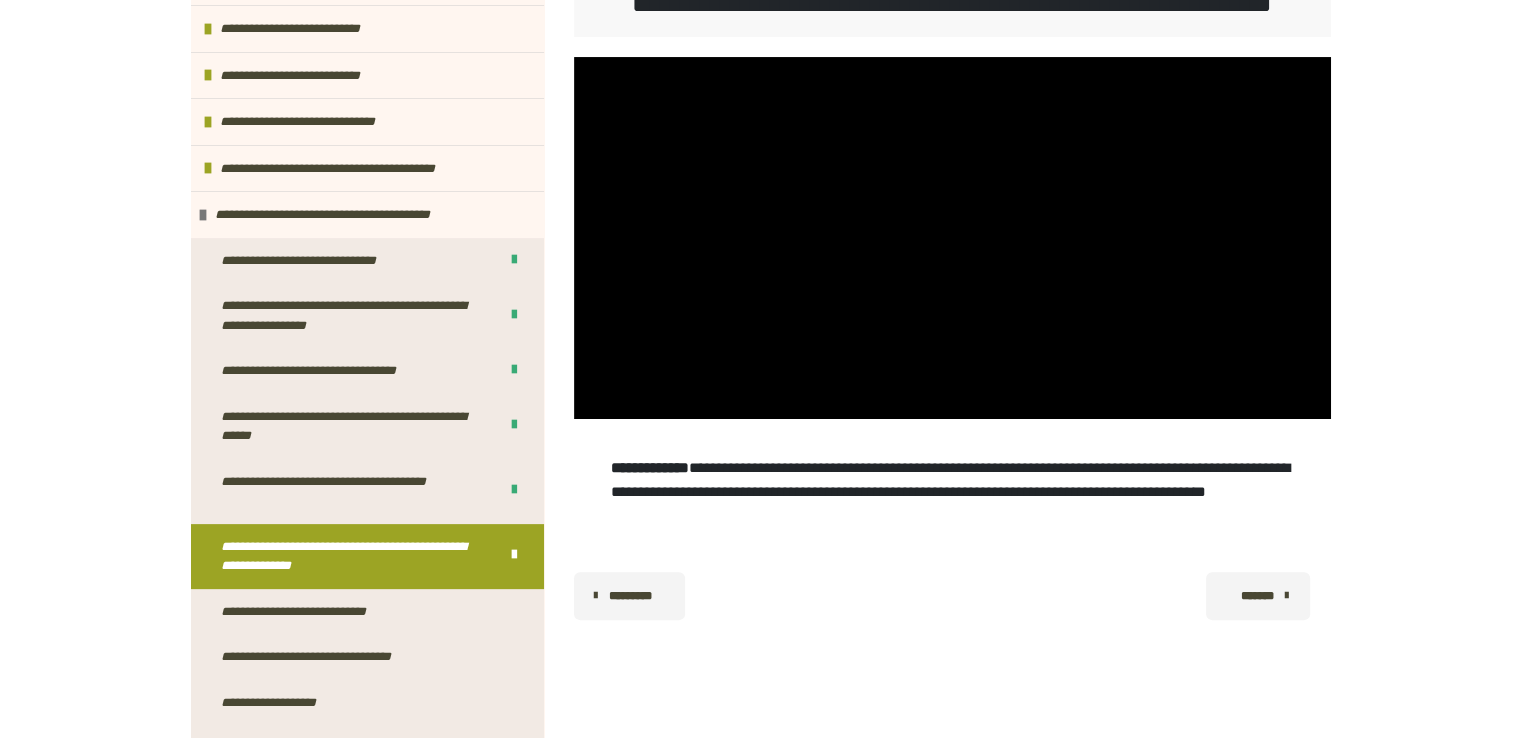 click on "*******" at bounding box center [1256, 596] 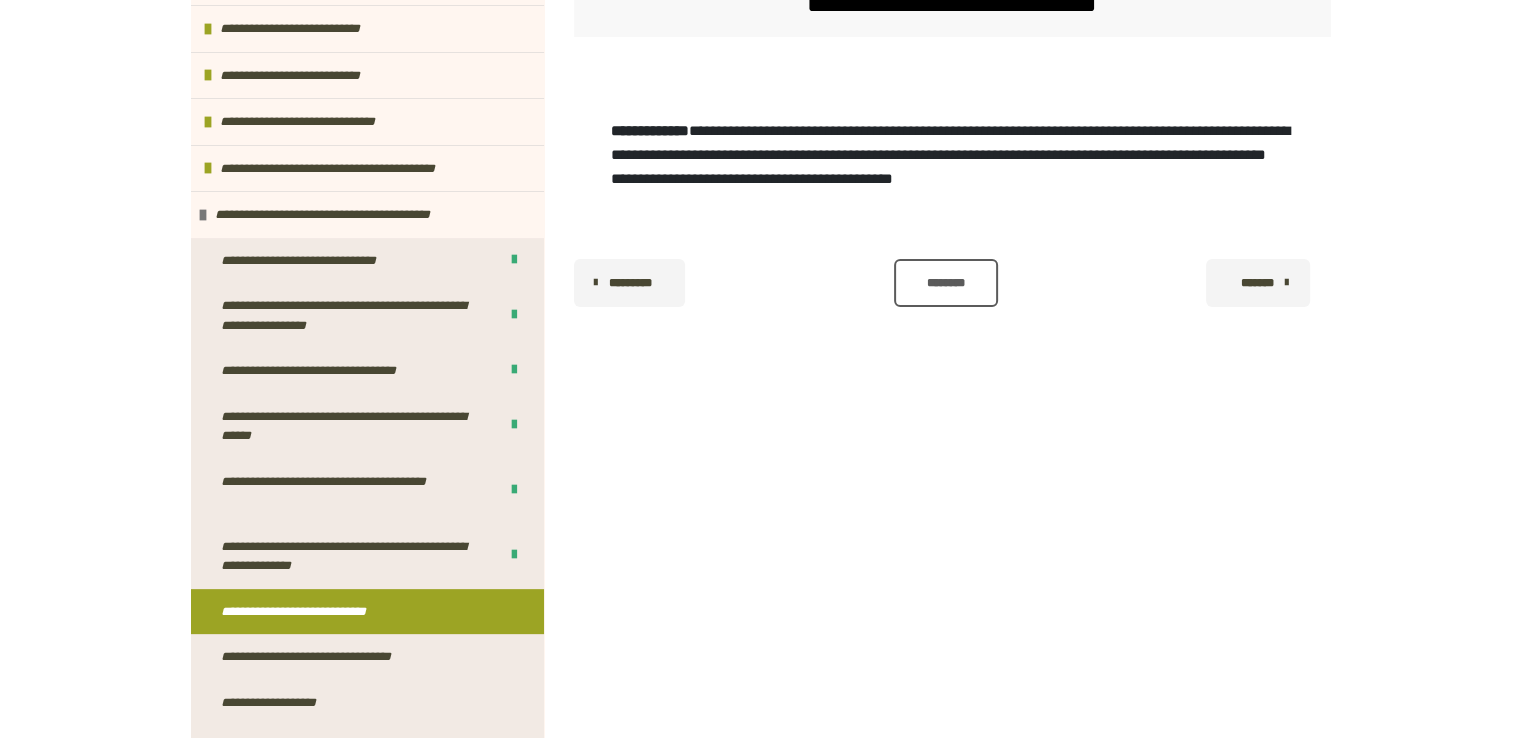 scroll, scrollTop: 387, scrollLeft: 0, axis: vertical 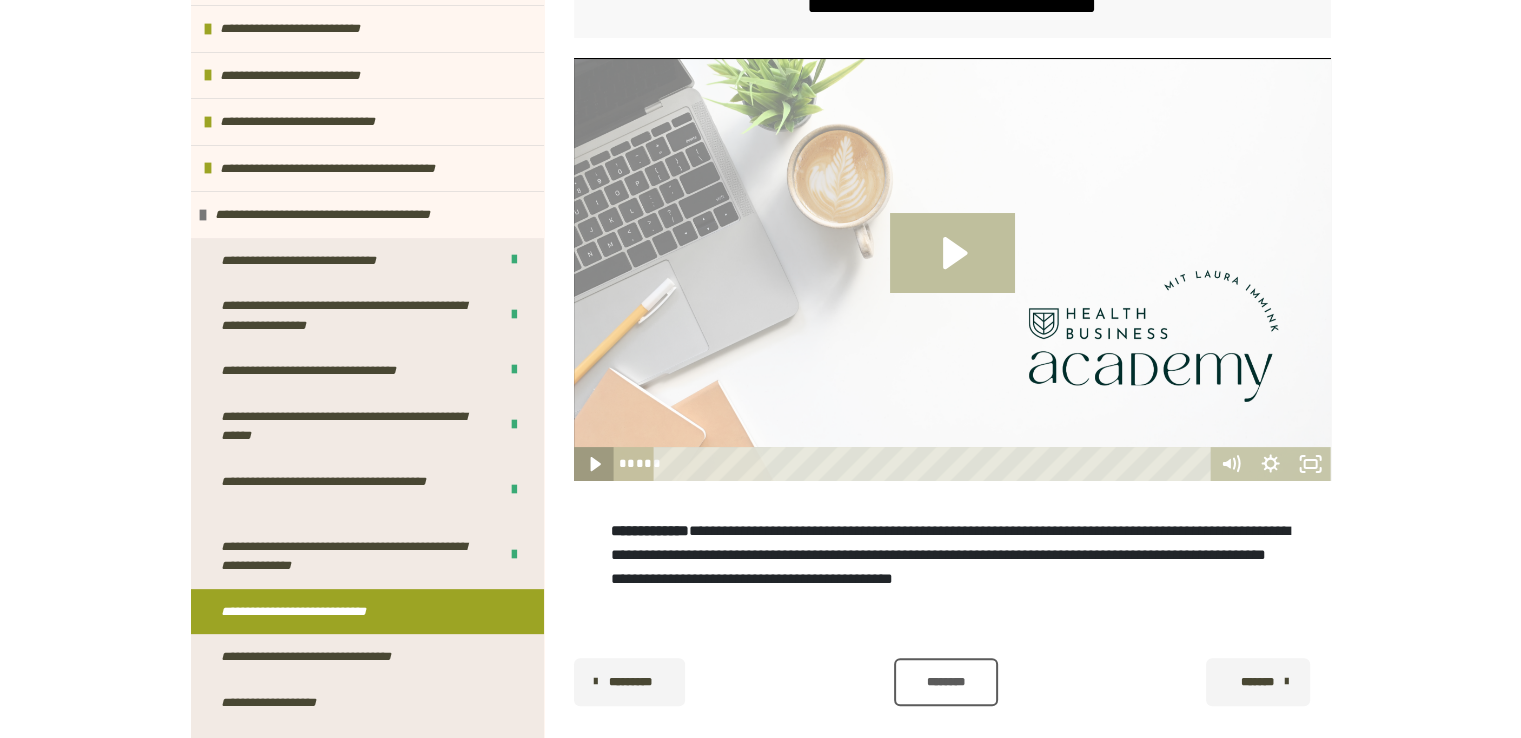 click 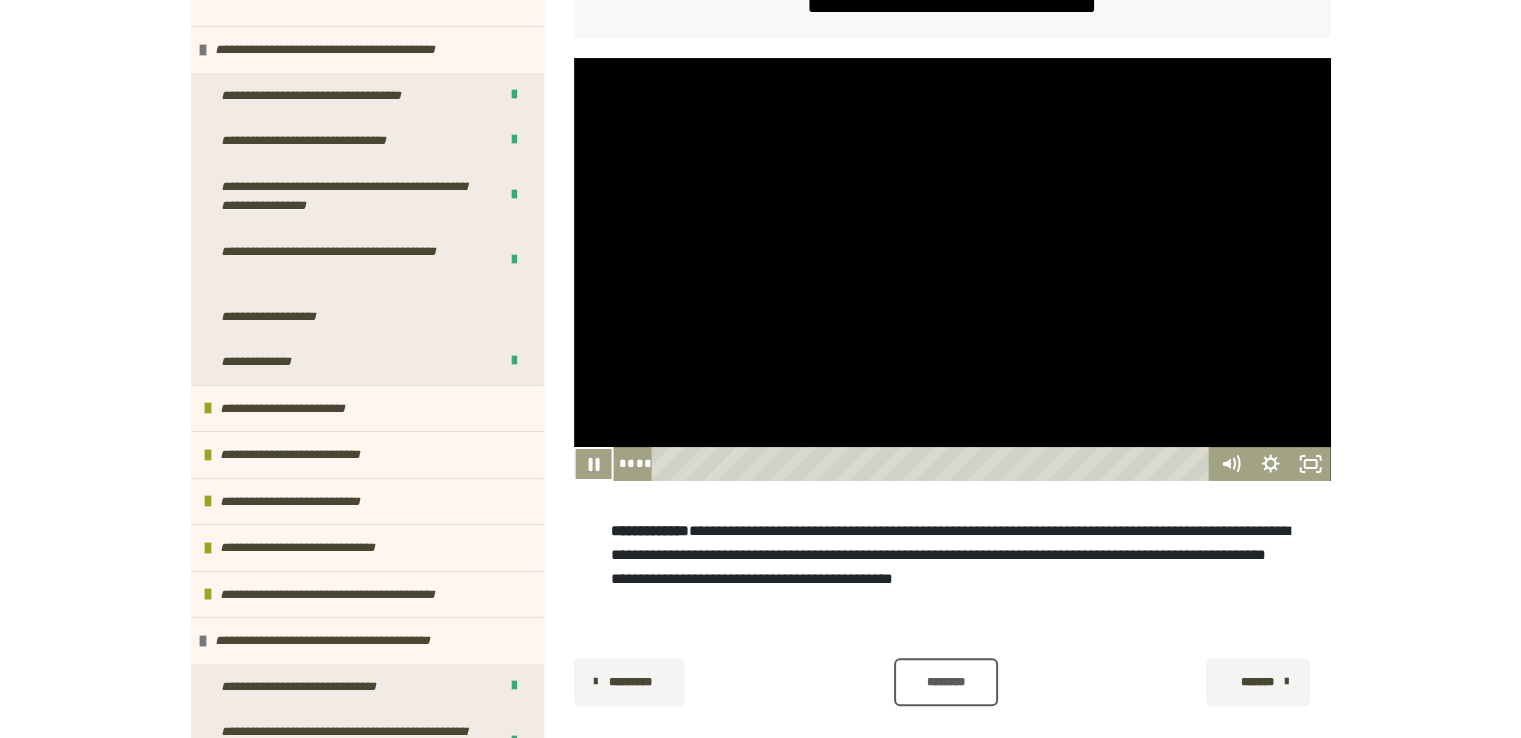 scroll, scrollTop: 0, scrollLeft: 0, axis: both 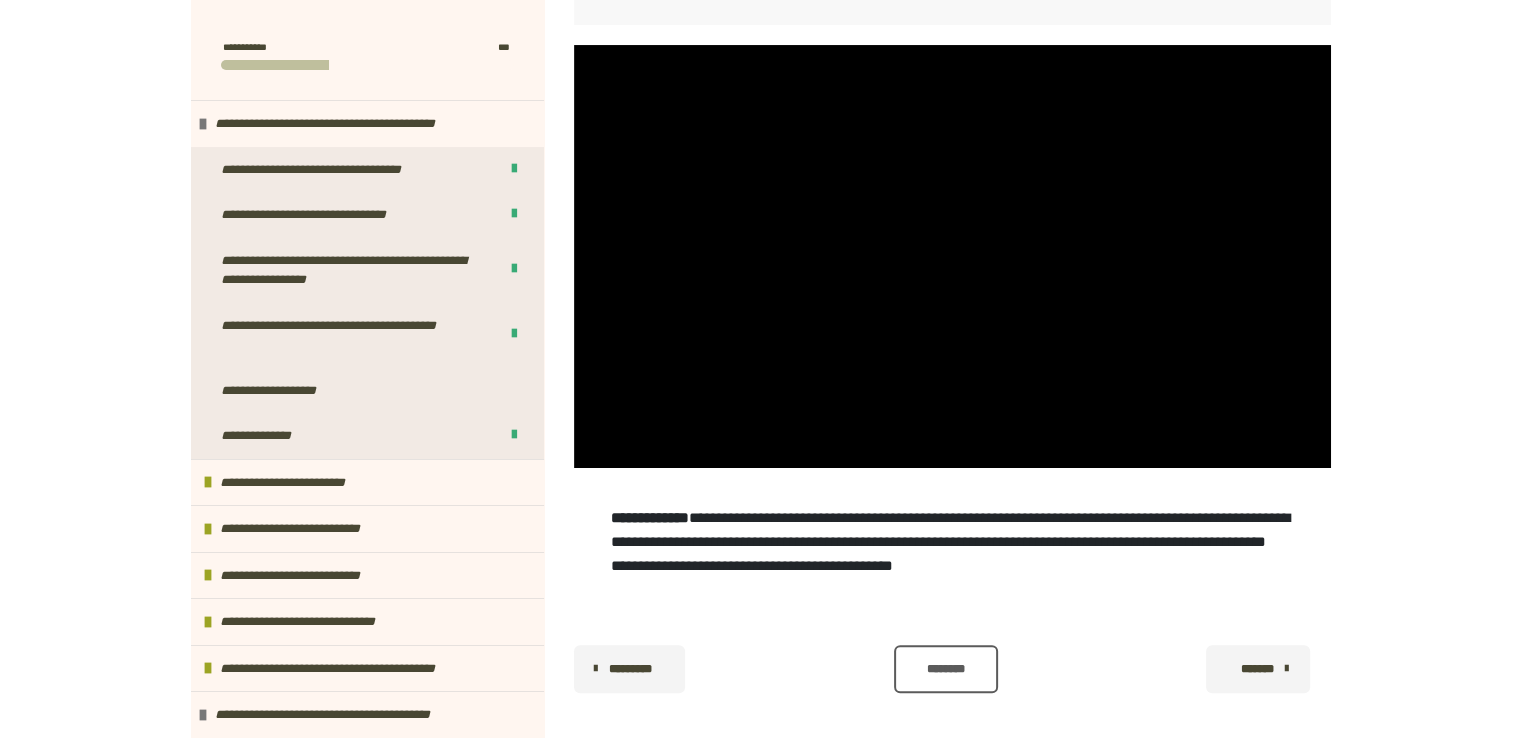 click on "********" at bounding box center [945, 669] 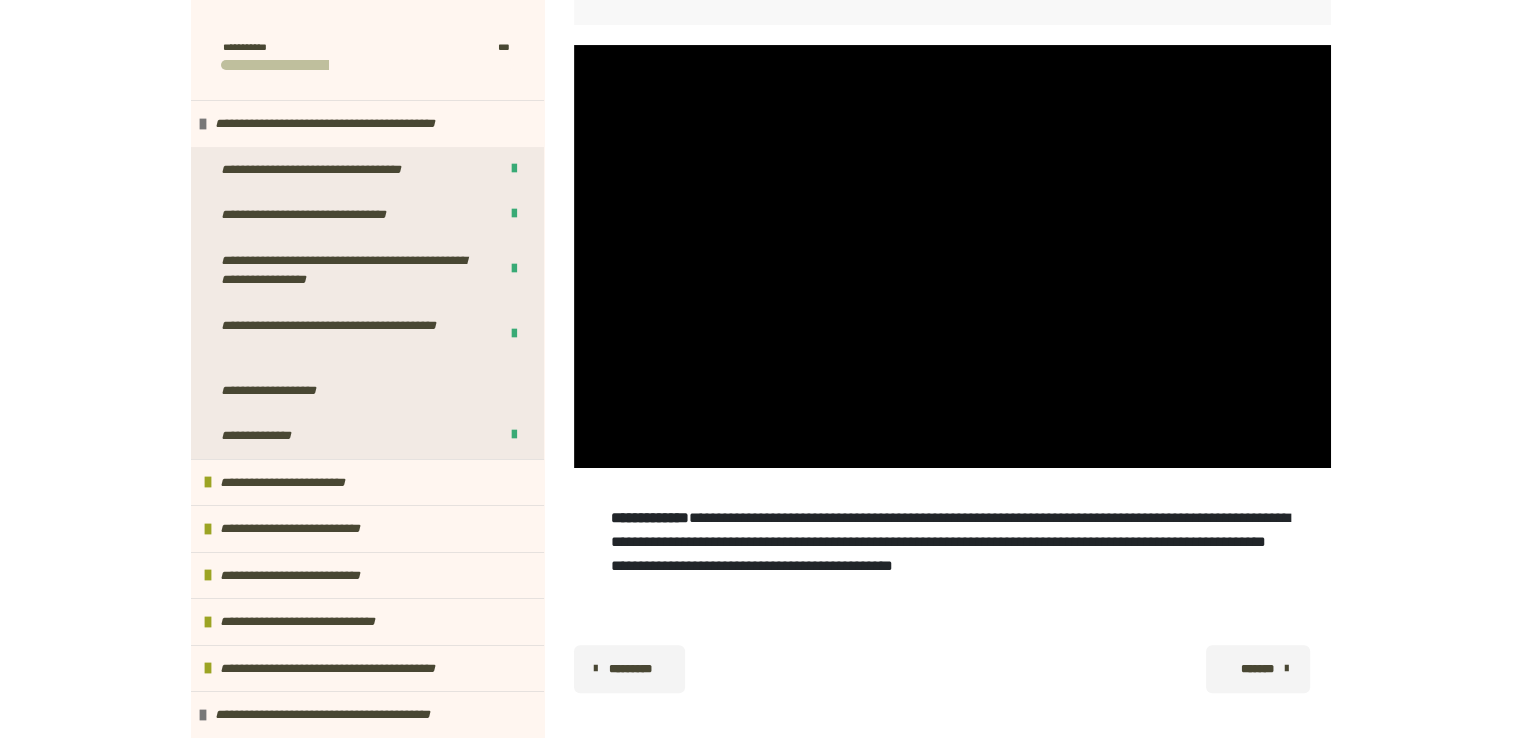click on "*******" at bounding box center [1256, 669] 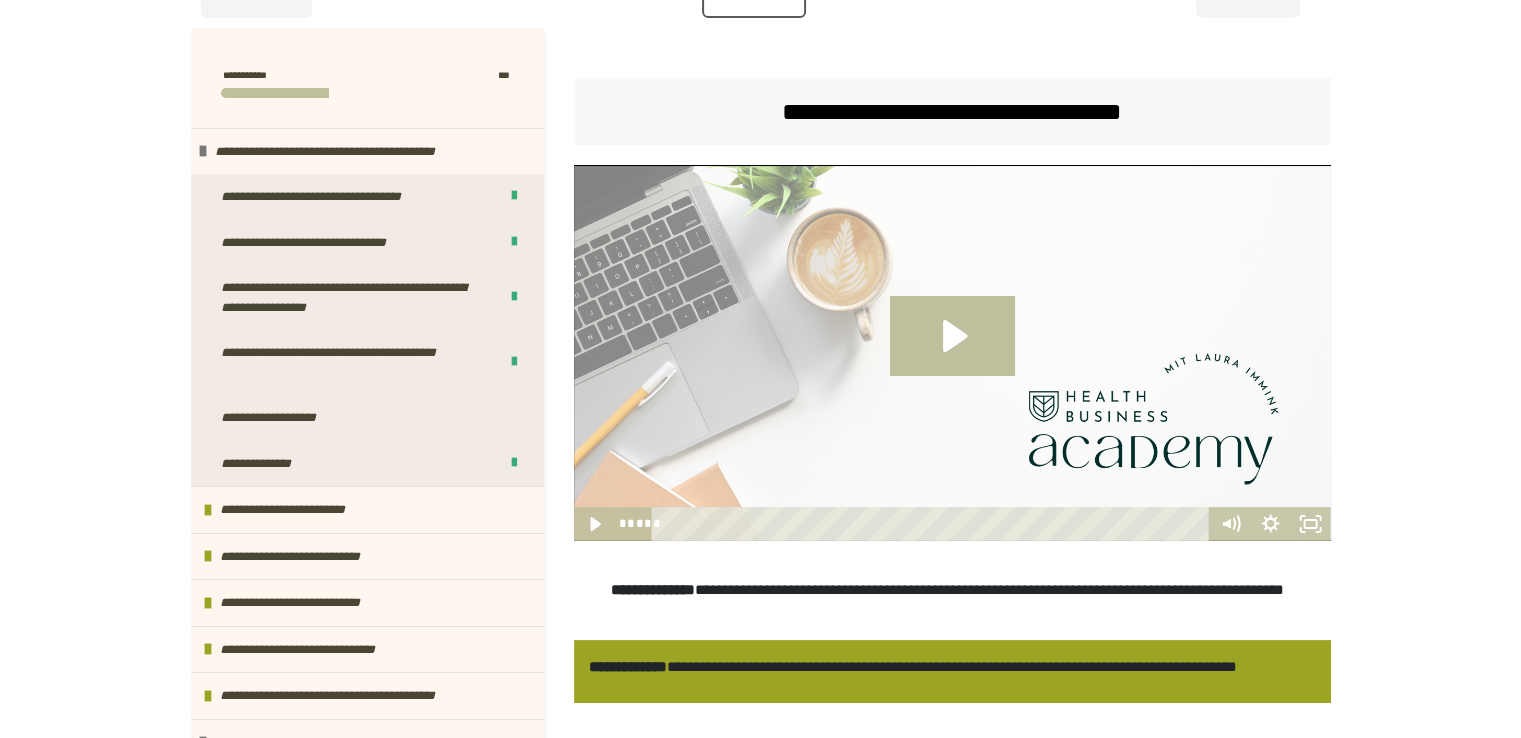 scroll, scrollTop: 277, scrollLeft: 0, axis: vertical 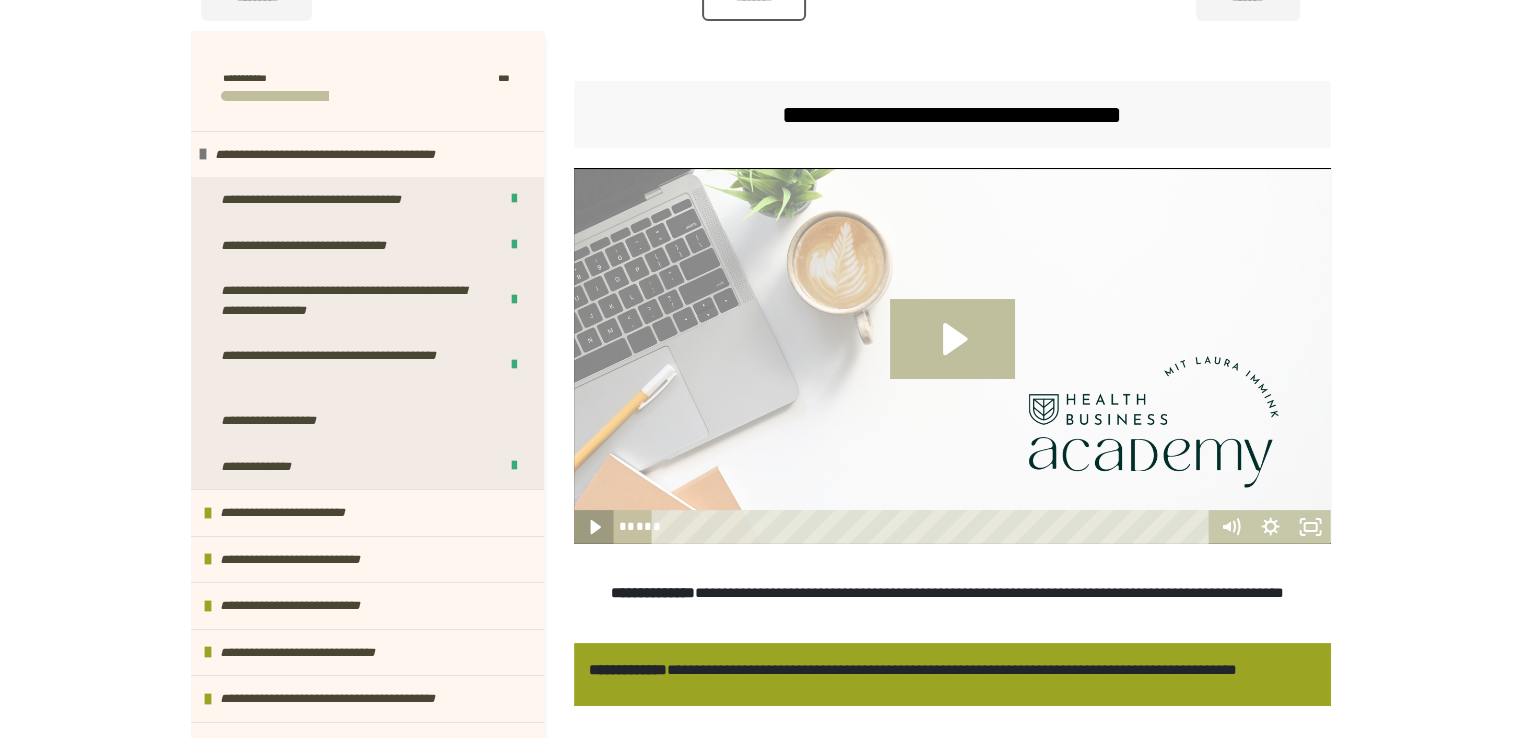 click 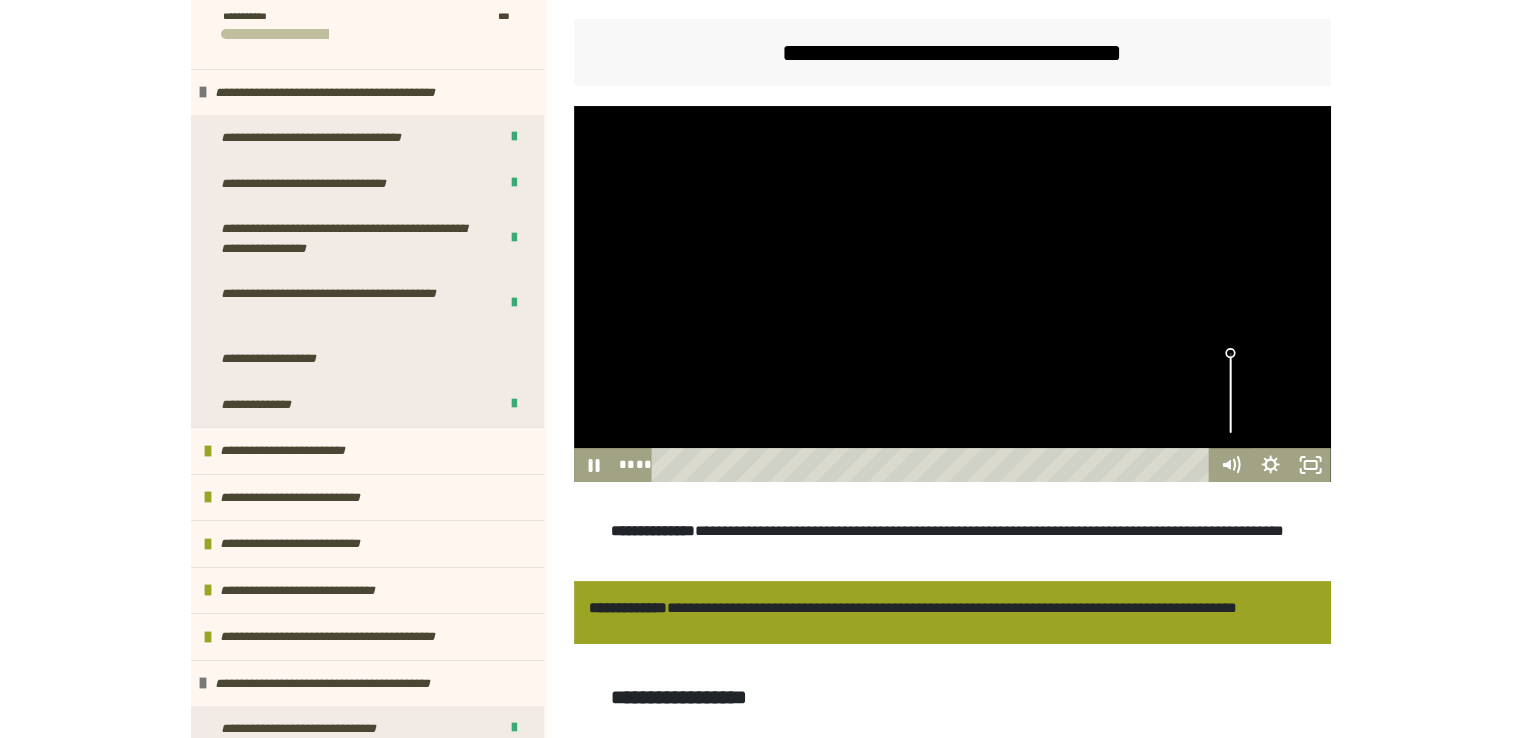 scroll, scrollTop: 277, scrollLeft: 0, axis: vertical 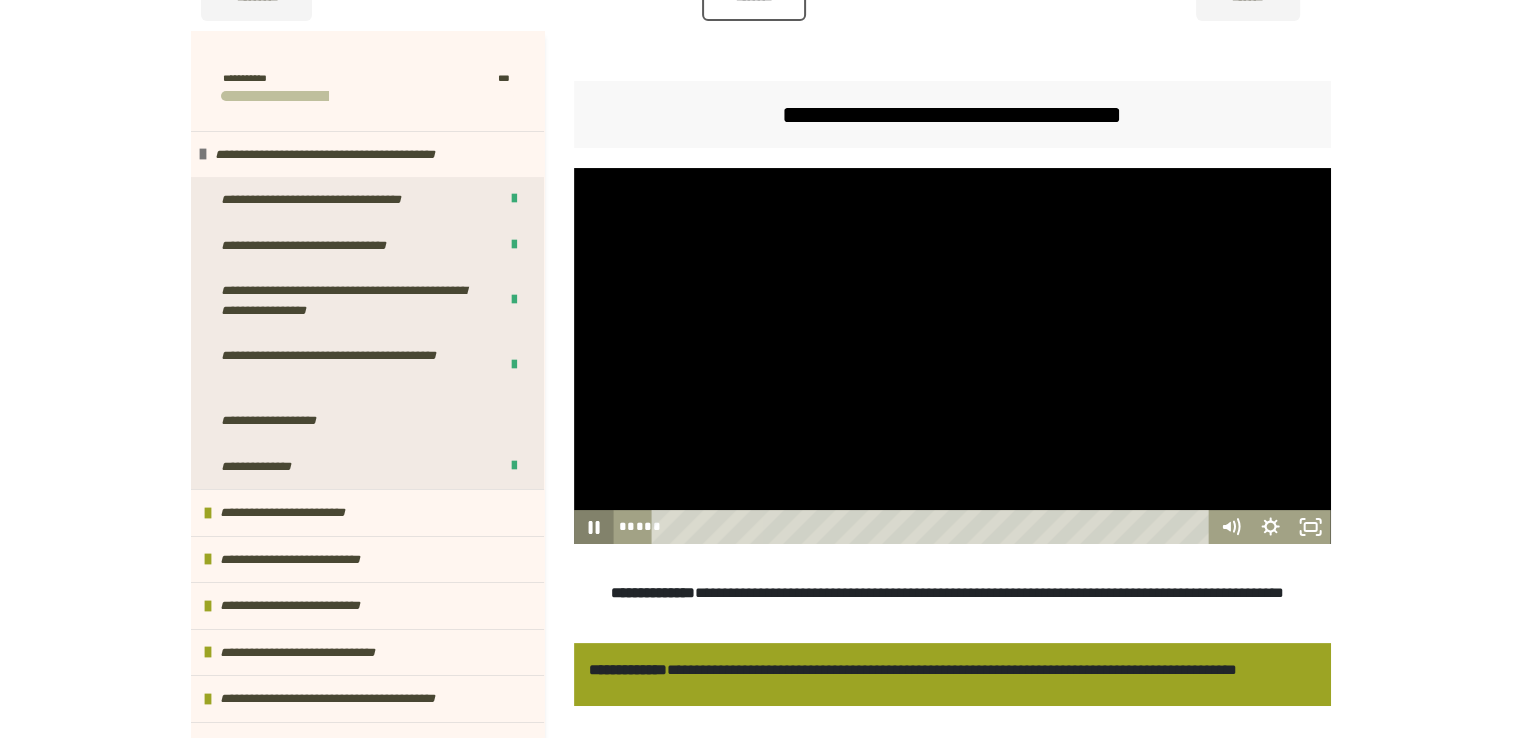 click 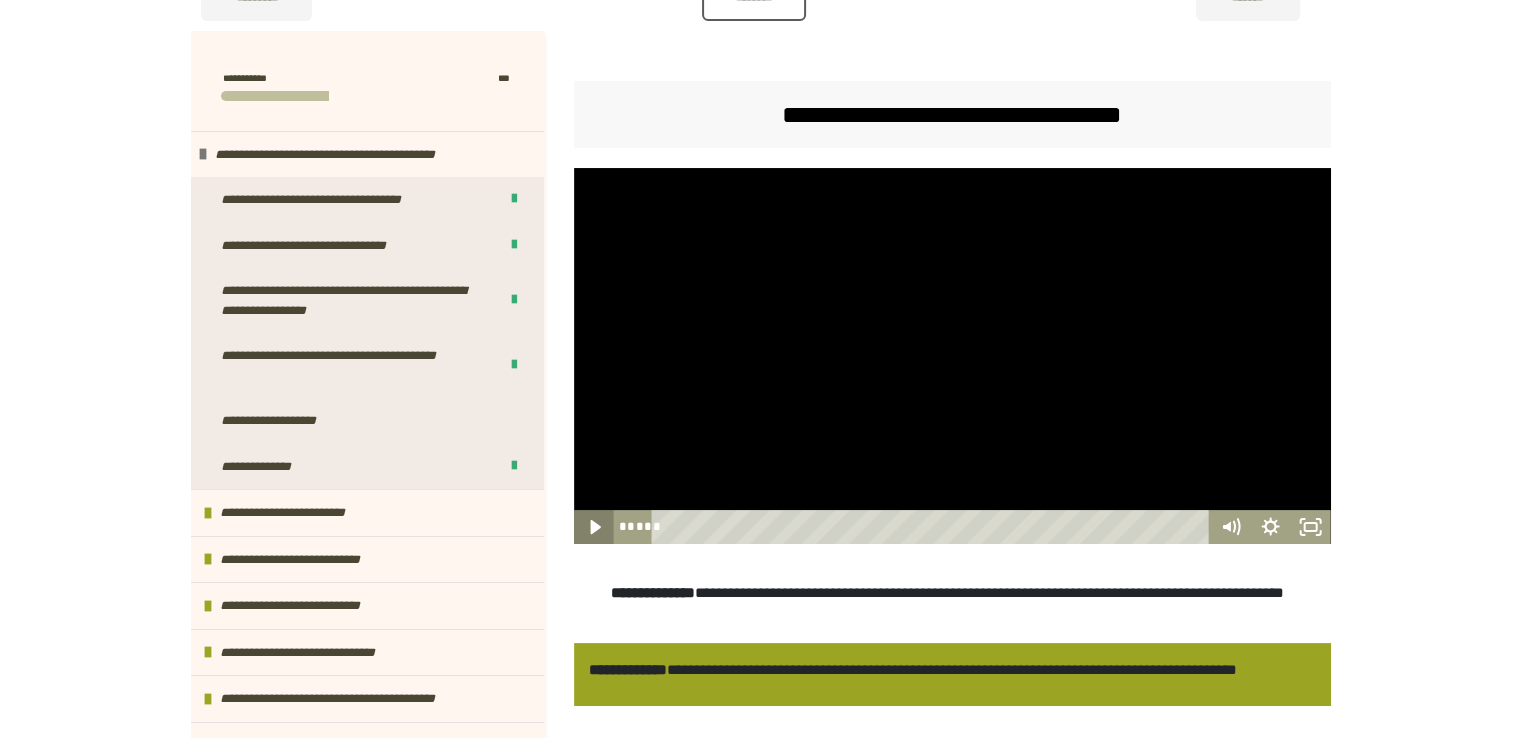 click 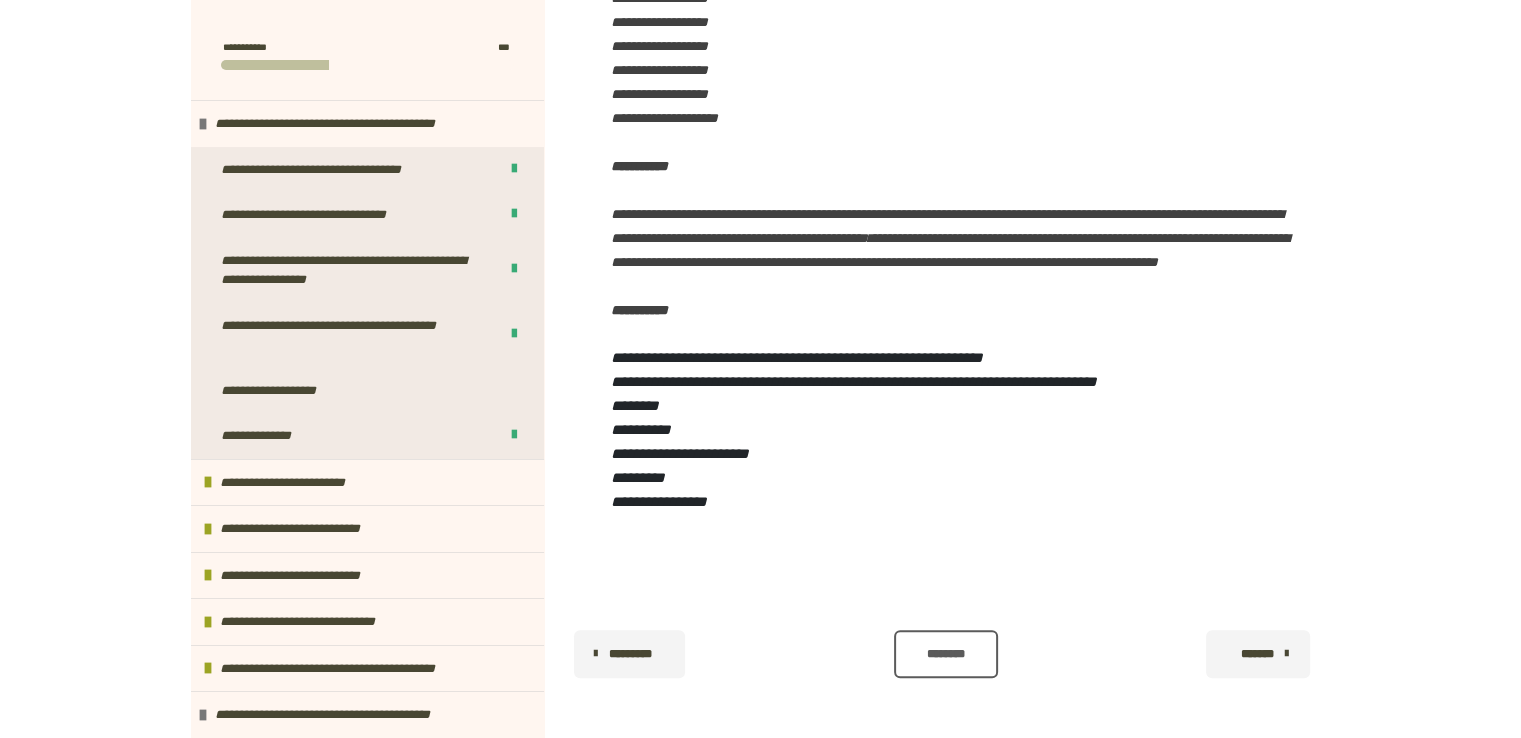 scroll, scrollTop: 2077, scrollLeft: 0, axis: vertical 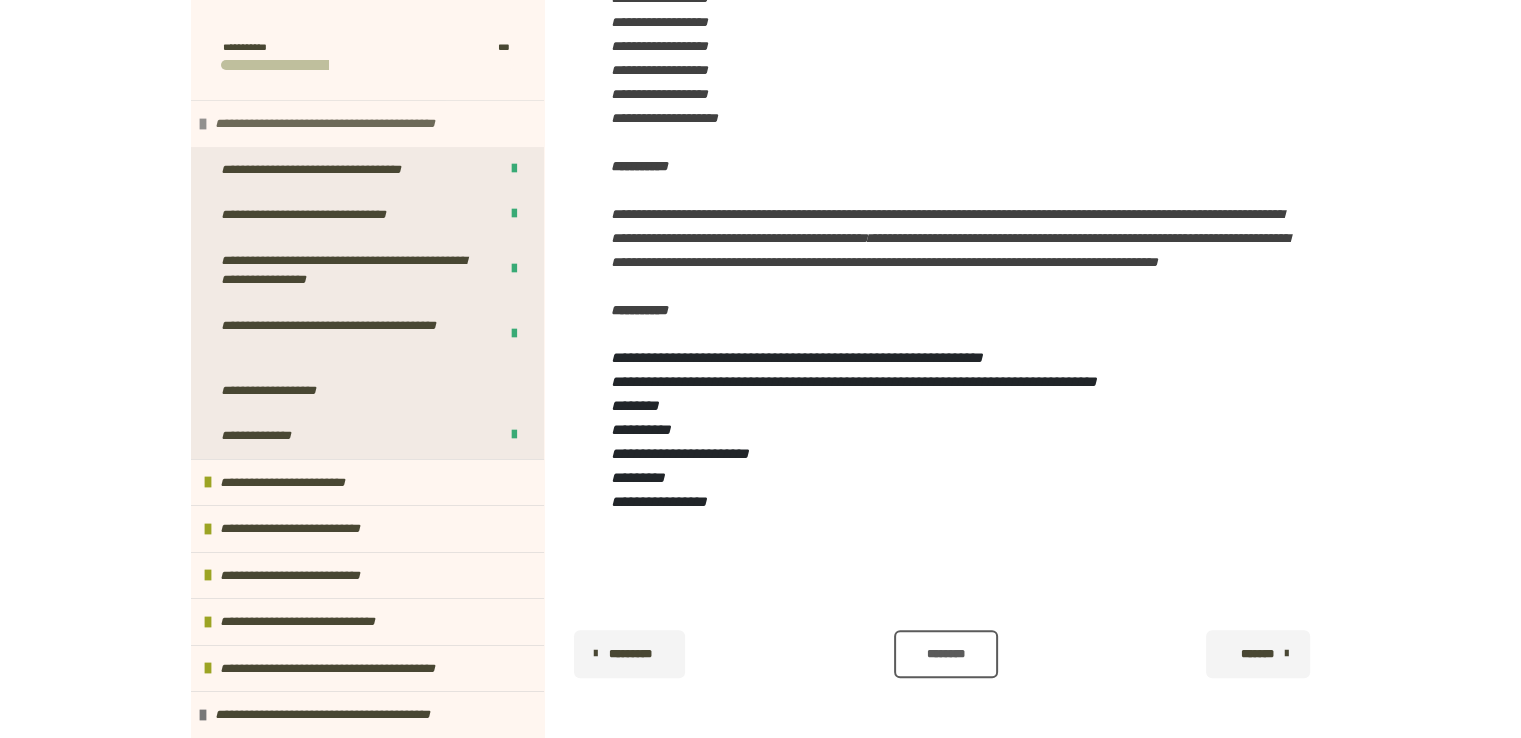 click at bounding box center [203, 124] 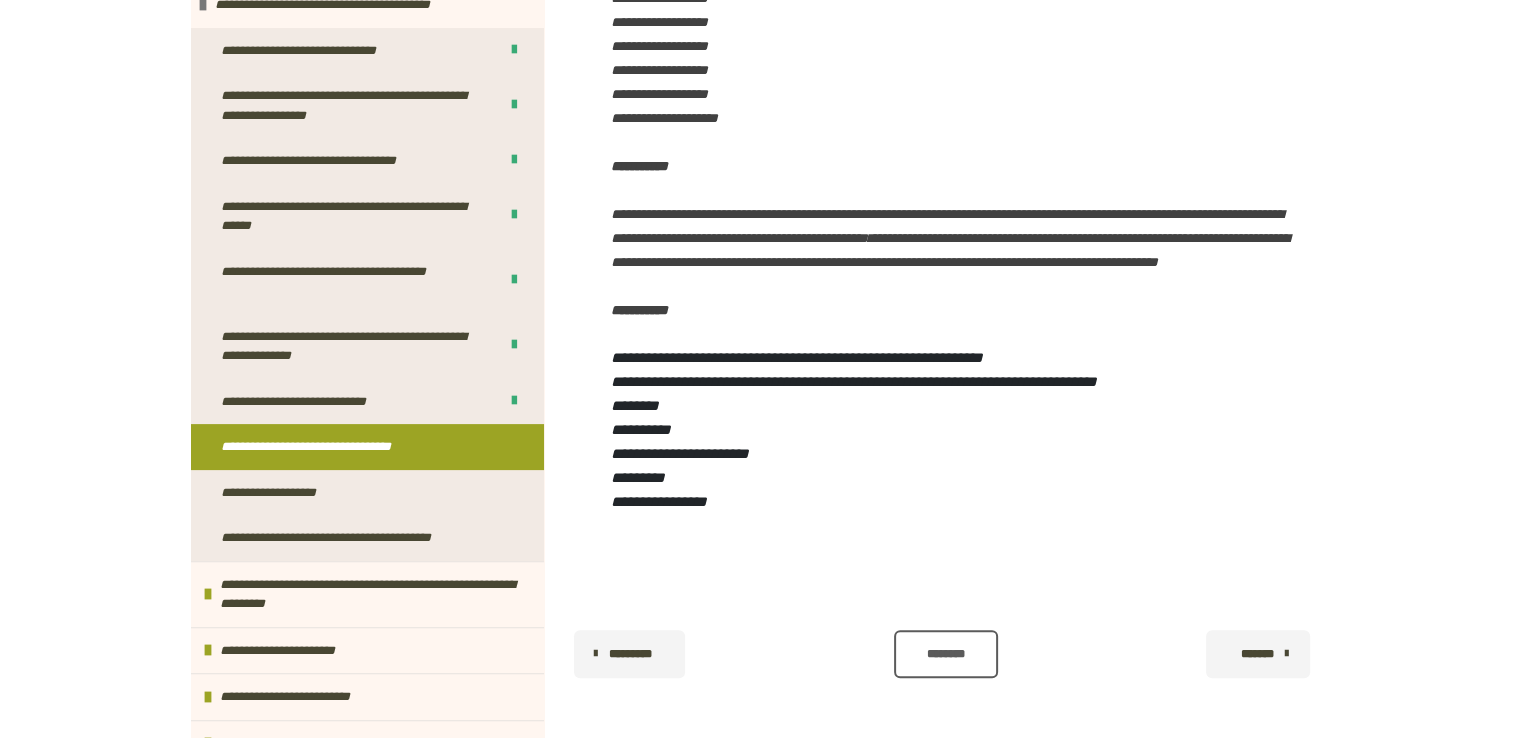 scroll, scrollTop: 400, scrollLeft: 0, axis: vertical 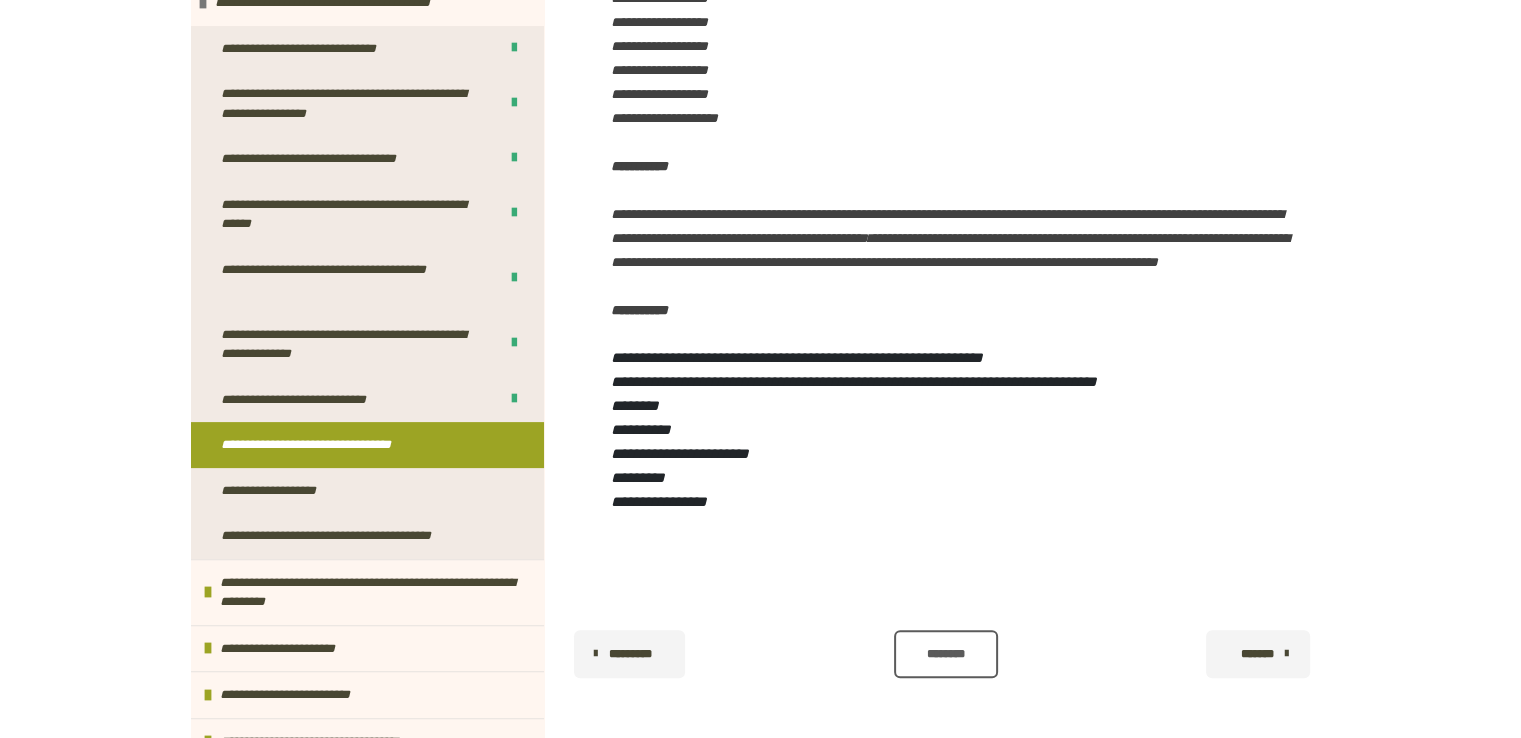 click on "*******" at bounding box center [1256, 654] 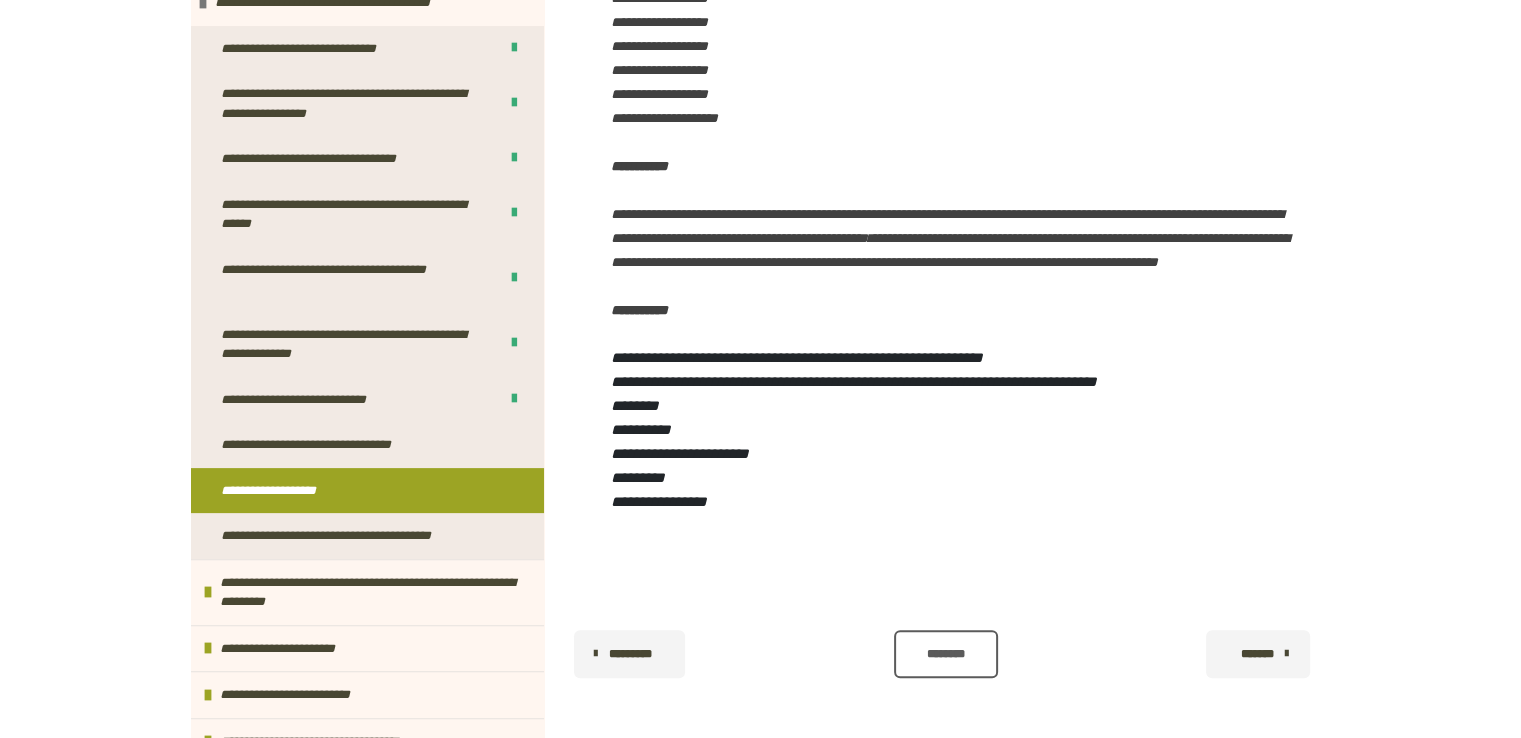 scroll, scrollTop: 387, scrollLeft: 0, axis: vertical 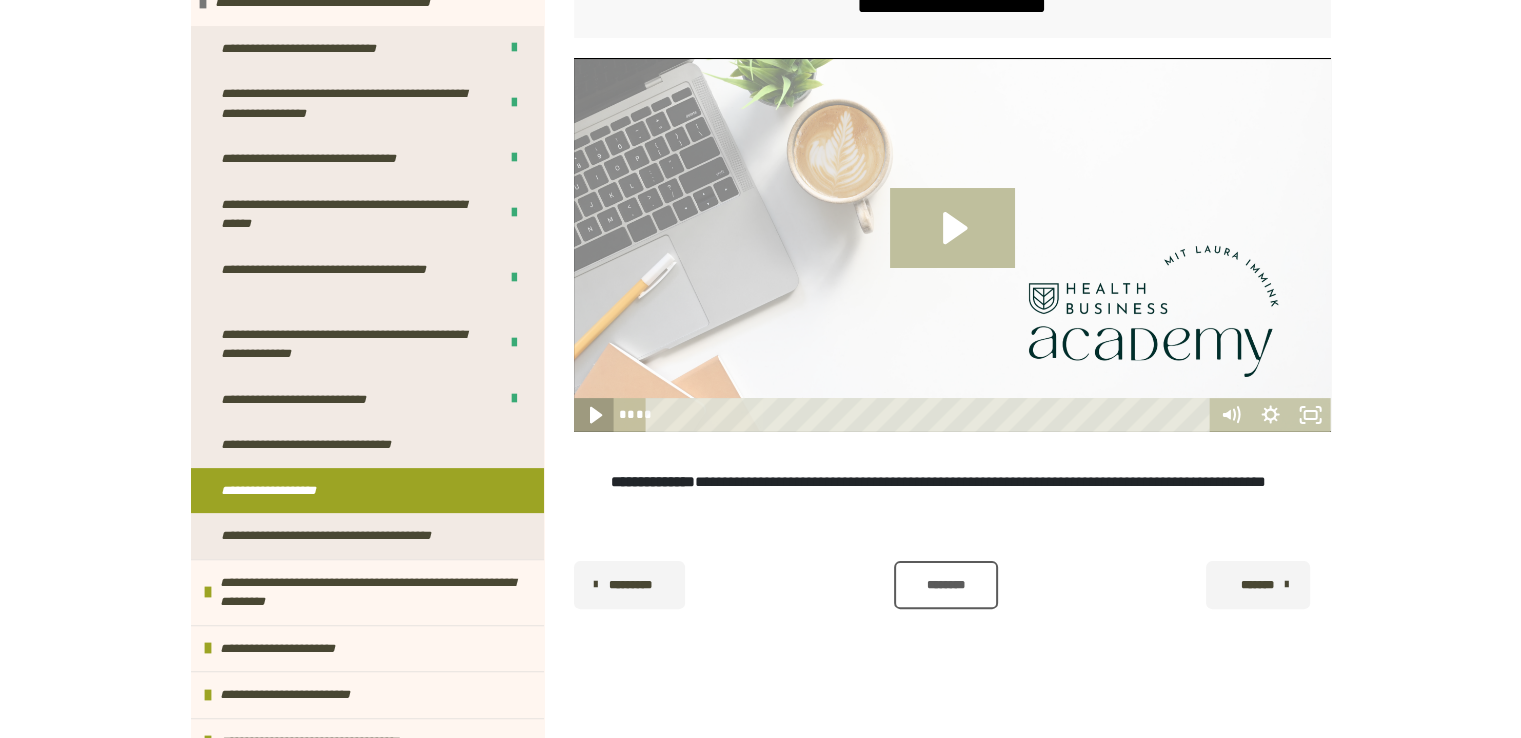 click 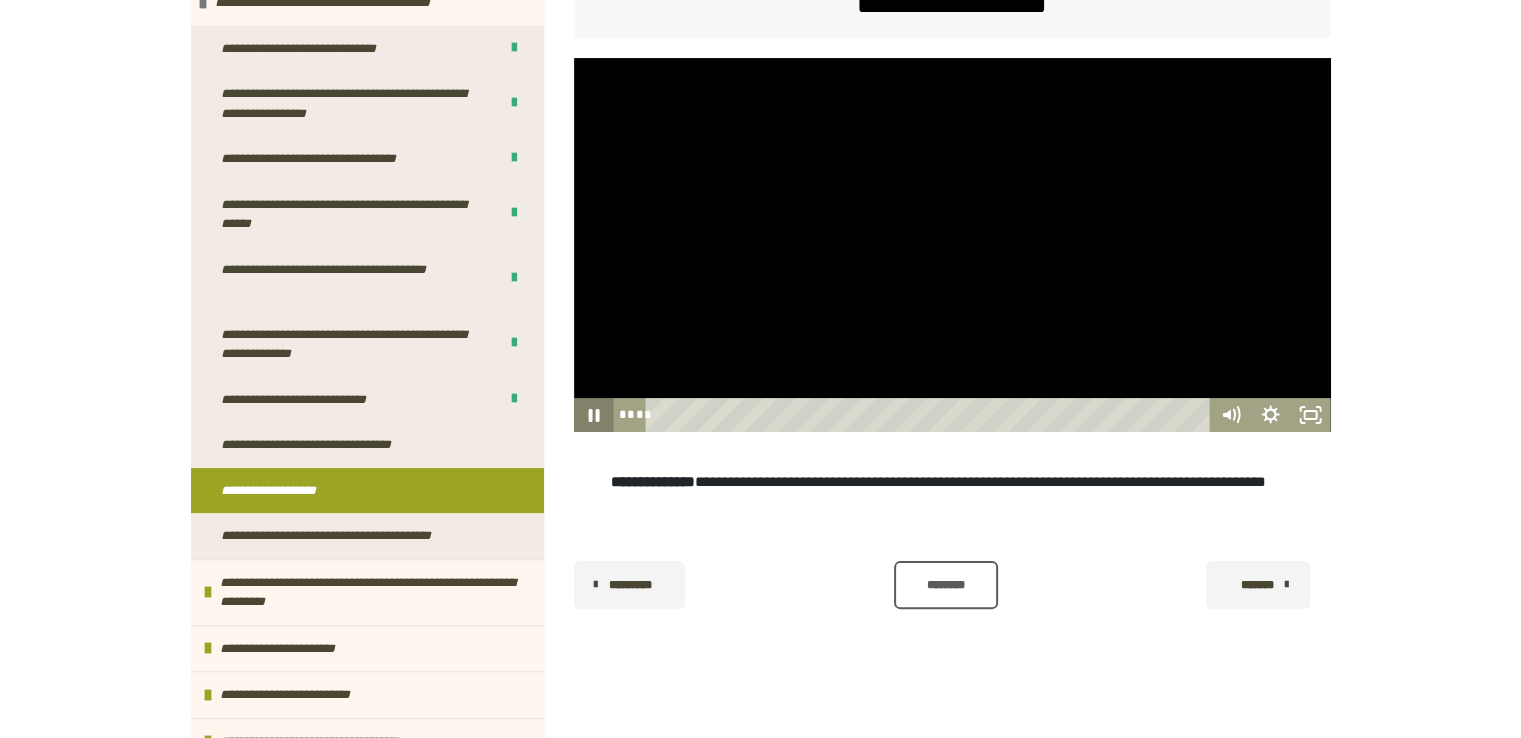 click 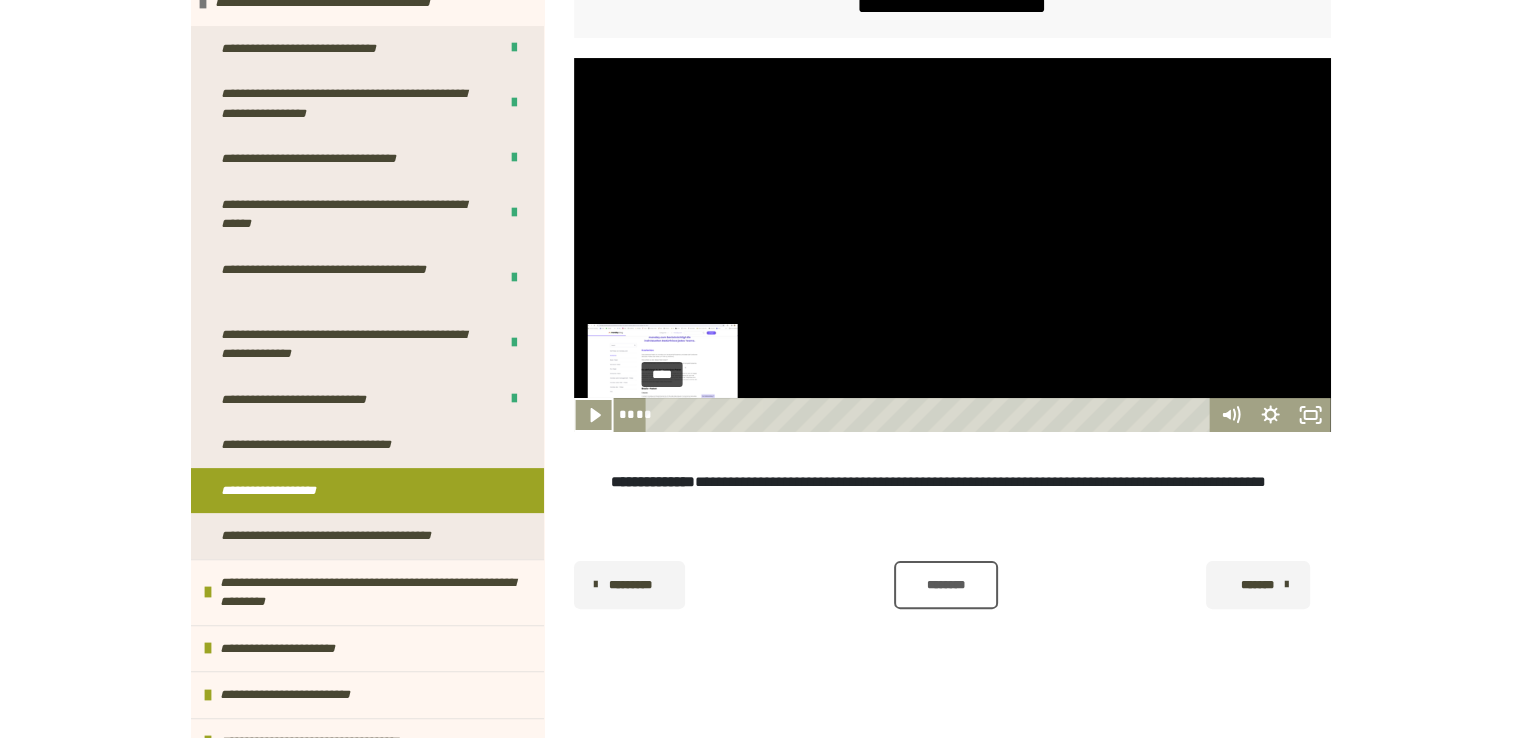 click on "****" at bounding box center (930, 415) 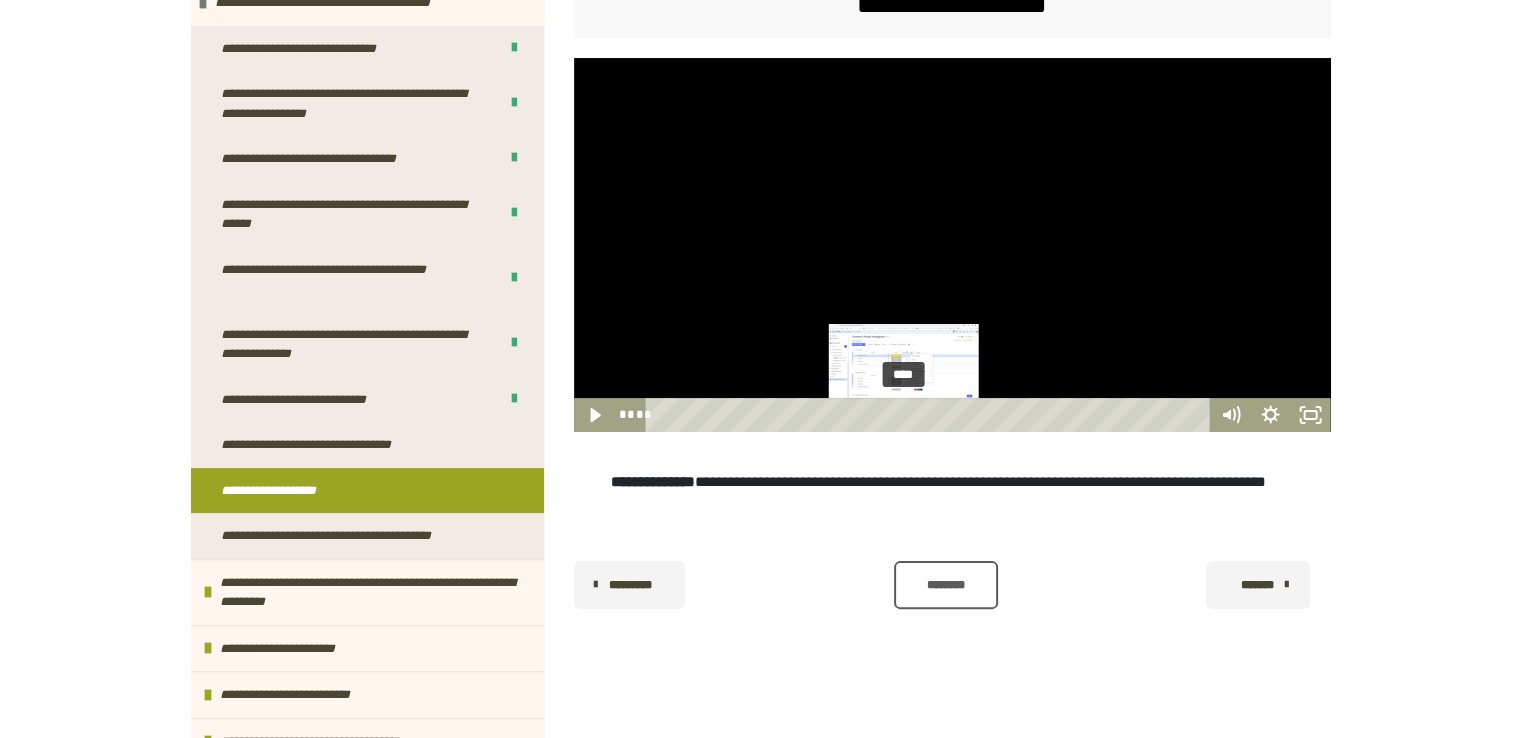 click on "****" at bounding box center [930, 415] 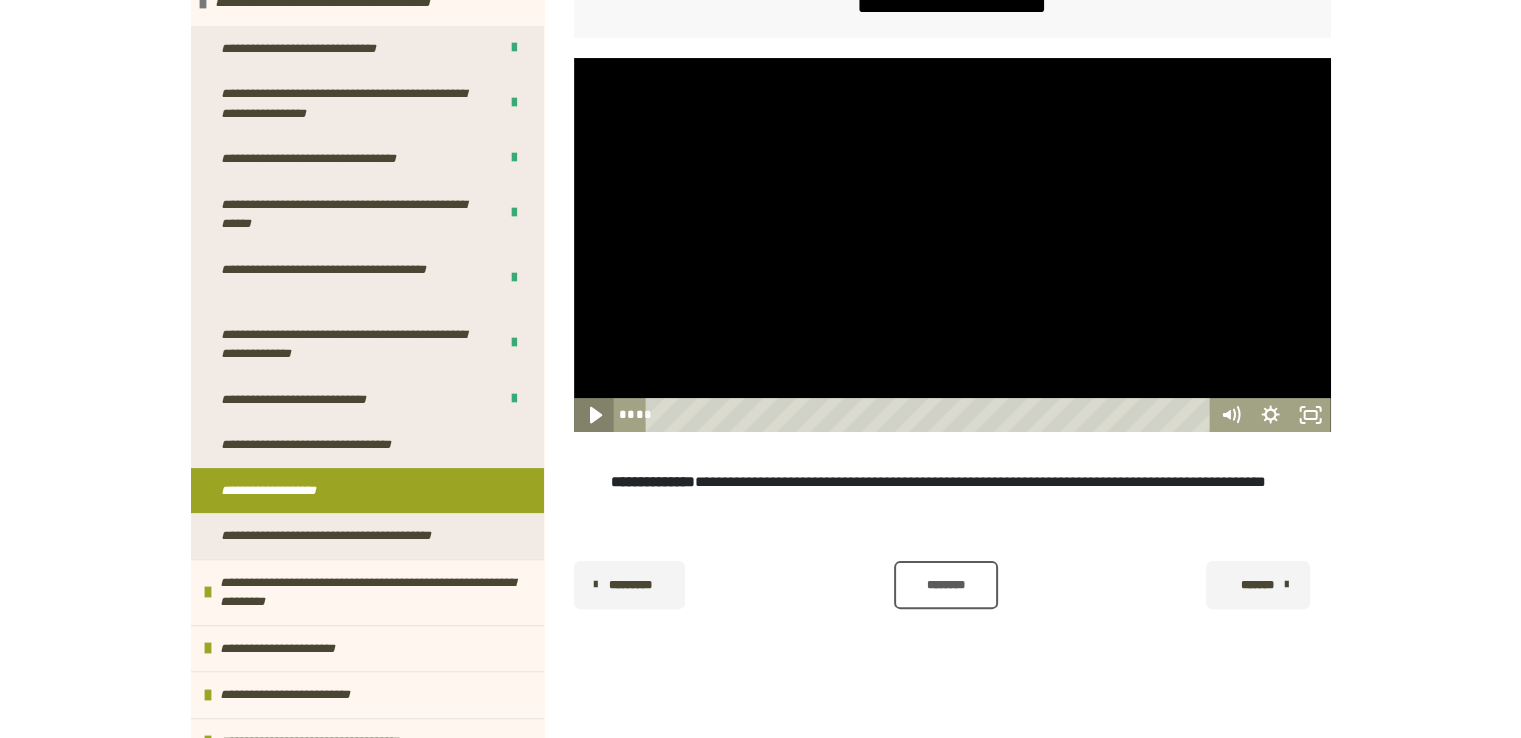 click 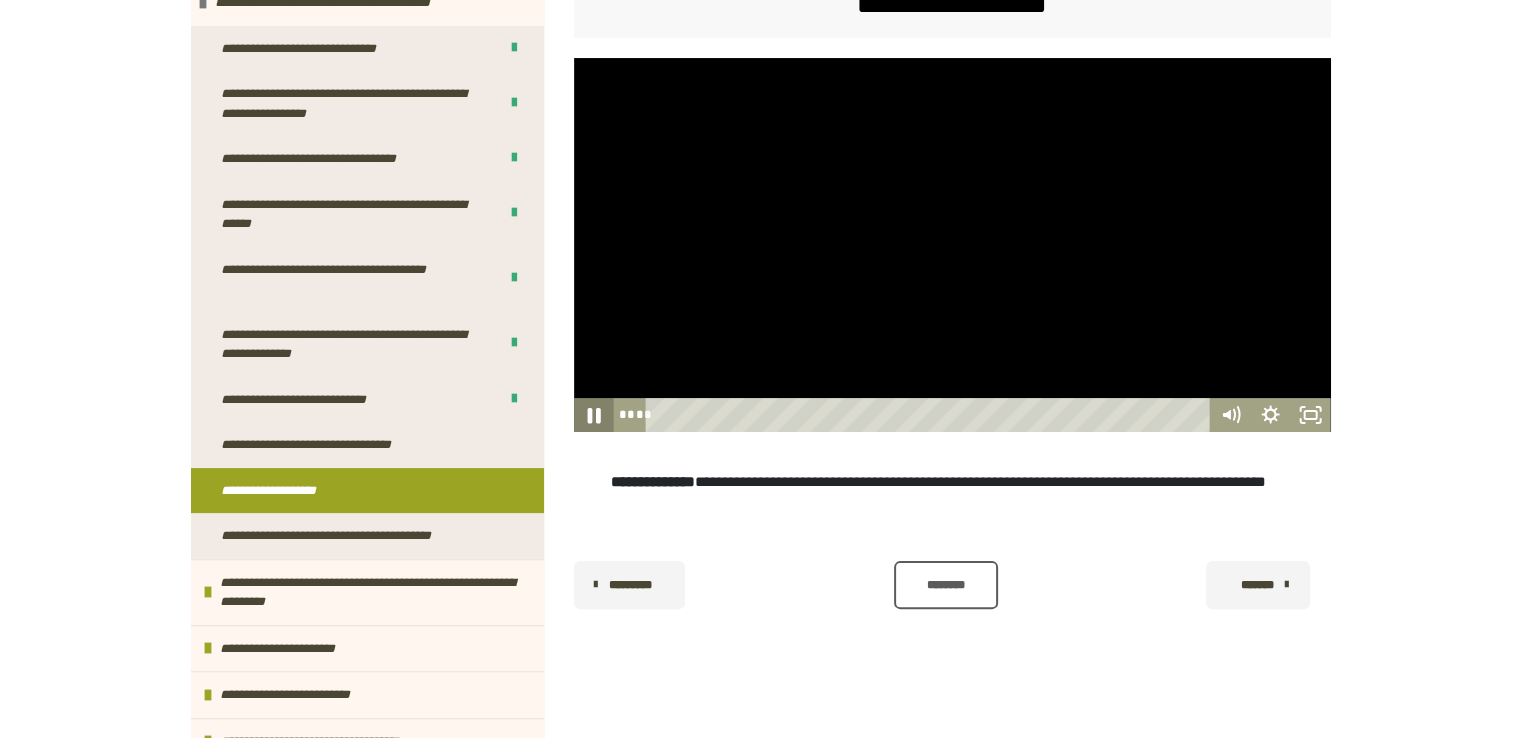 click 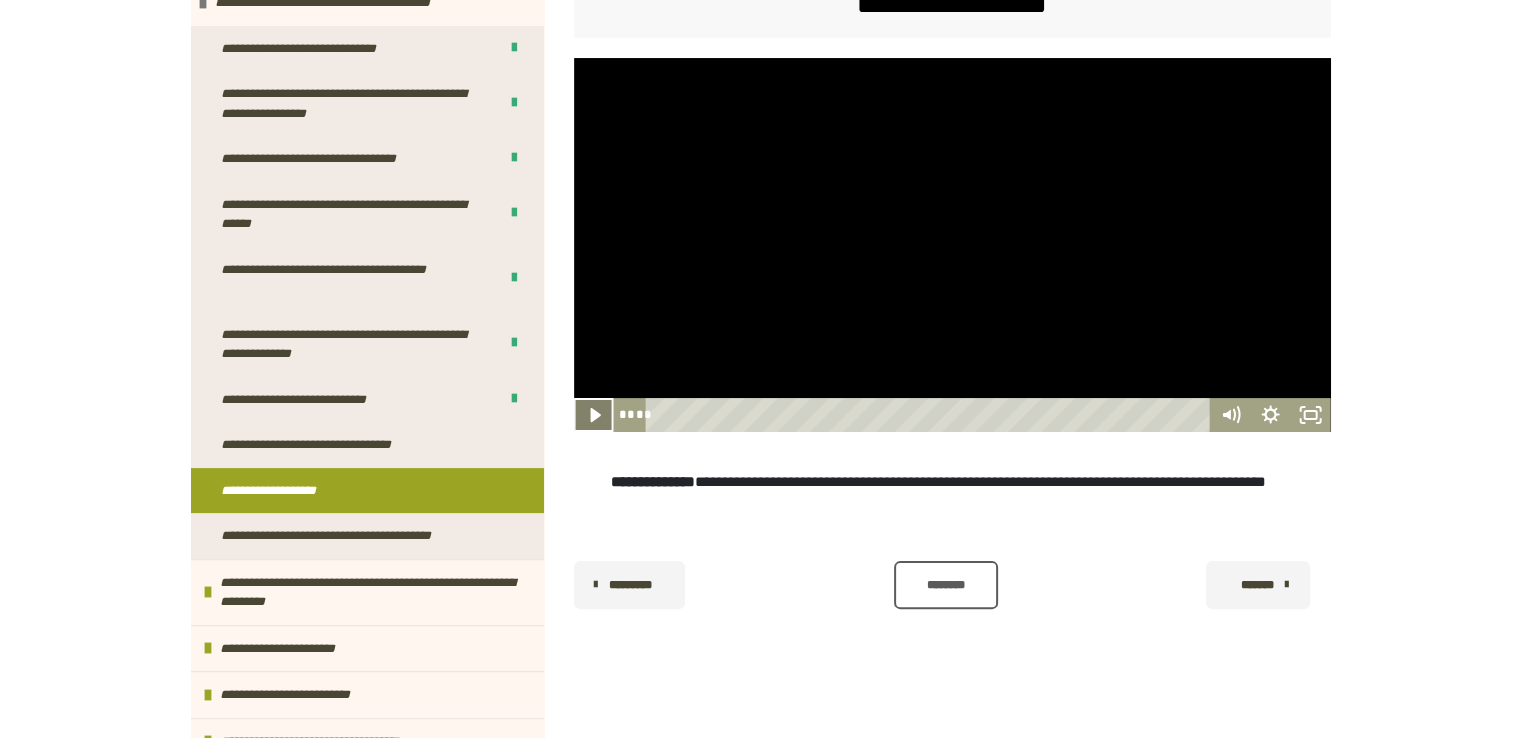 click 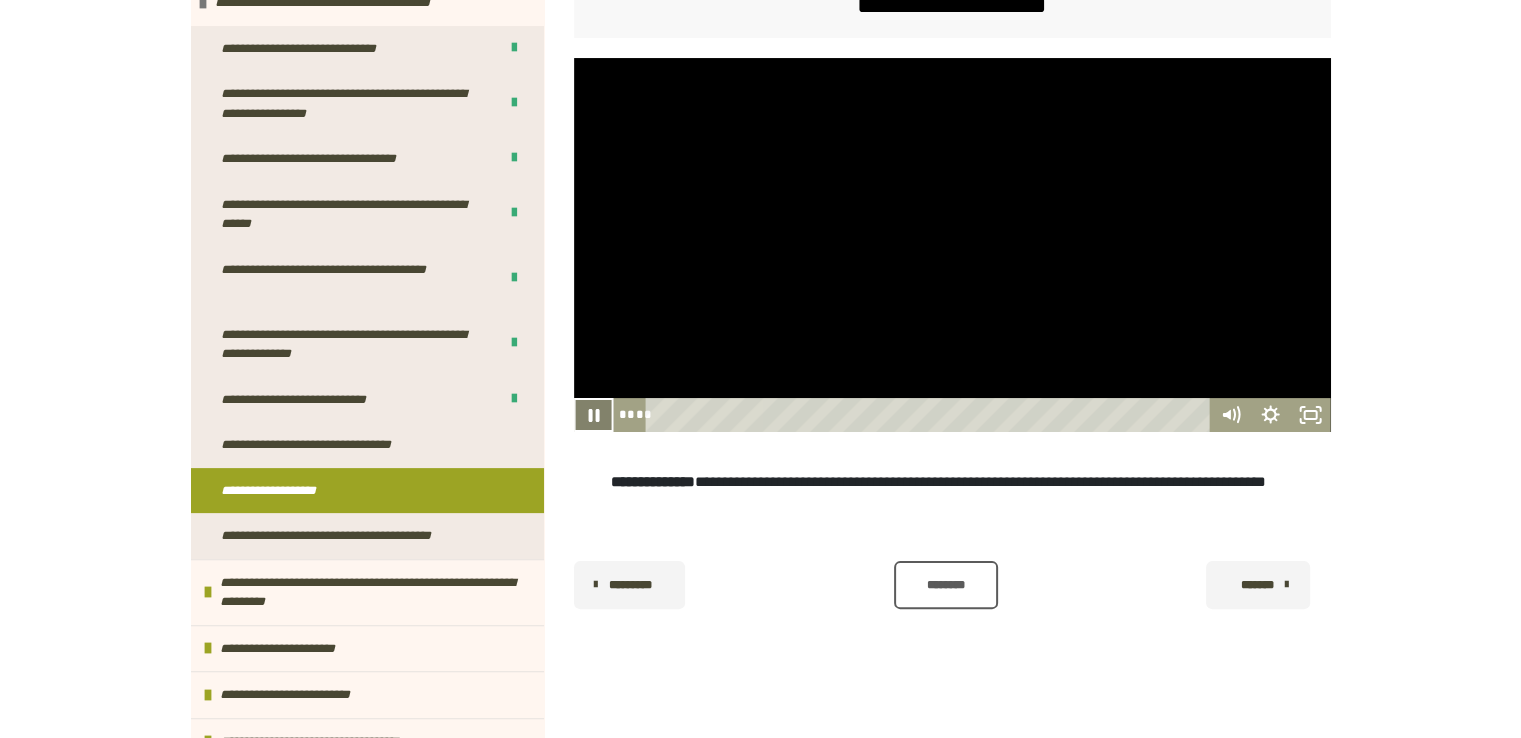 click 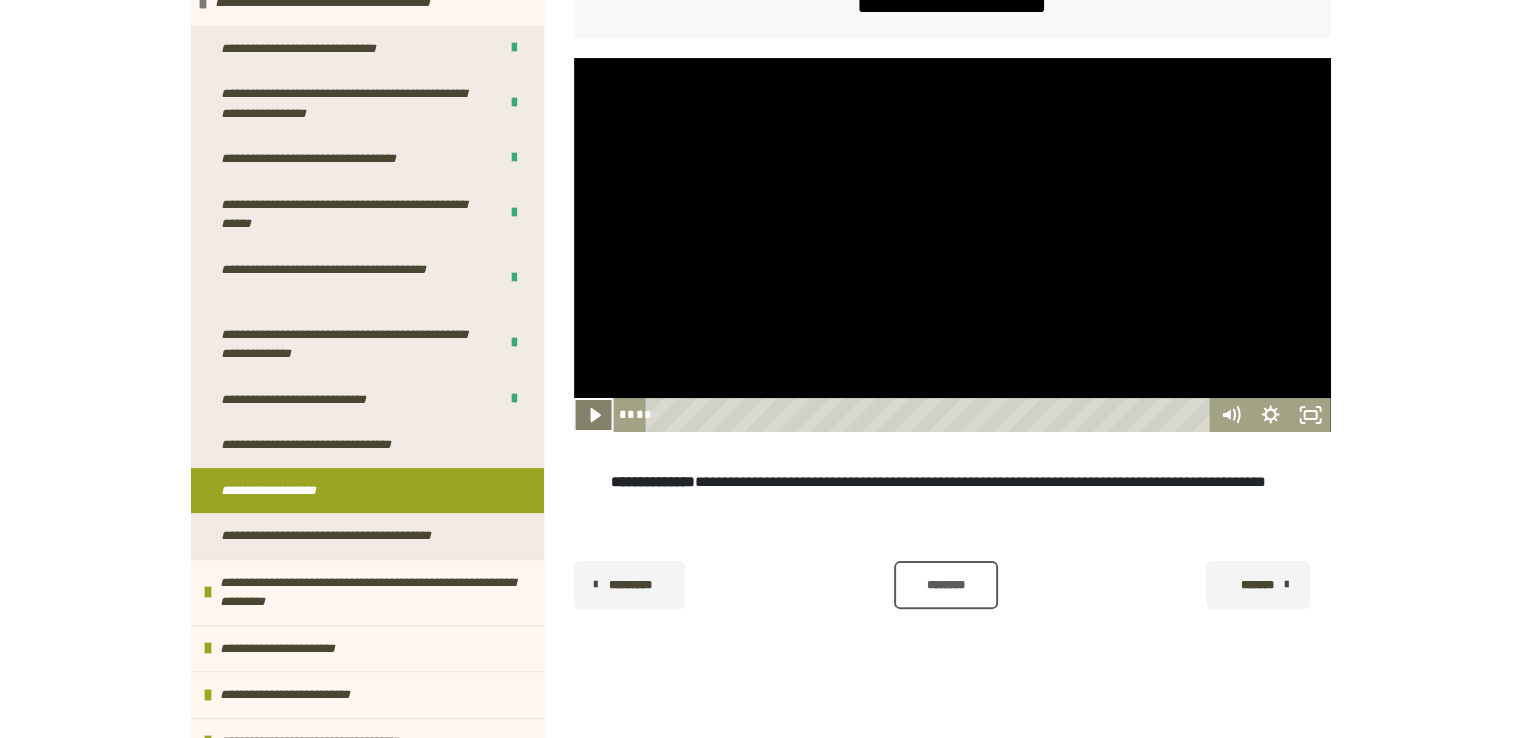 click 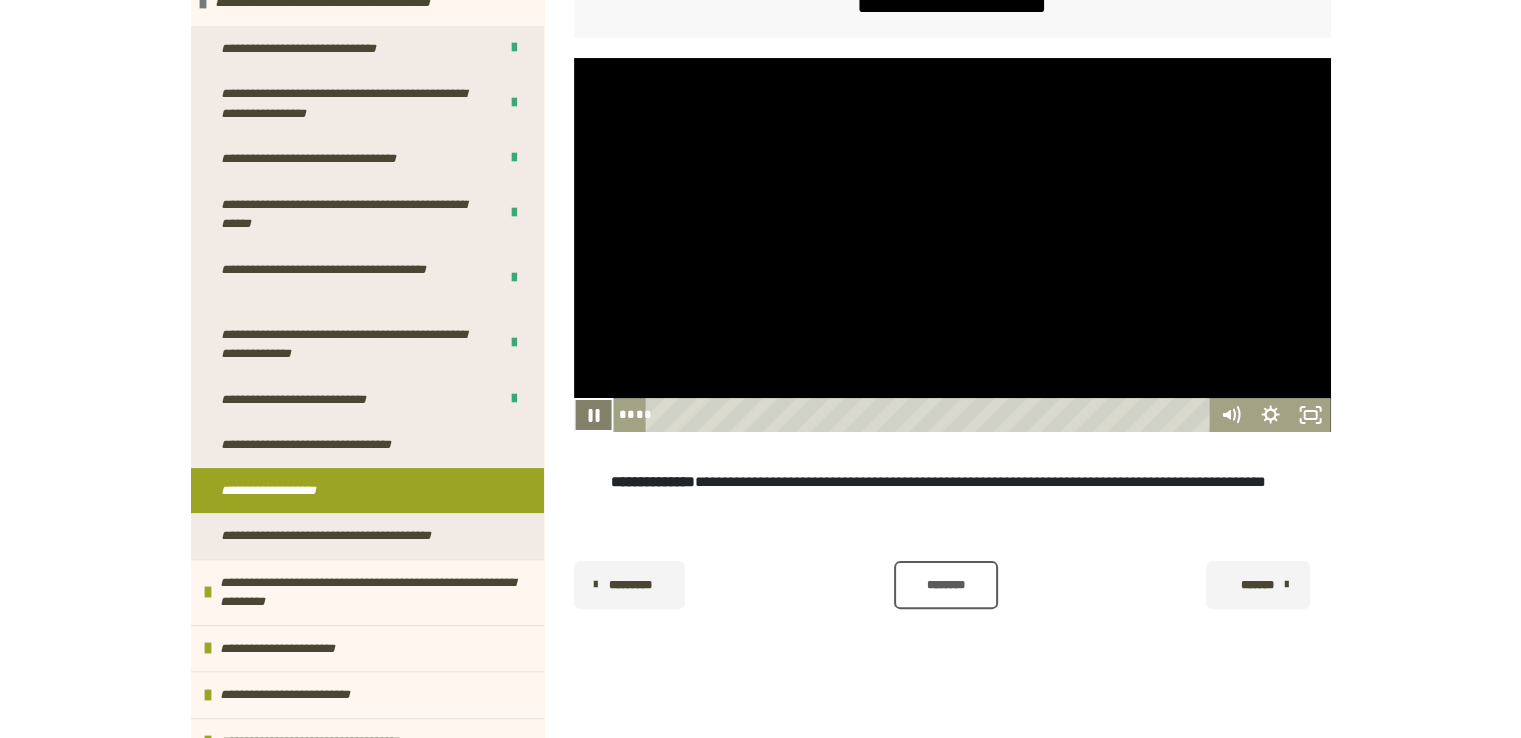click 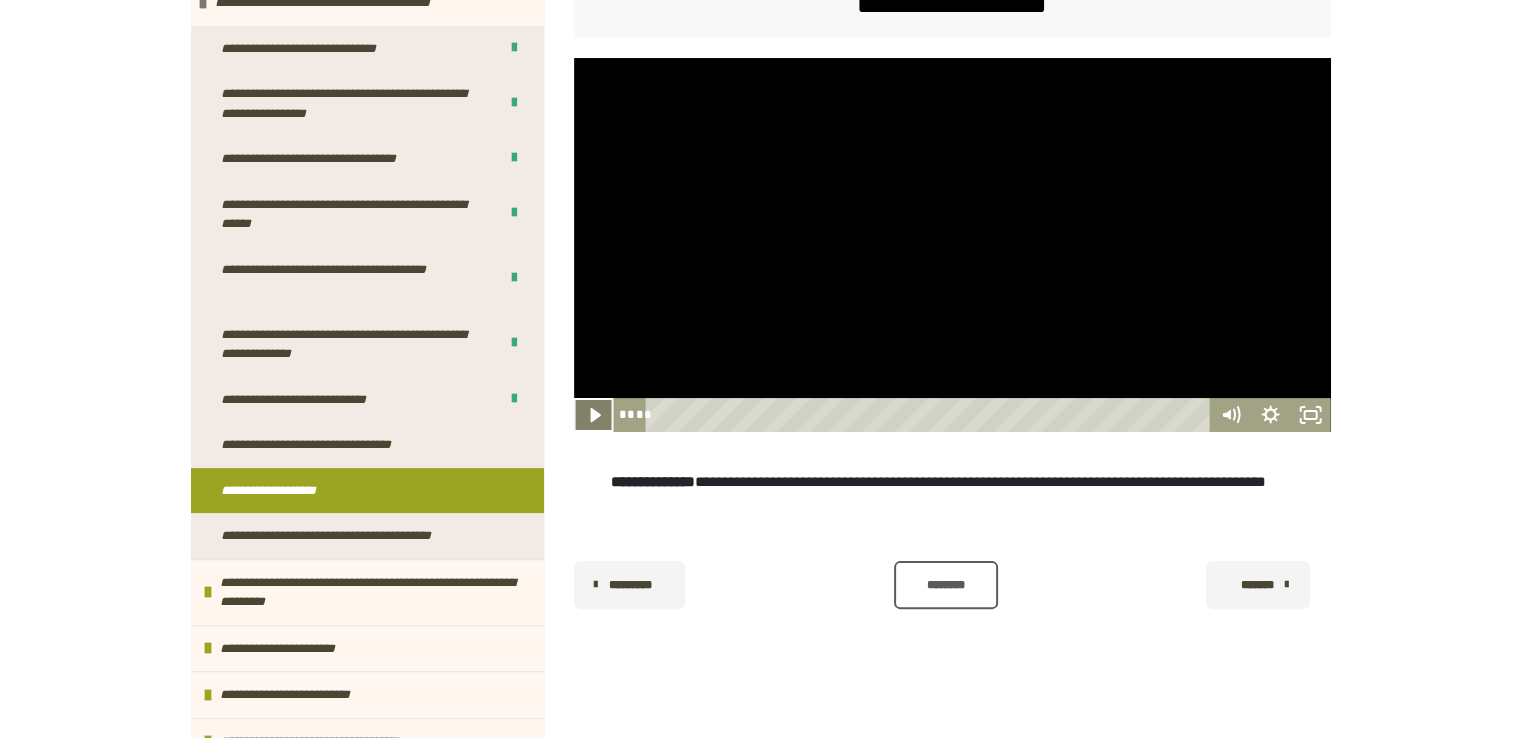 click 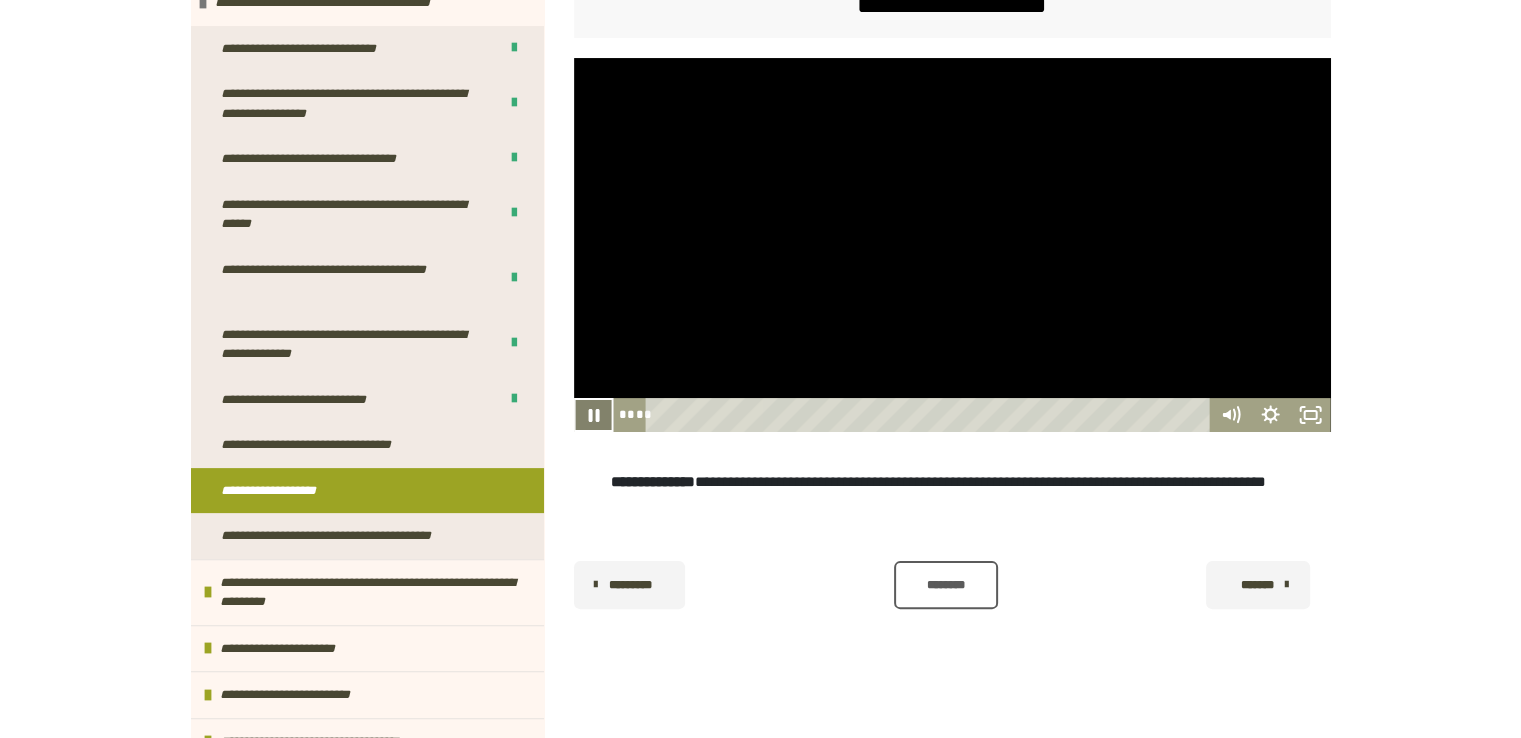 click 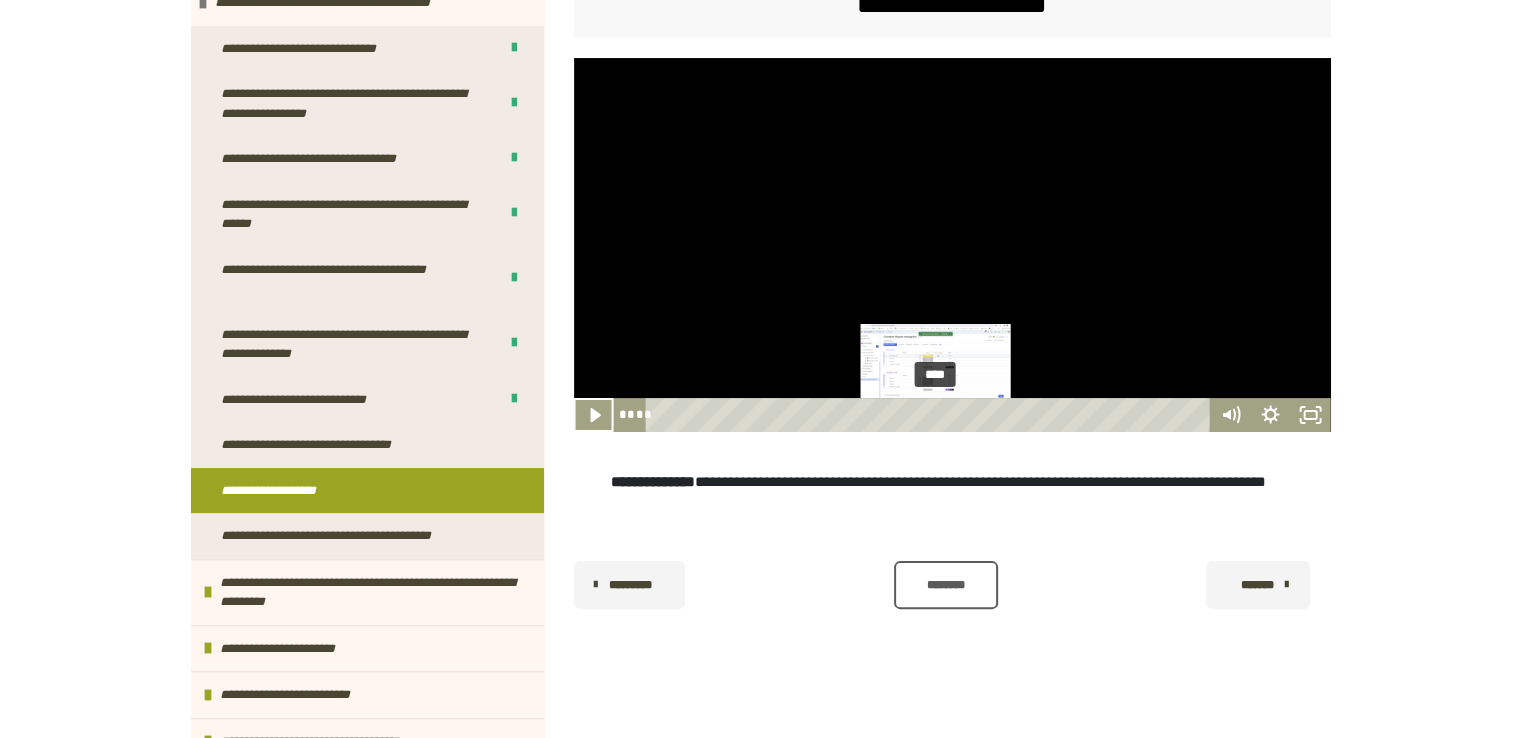 click on "****" at bounding box center [930, 415] 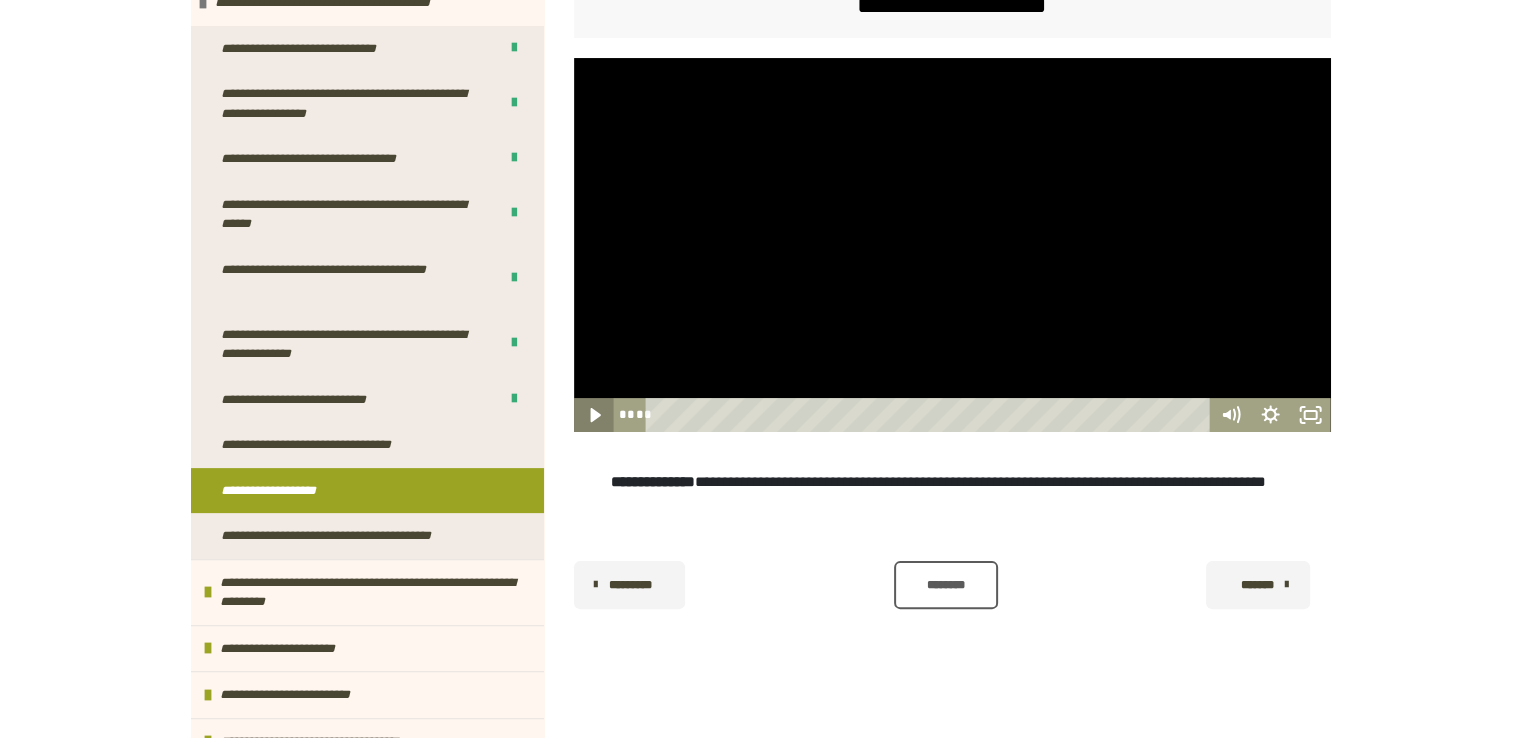 click 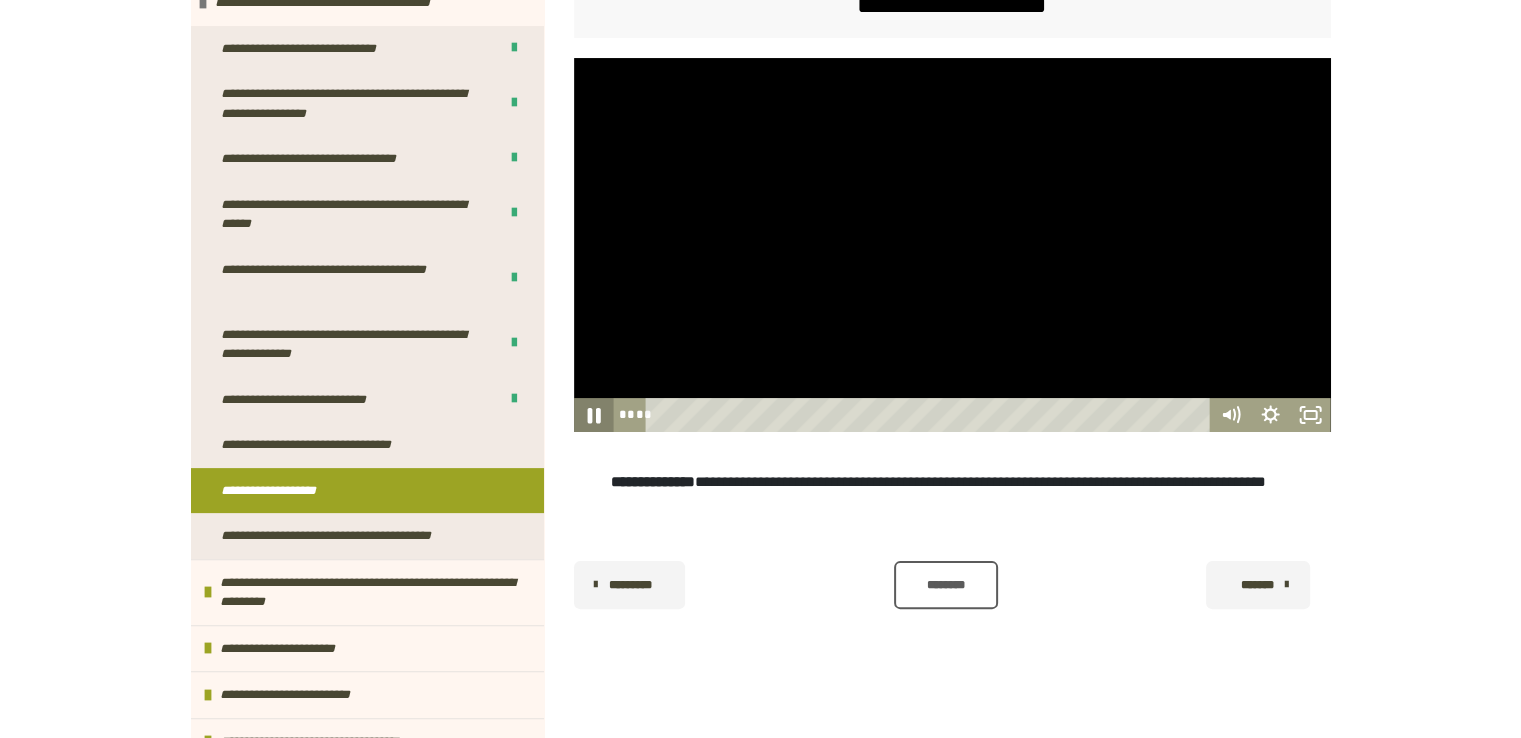 click 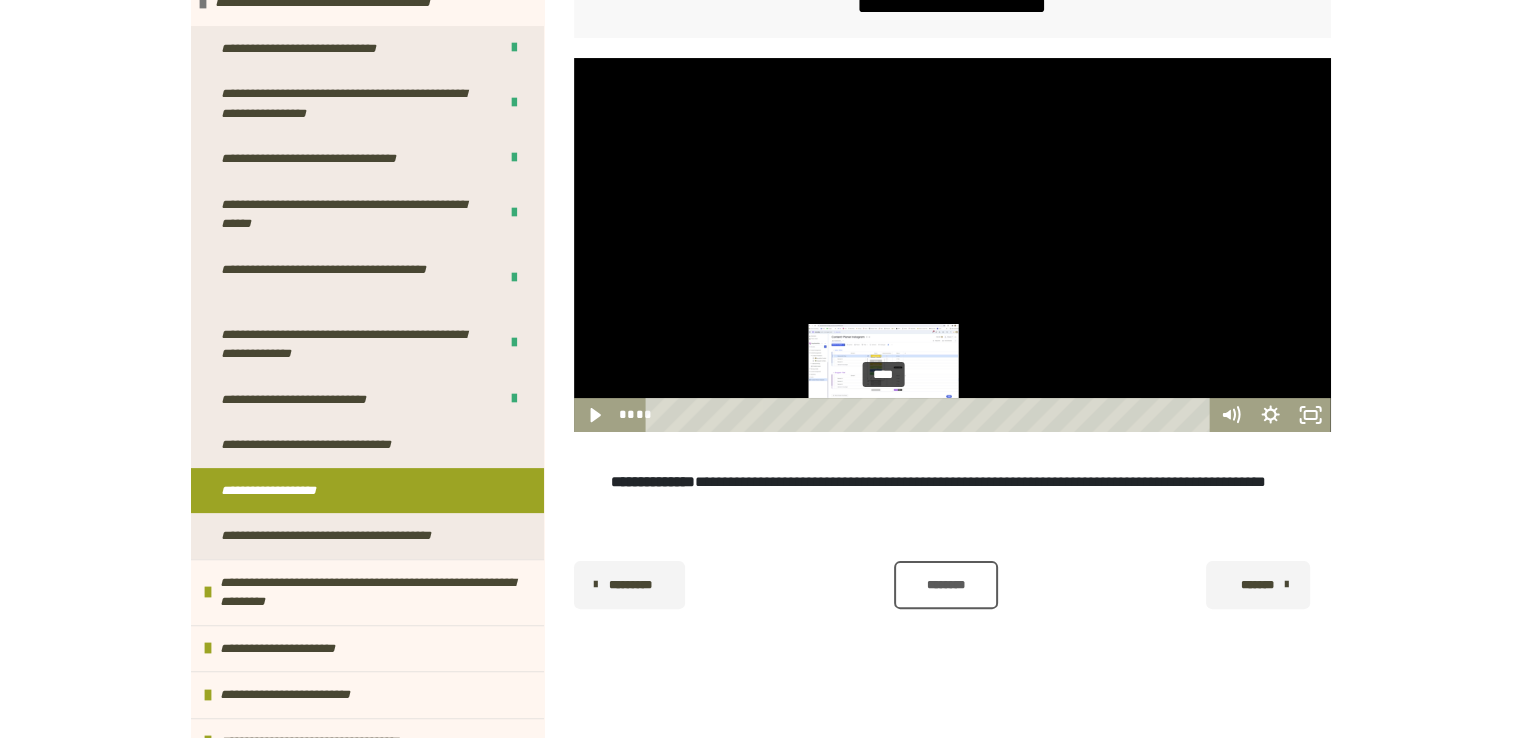 click on "****" at bounding box center [930, 415] 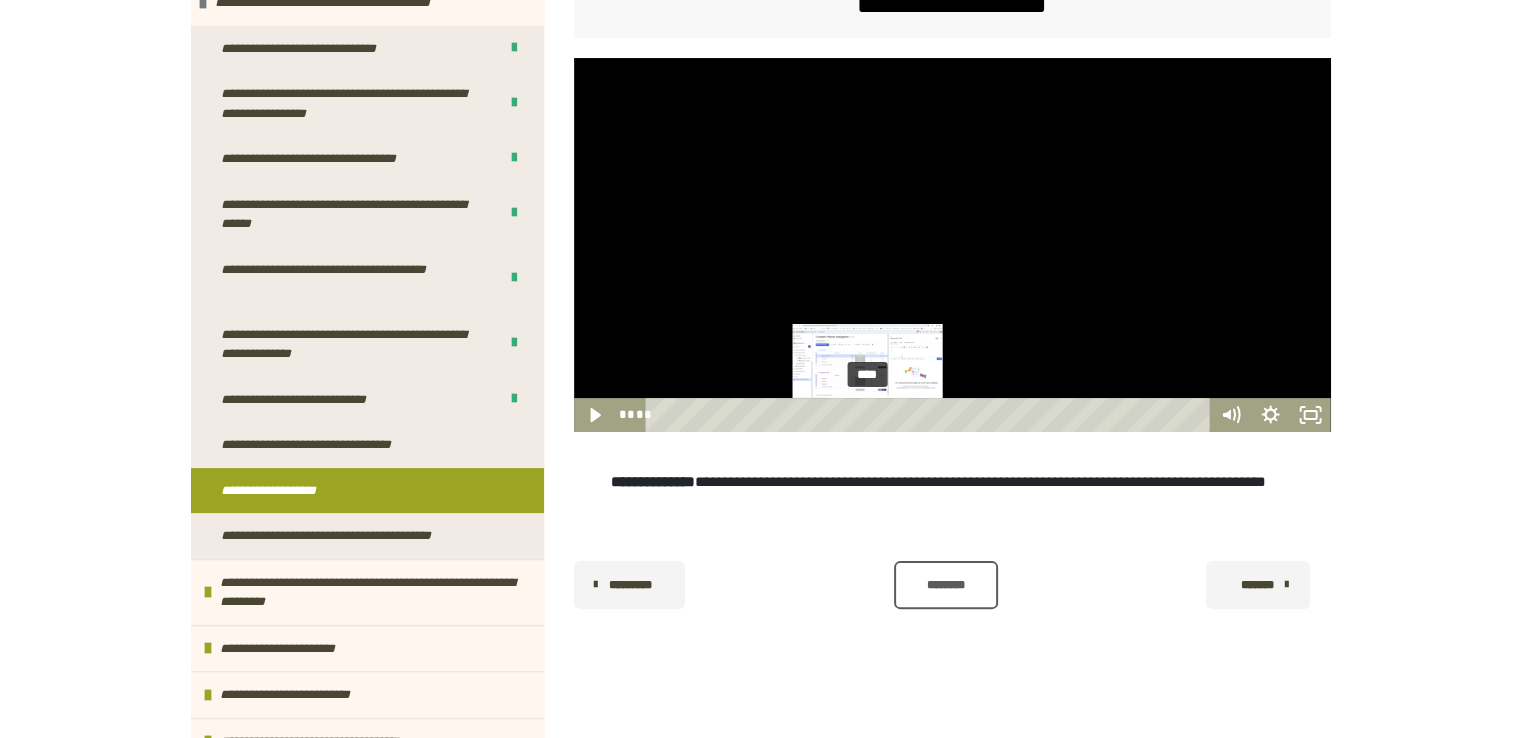 click on "****" at bounding box center (930, 415) 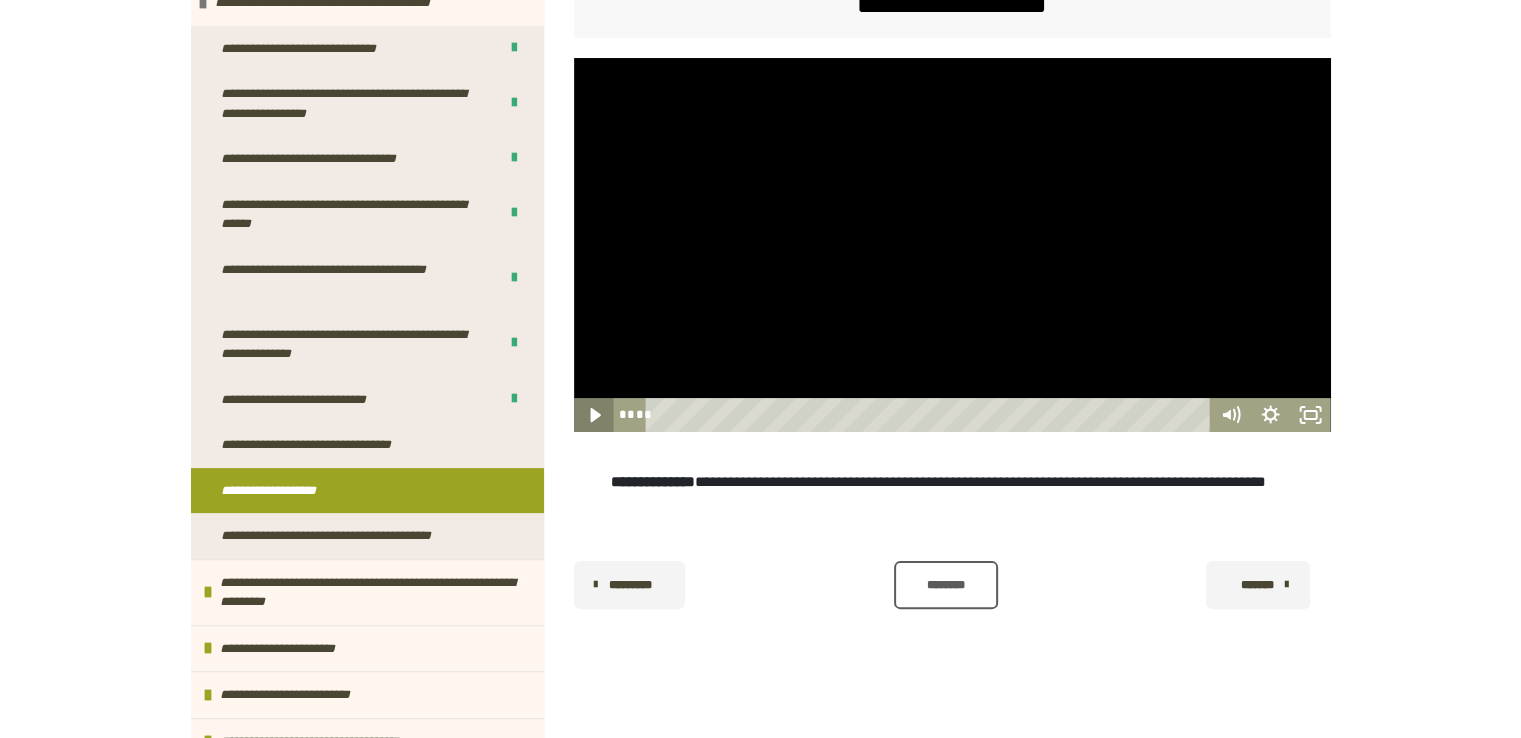 click 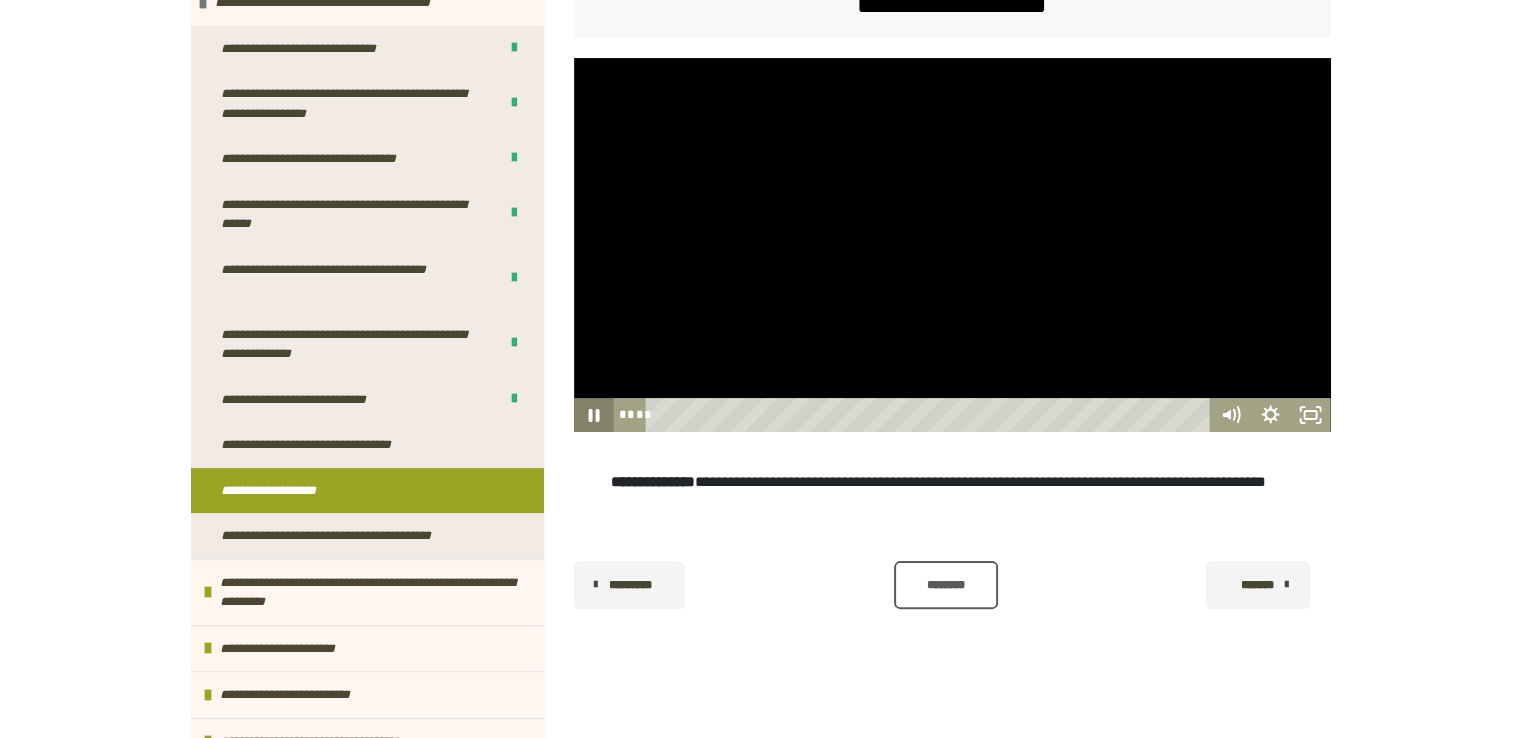 click 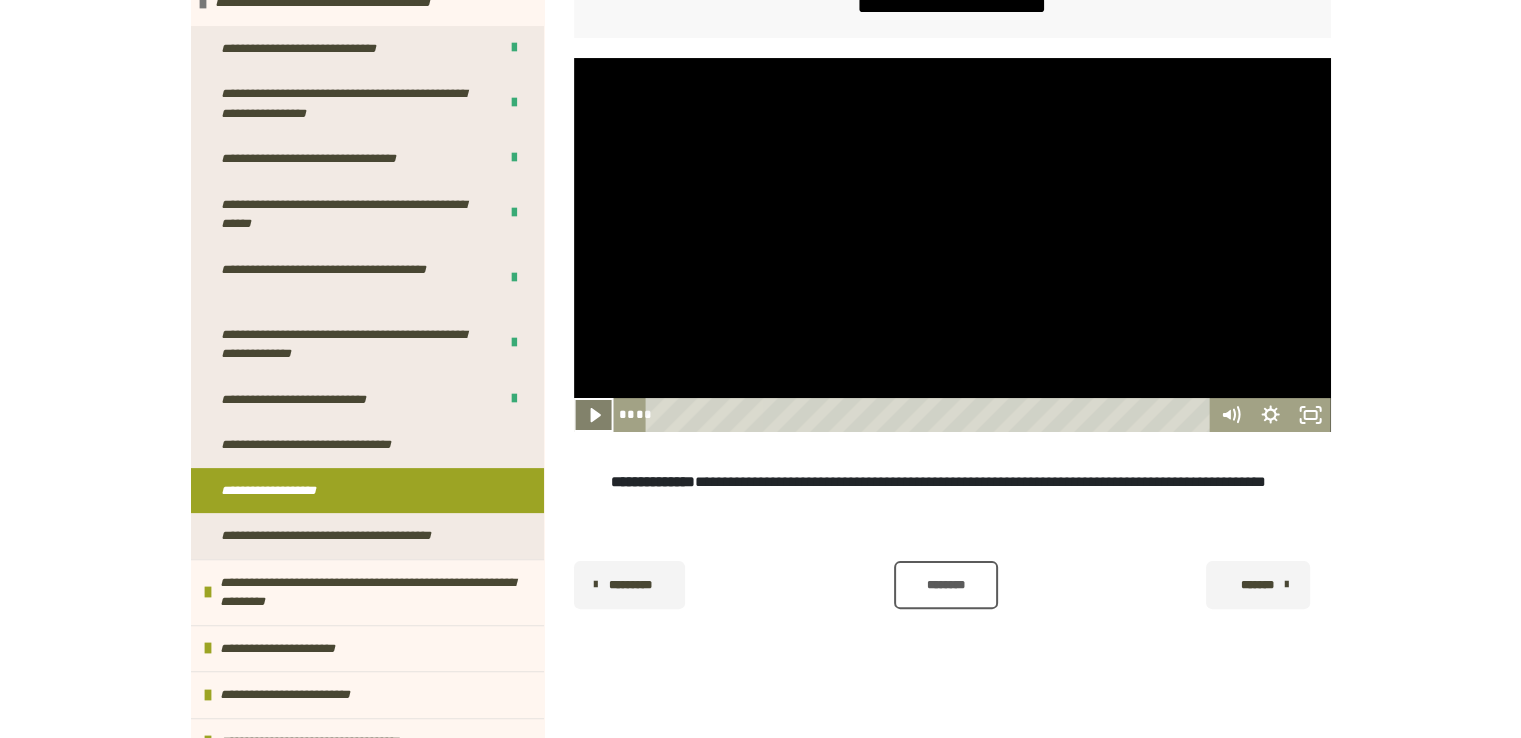 click 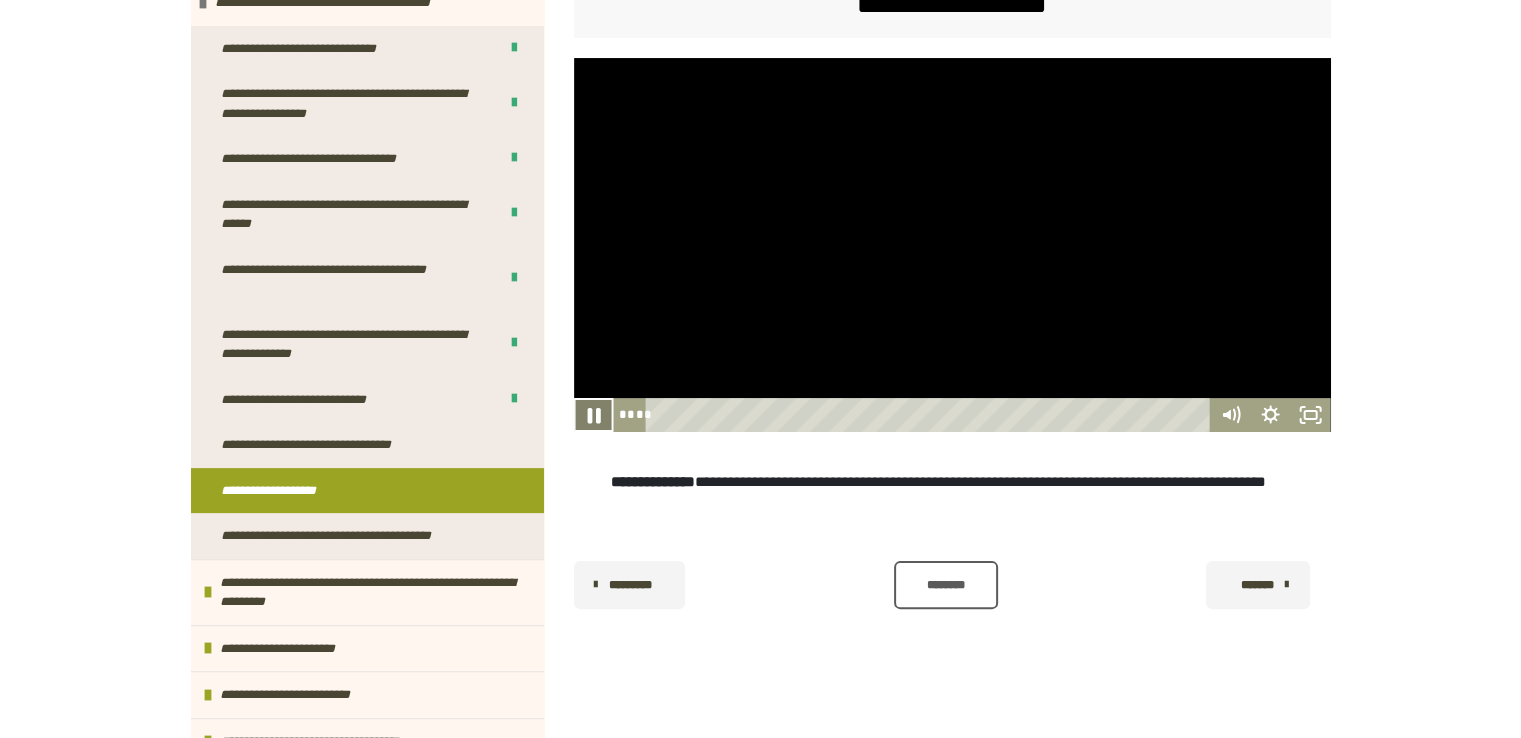 click 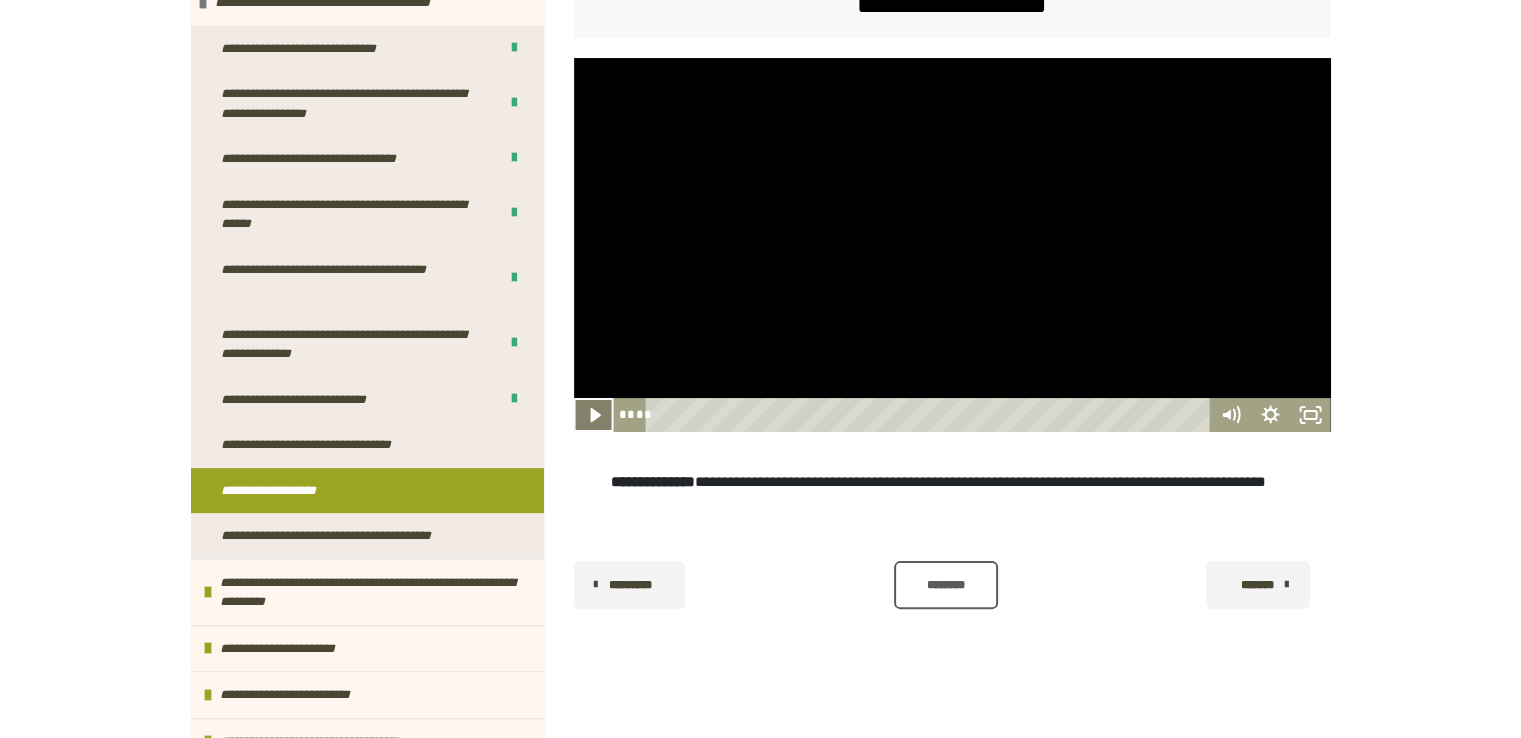 click 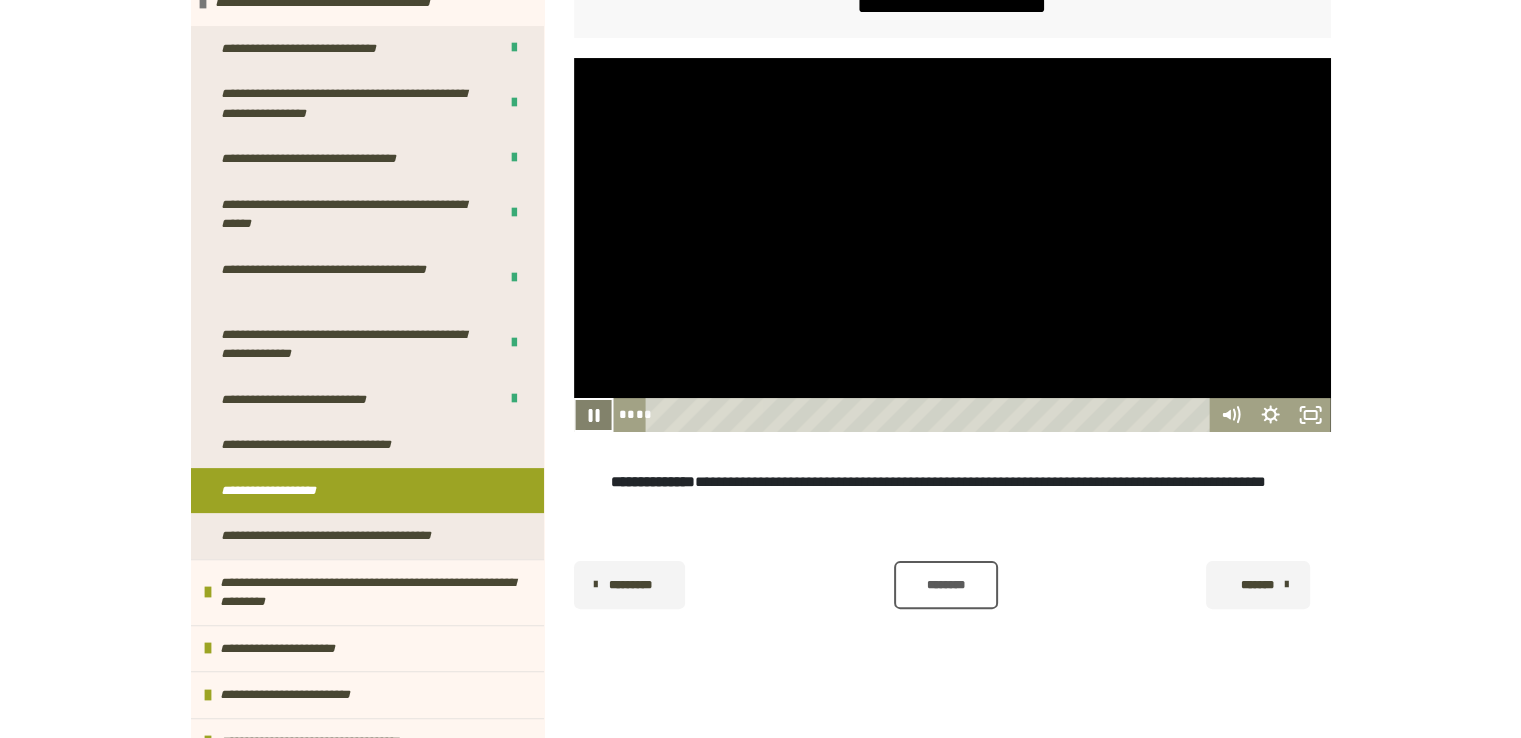 click 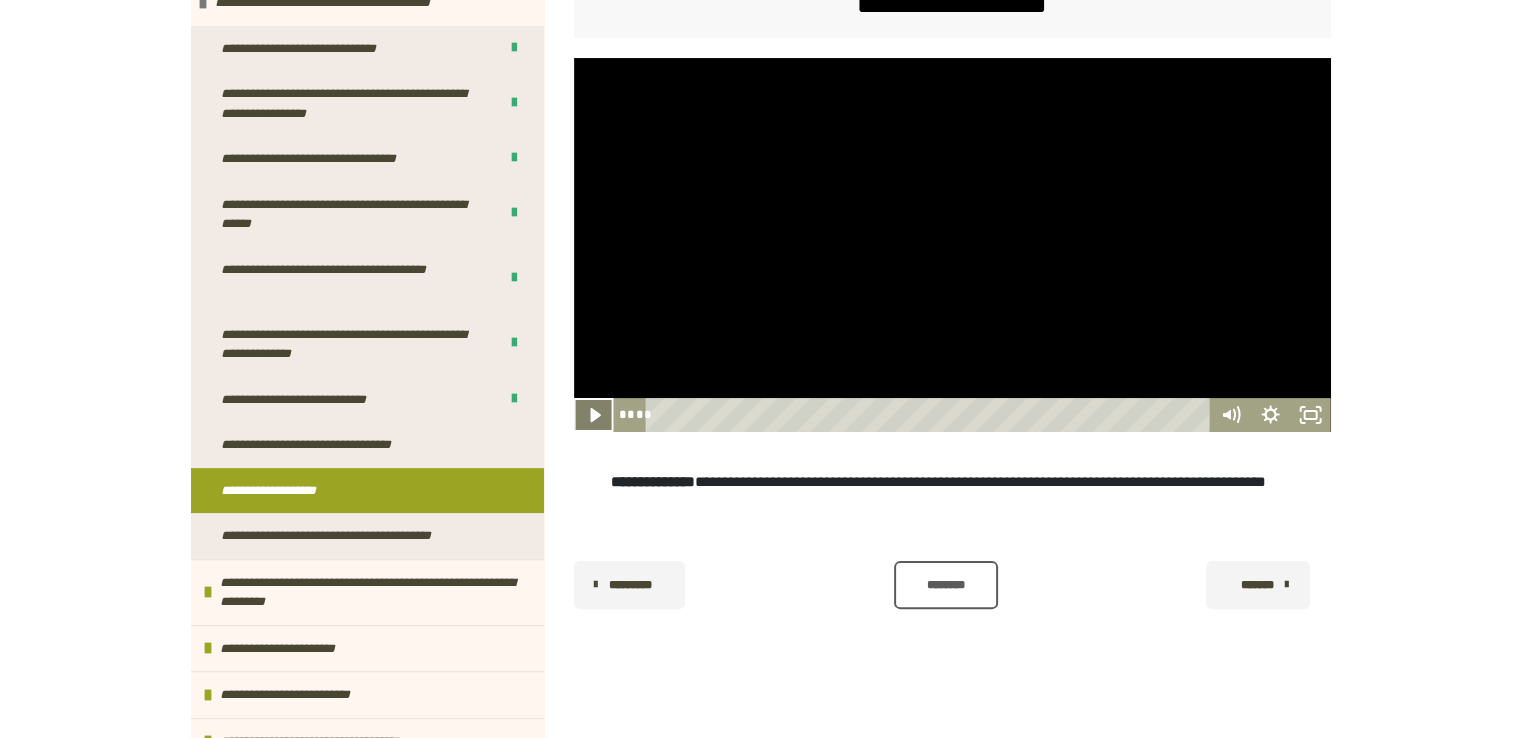 click 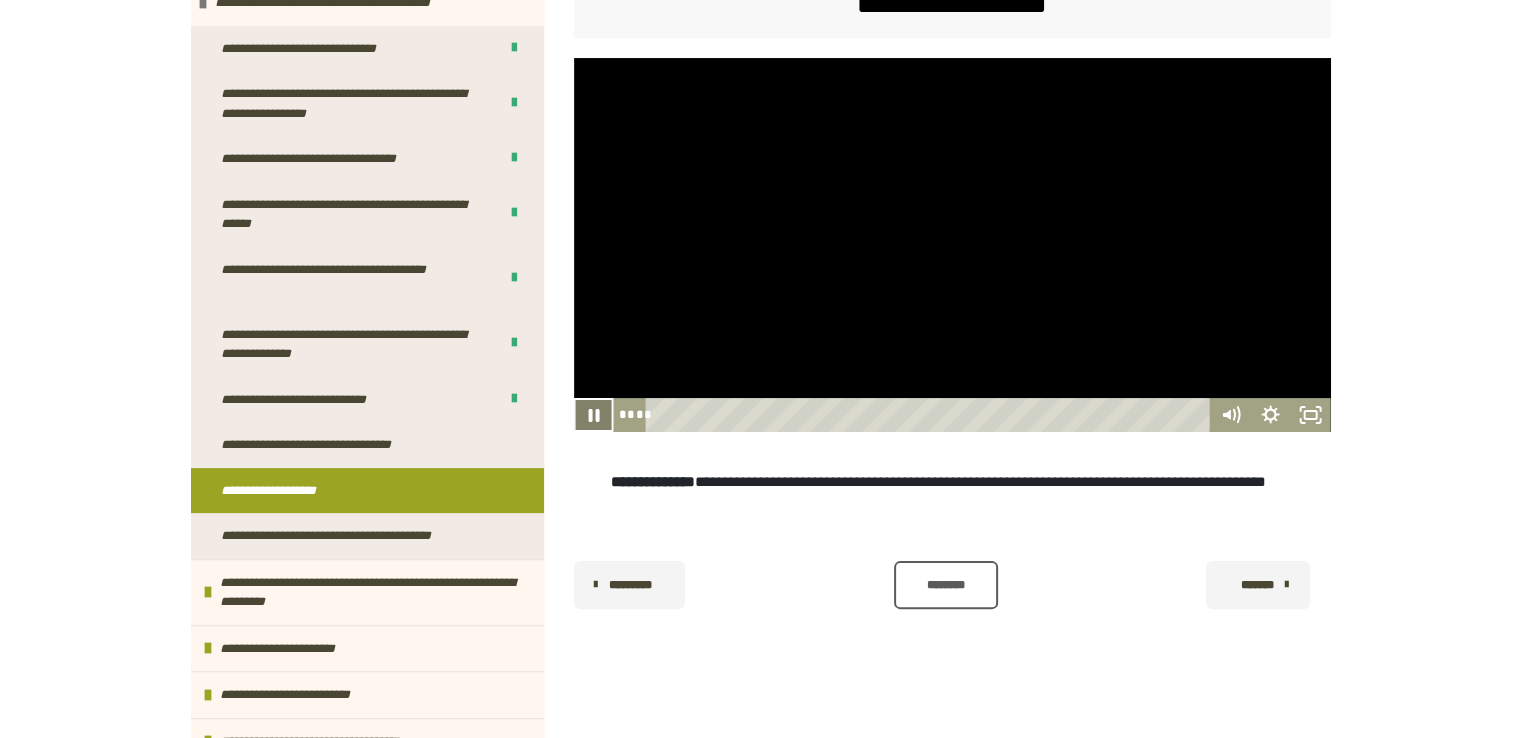 click 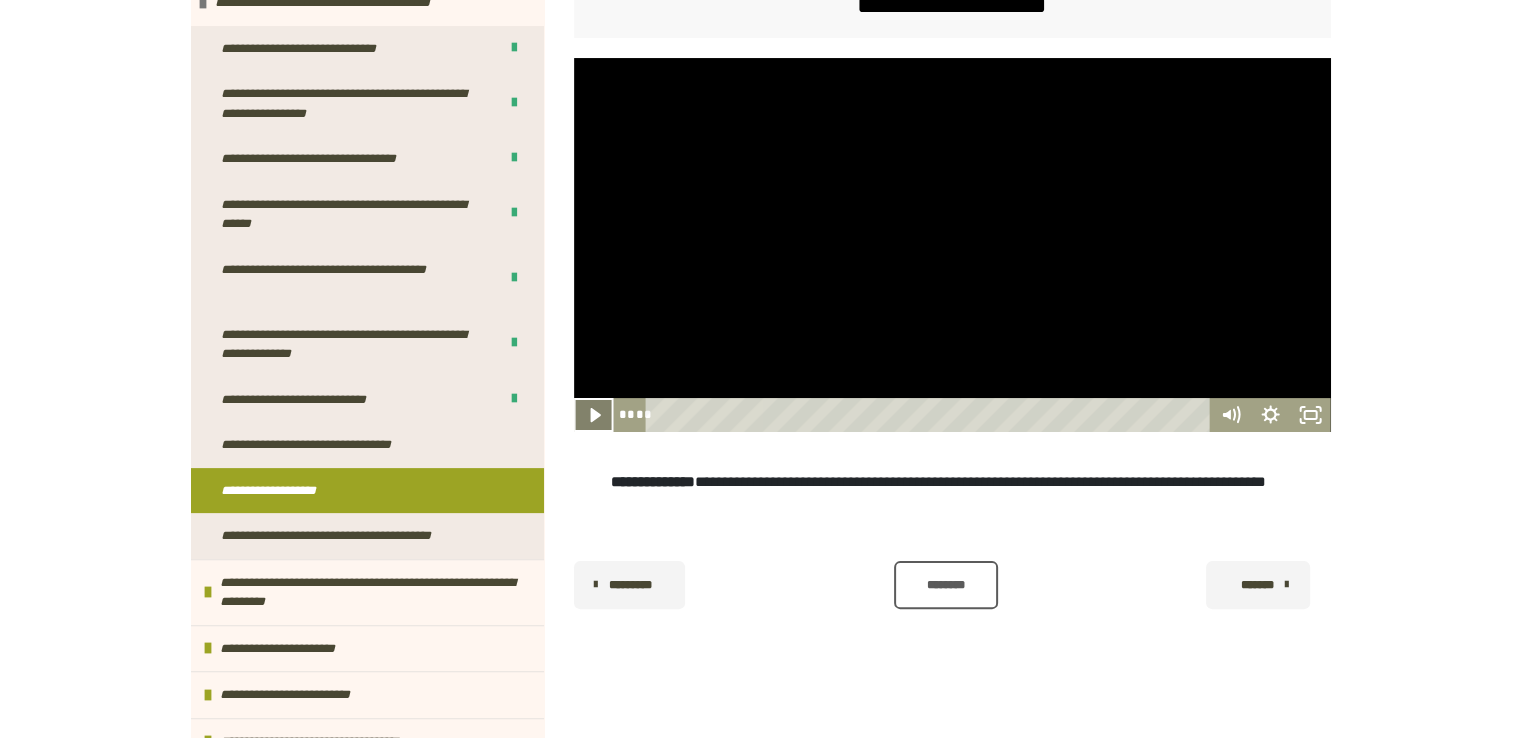click 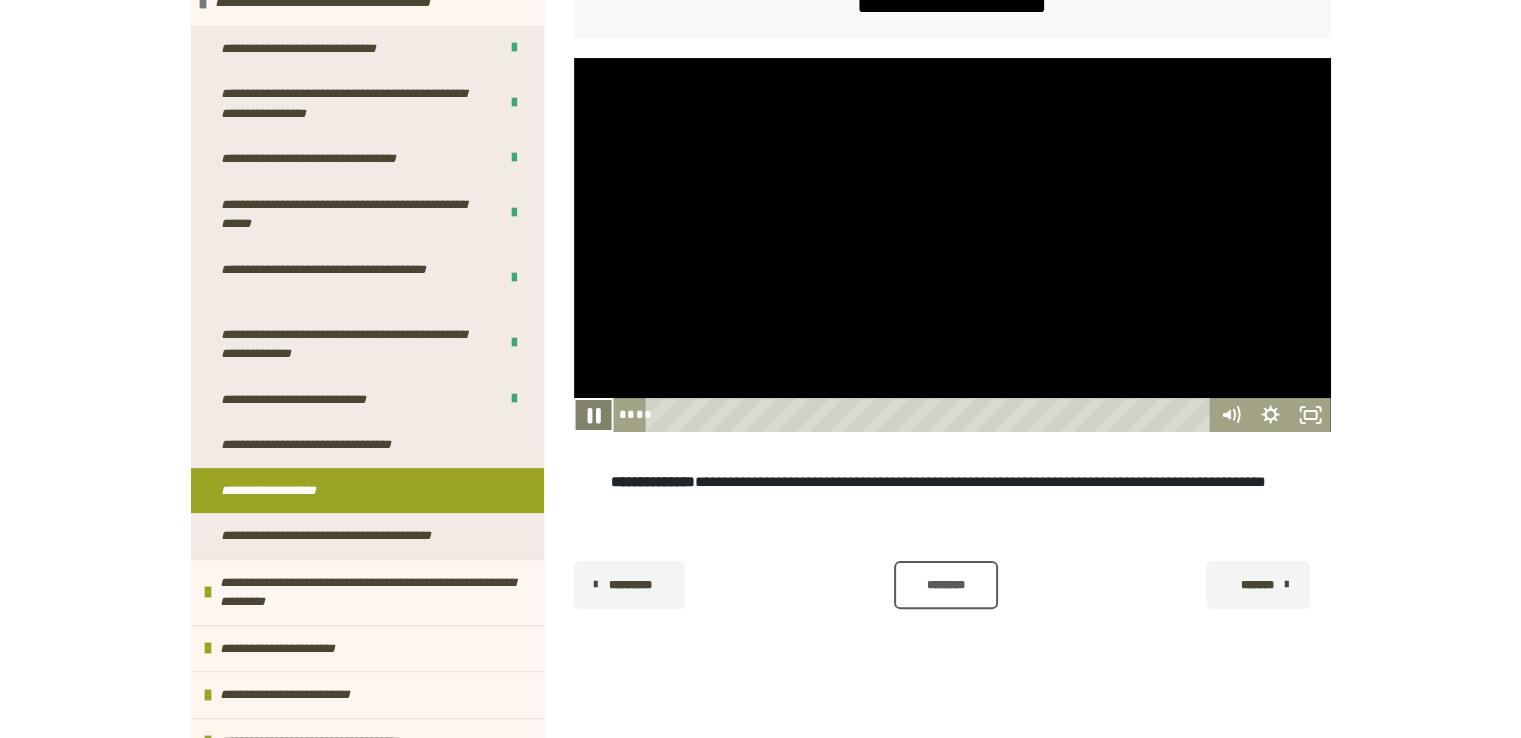 click 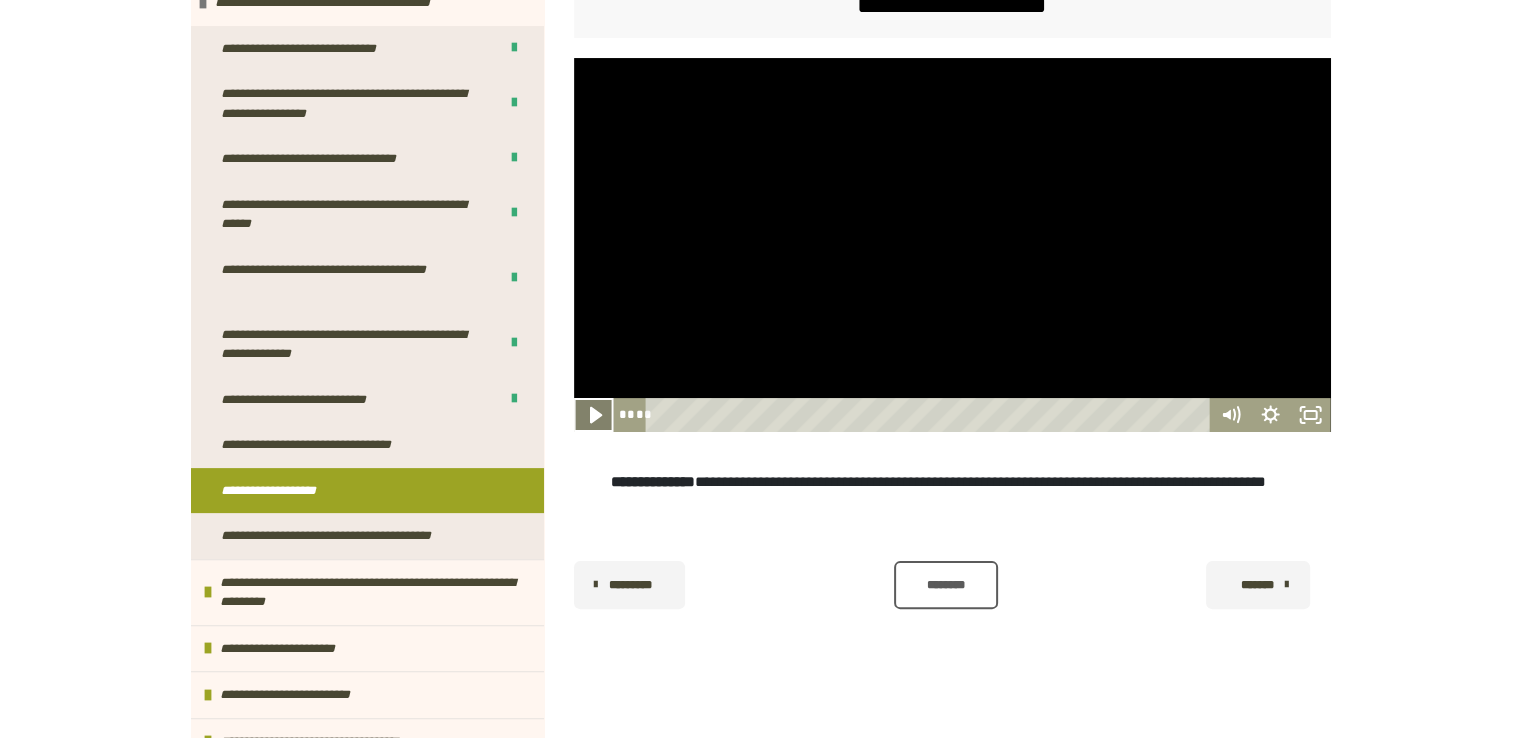 click 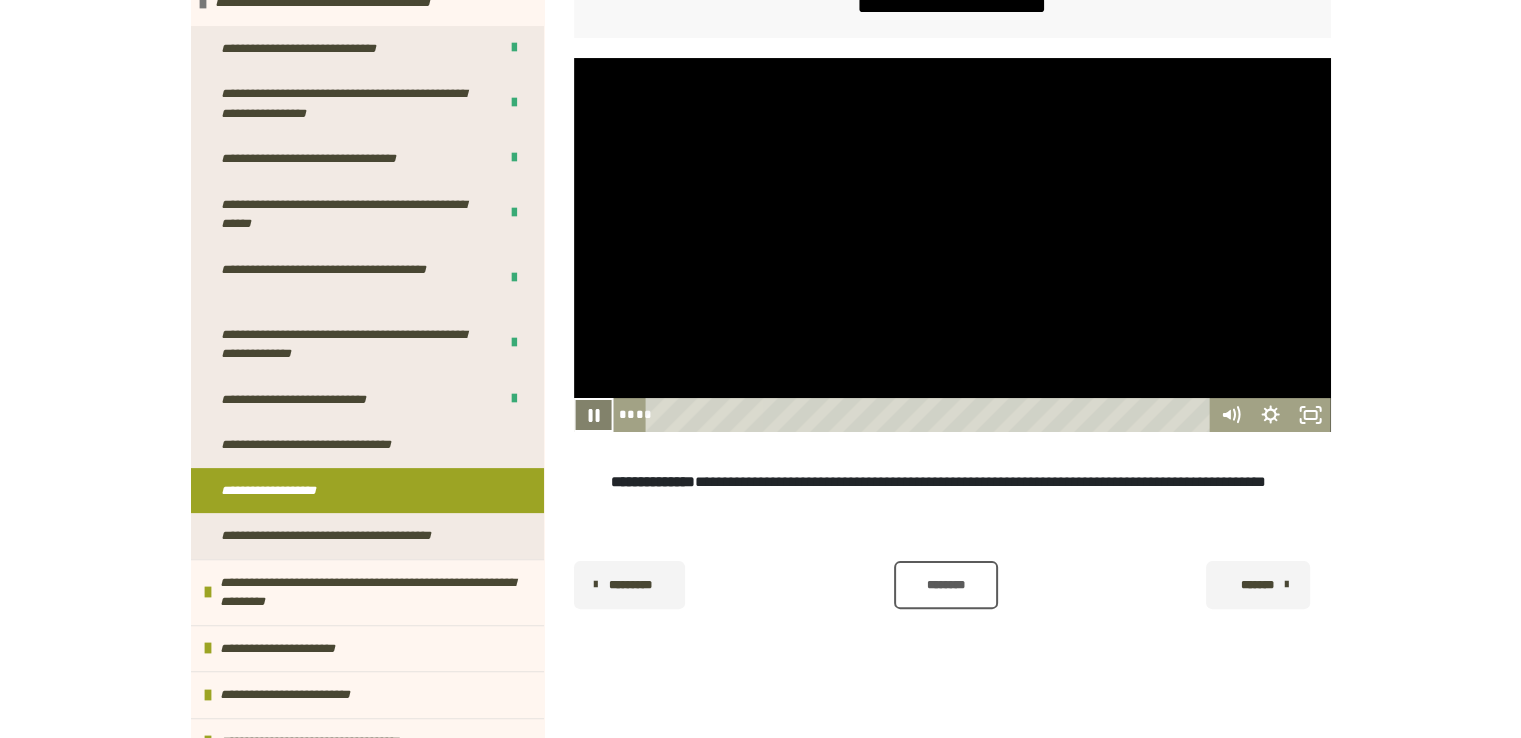 click 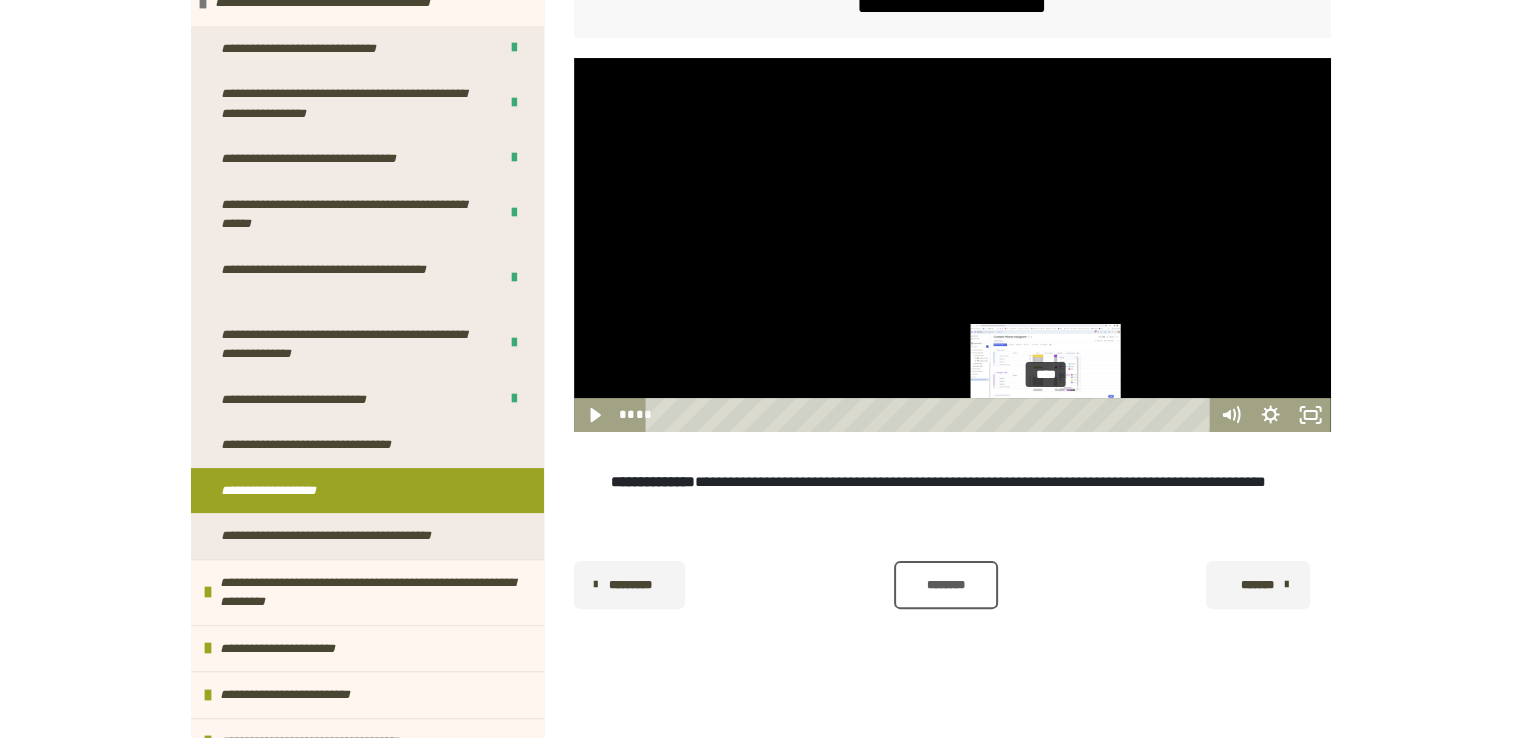 click on "****" at bounding box center [930, 415] 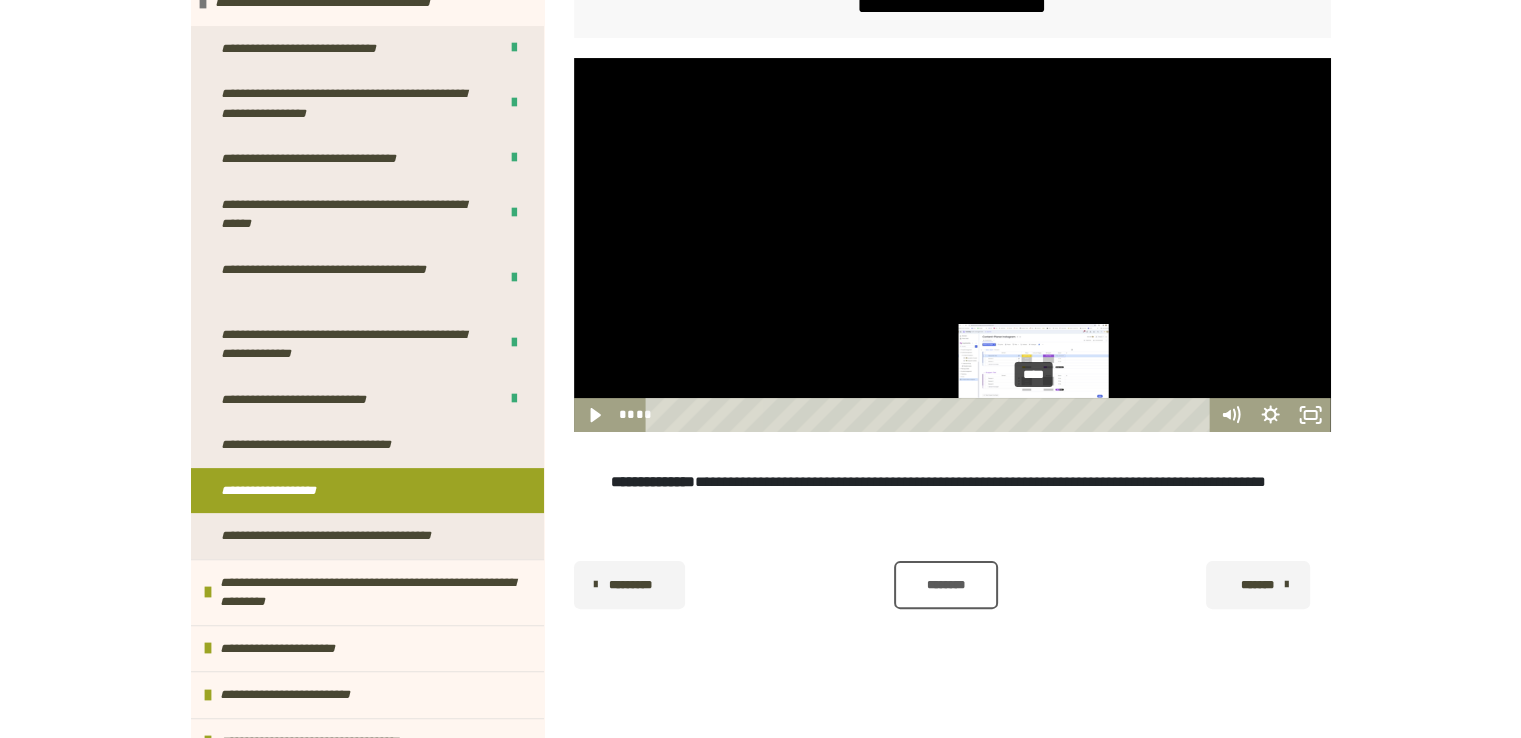 click on "****" at bounding box center (930, 415) 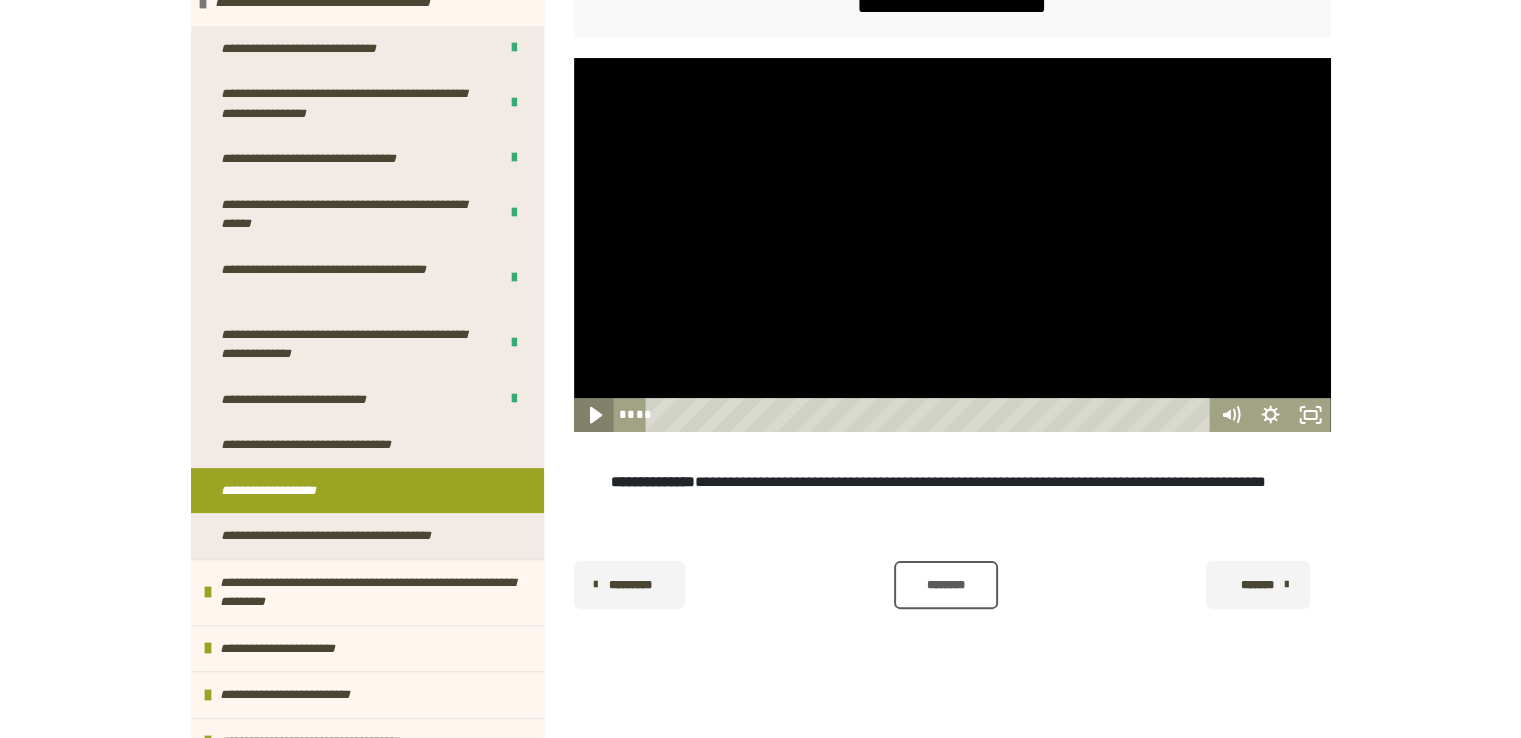click 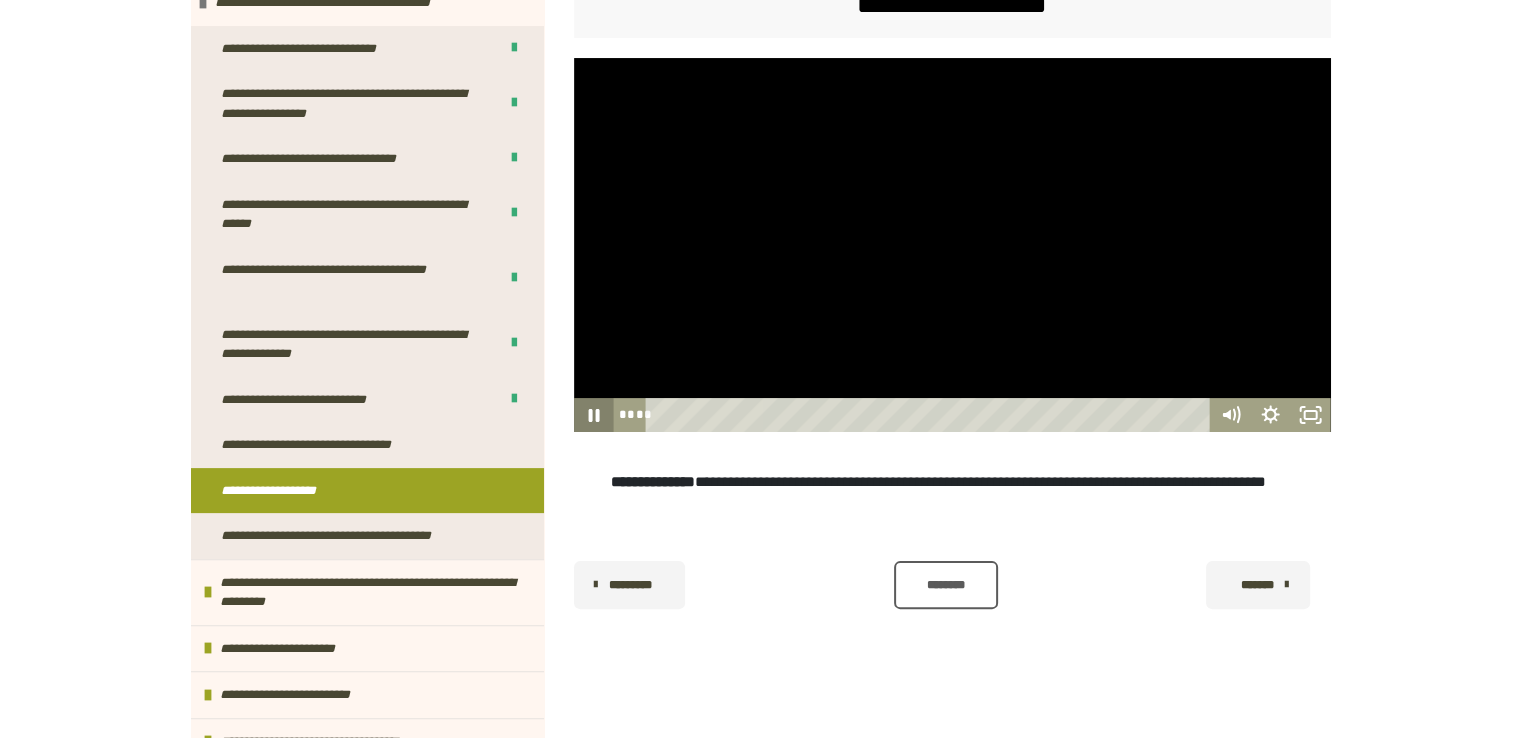 click 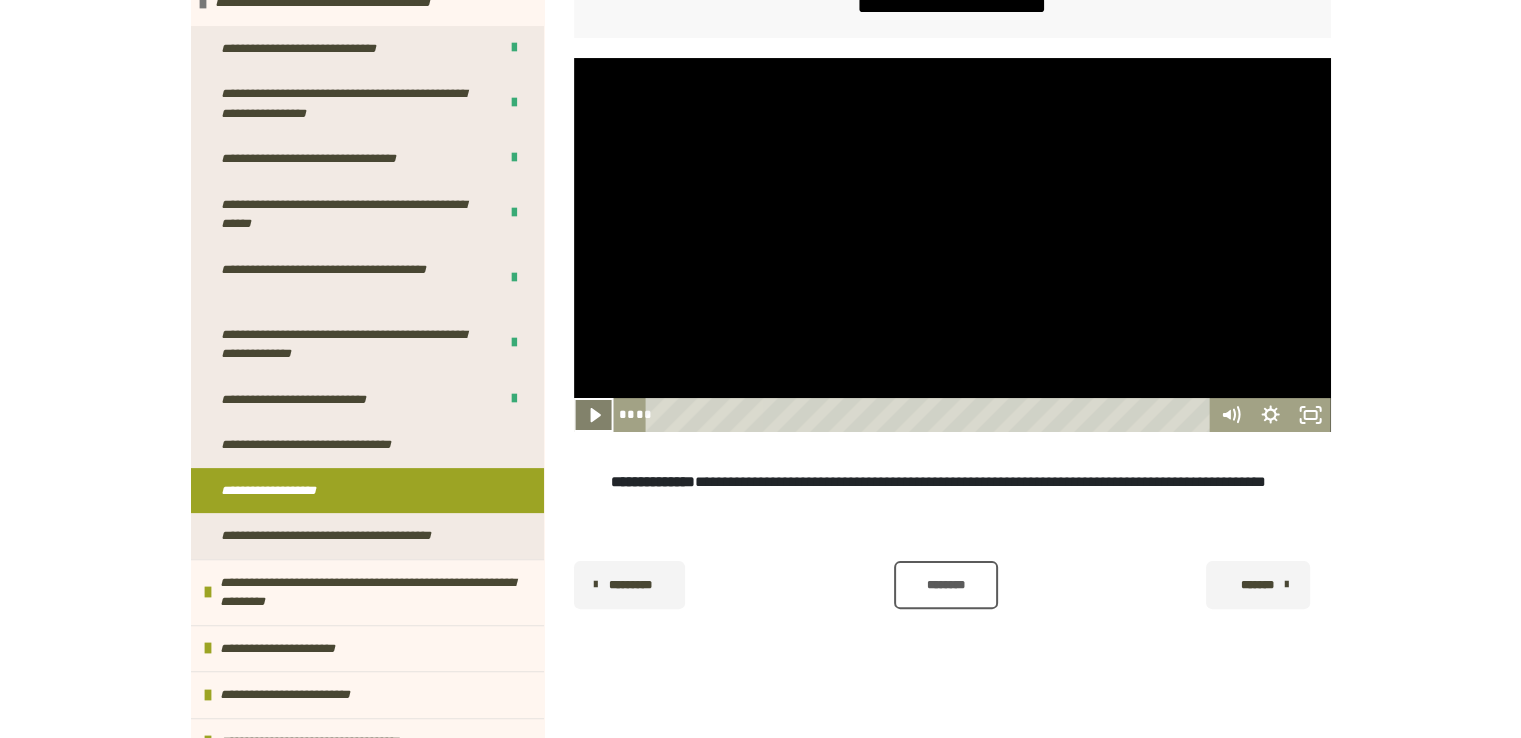 click 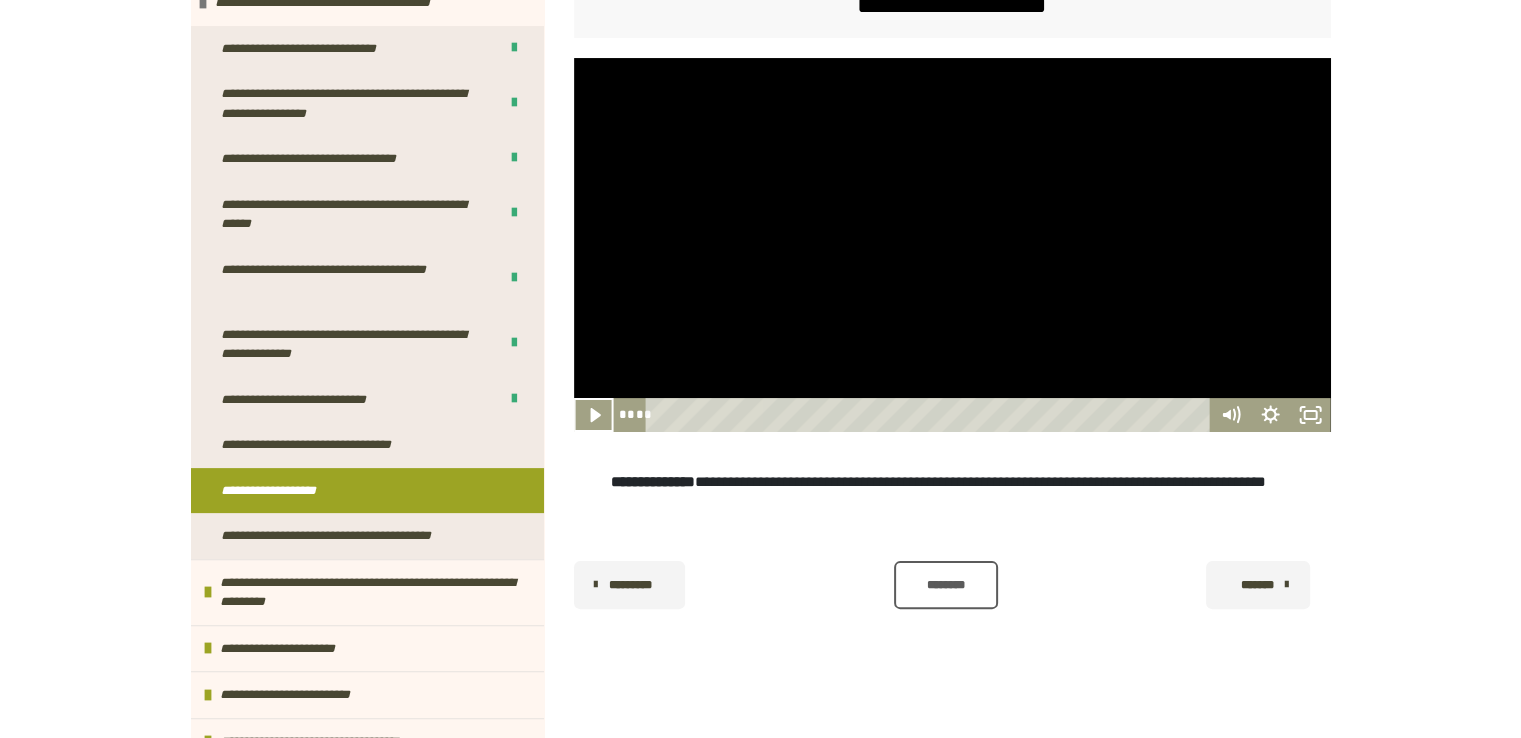 click on "********" at bounding box center [945, 585] 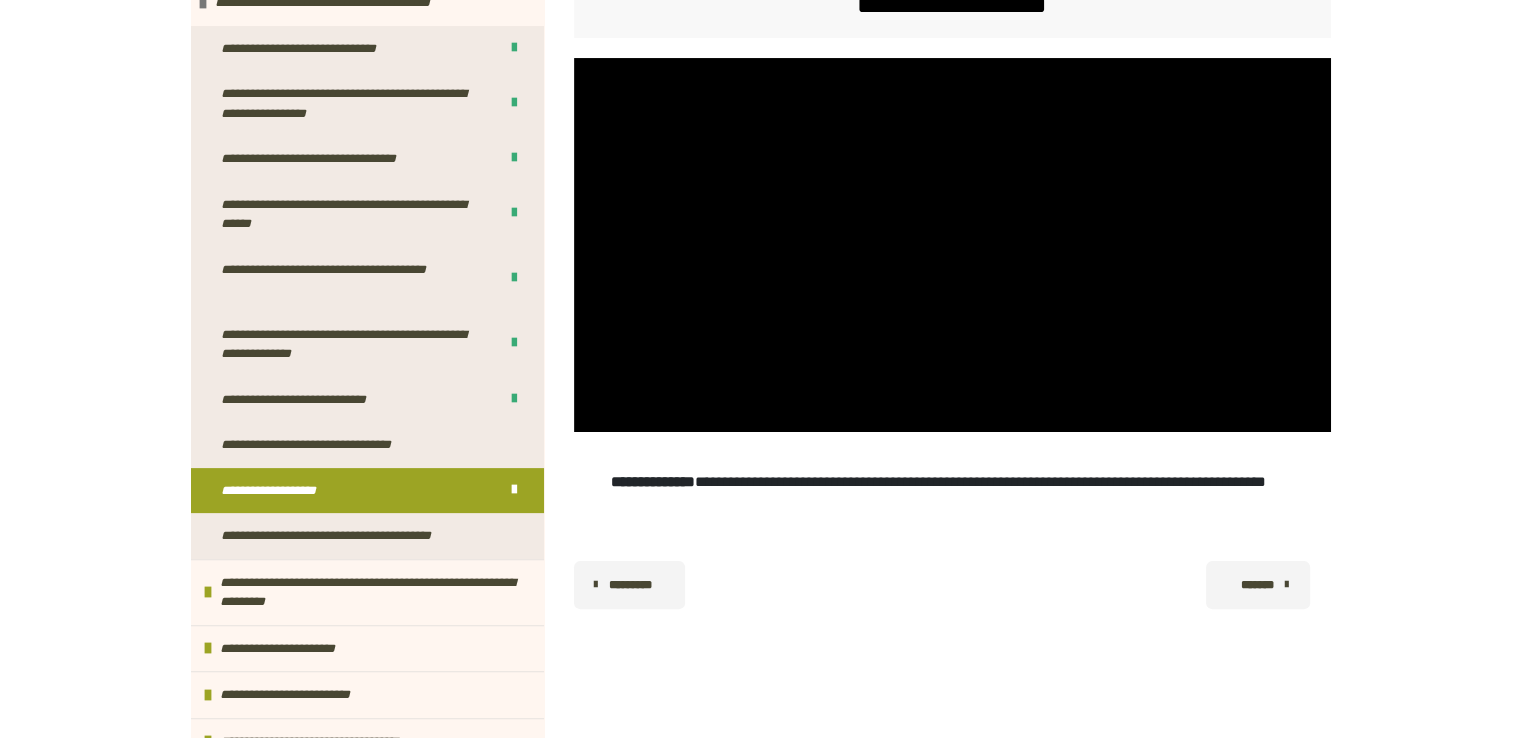 click on "*******" at bounding box center [1256, 585] 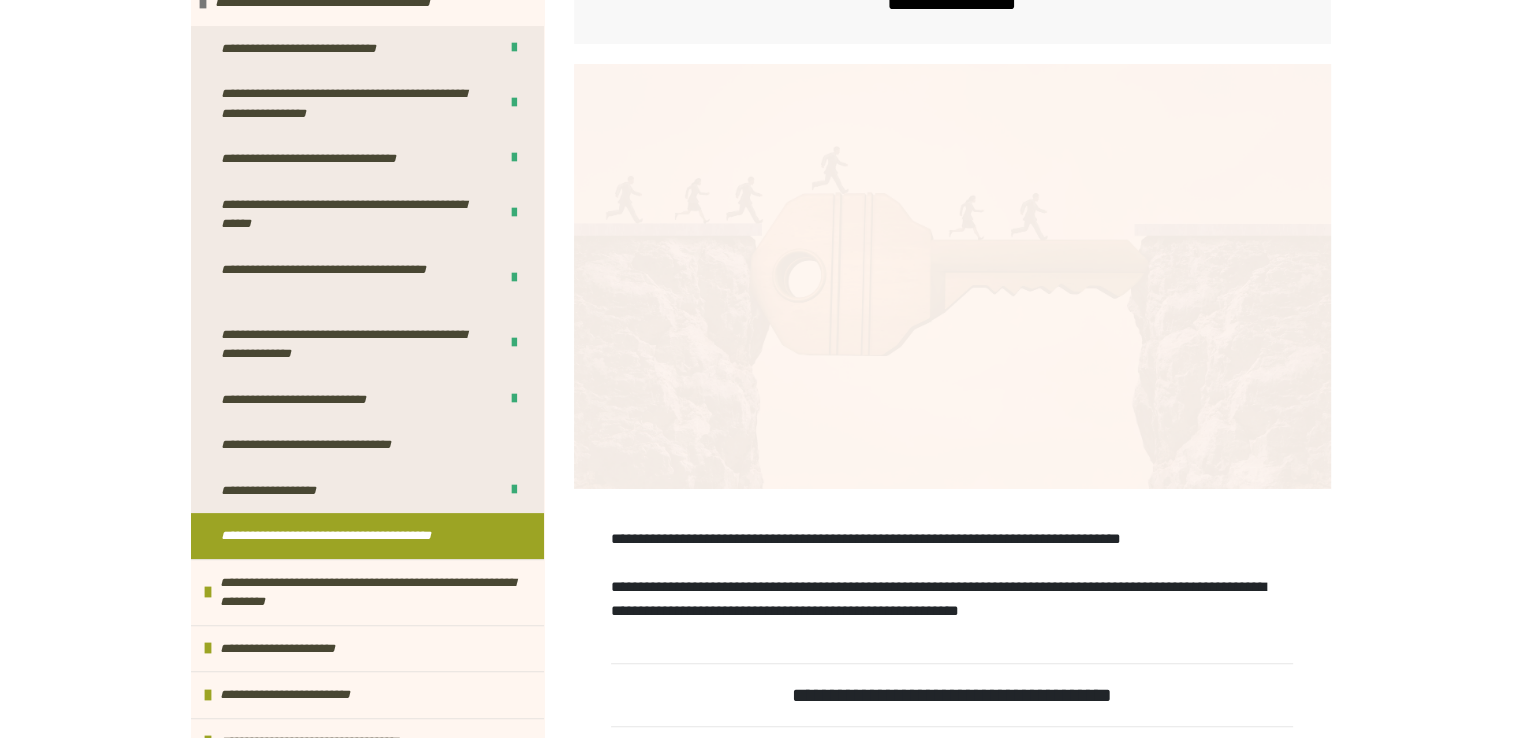 scroll, scrollTop: 182, scrollLeft: 0, axis: vertical 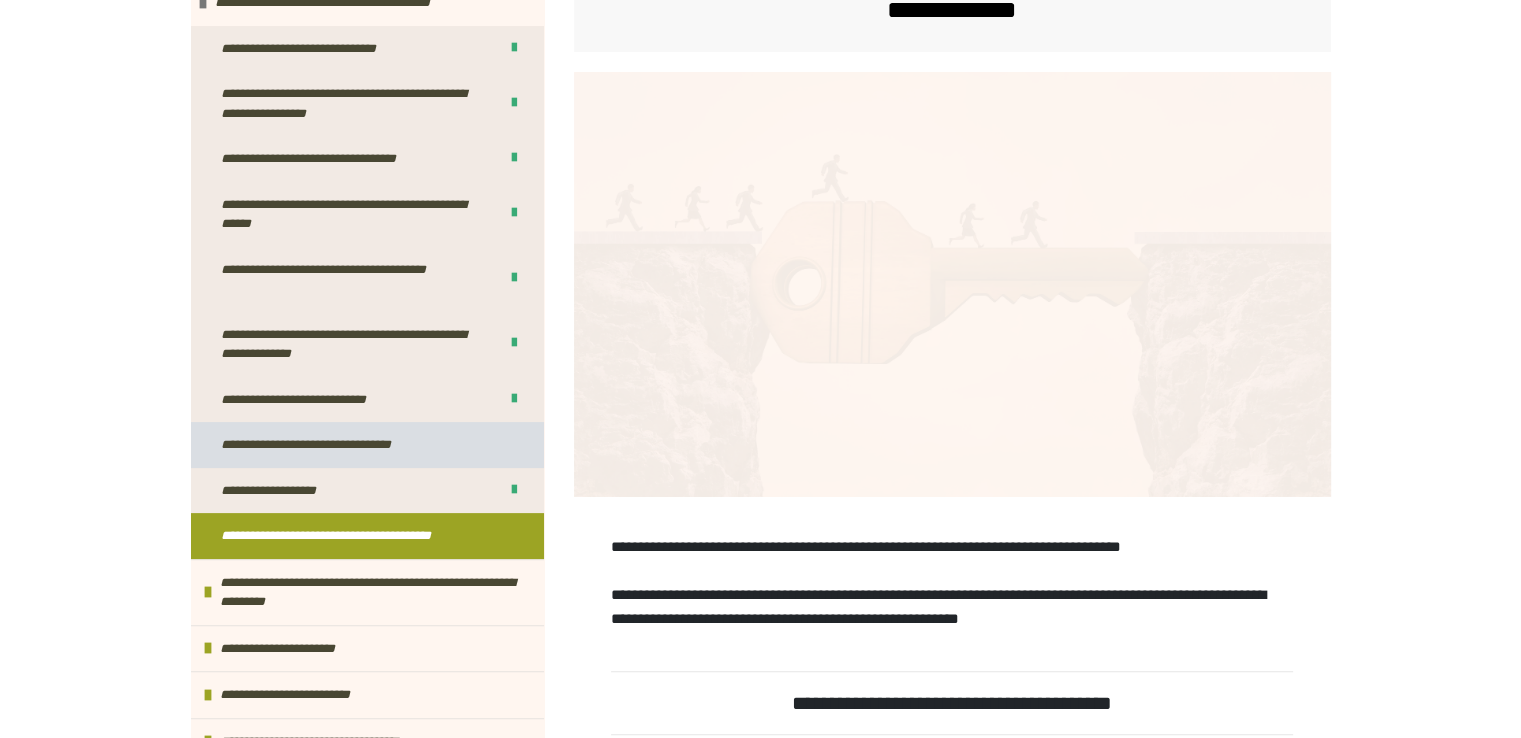 click on "**********" at bounding box center (327, 445) 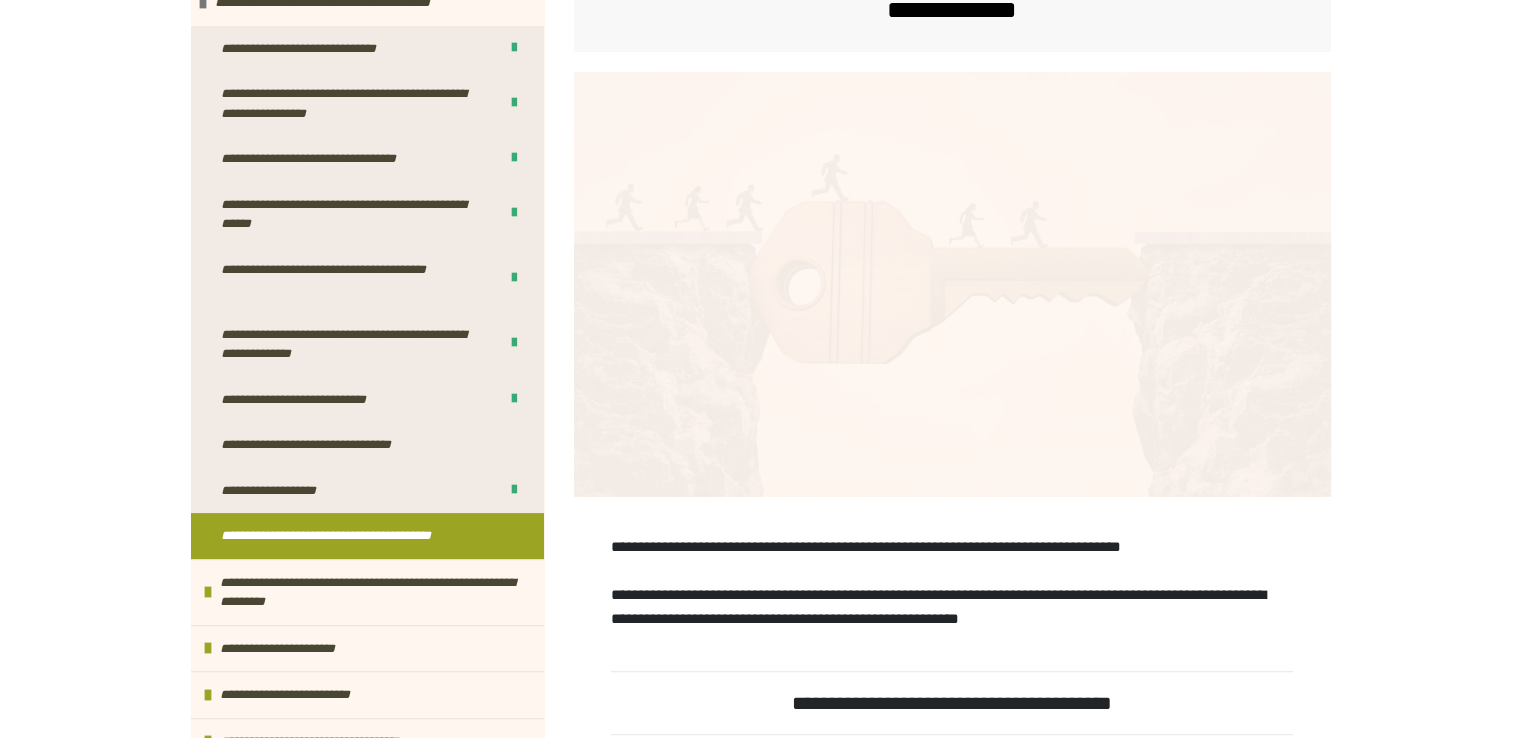 scroll, scrollTop: 318, scrollLeft: 0, axis: vertical 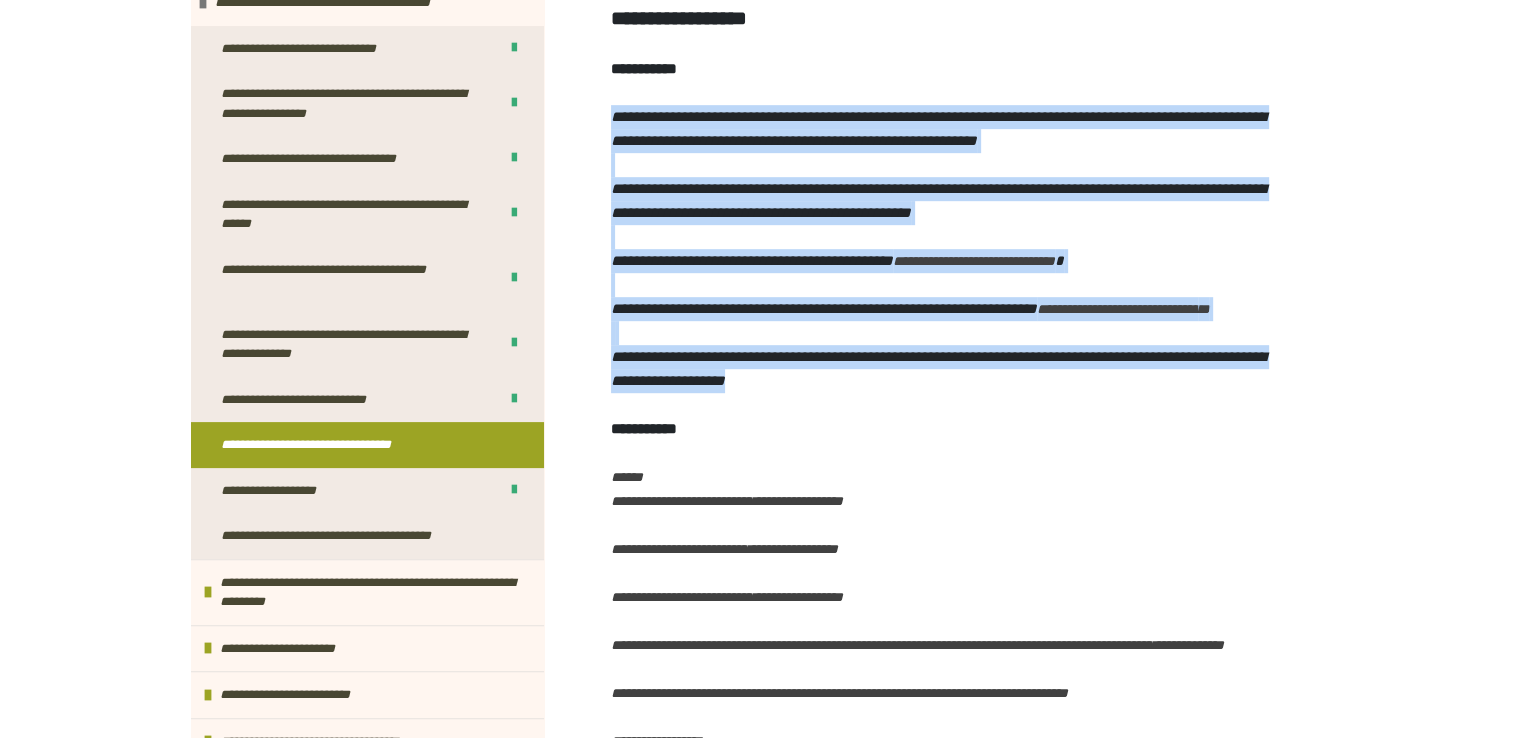 drag, startPoint x: 612, startPoint y: 161, endPoint x: 900, endPoint y: 452, distance: 409.42032 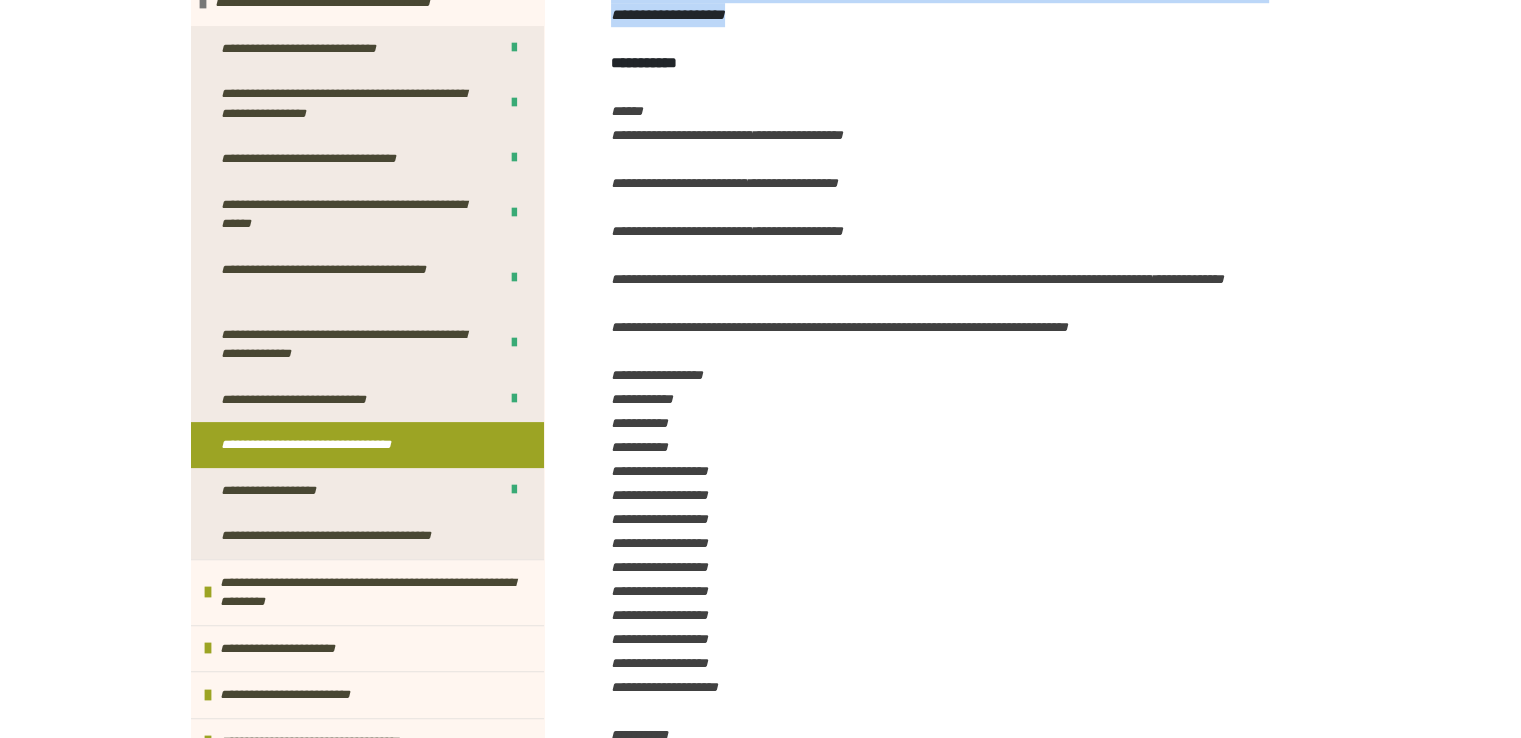 scroll, scrollTop: 1418, scrollLeft: 0, axis: vertical 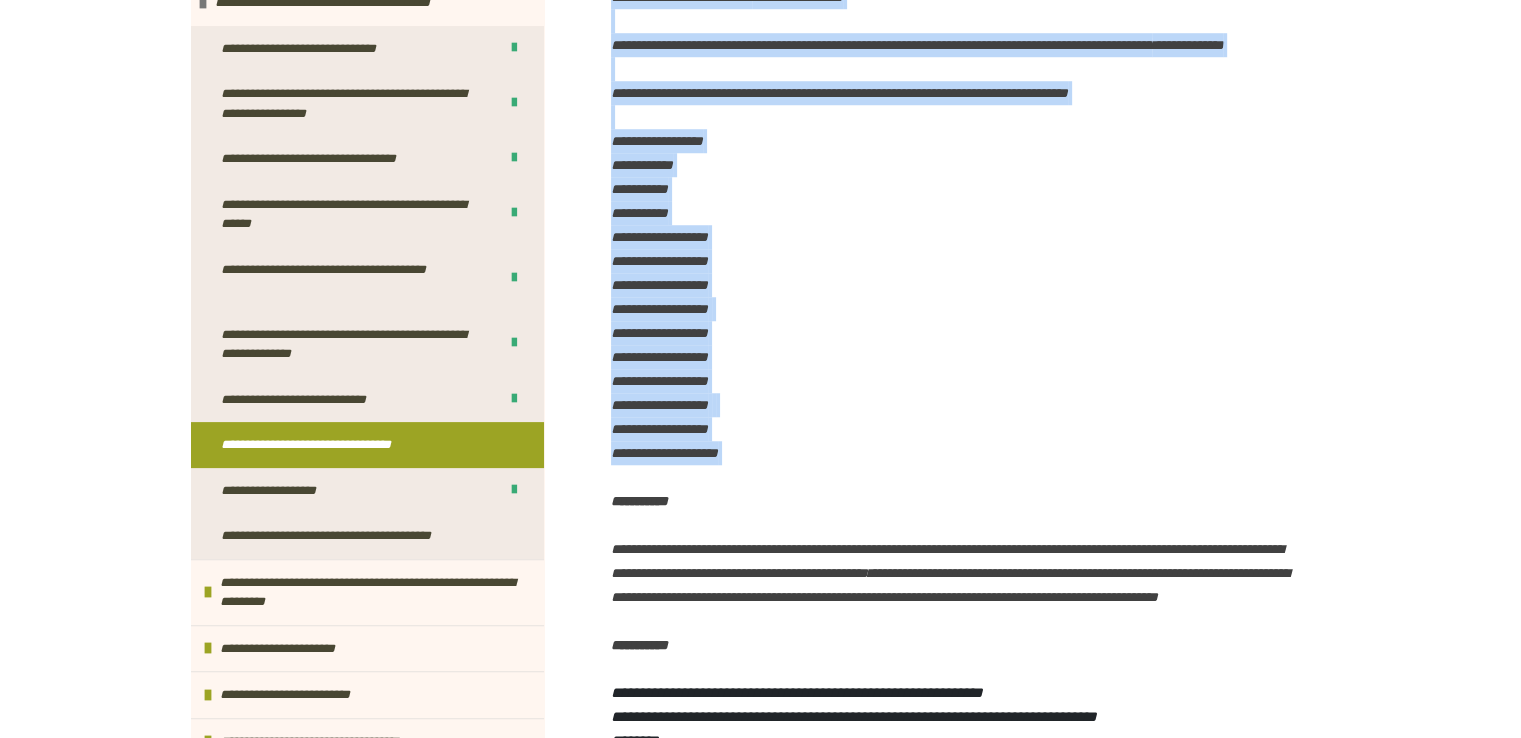 drag, startPoint x: 612, startPoint y: 149, endPoint x: 855, endPoint y: 541, distance: 461.2082 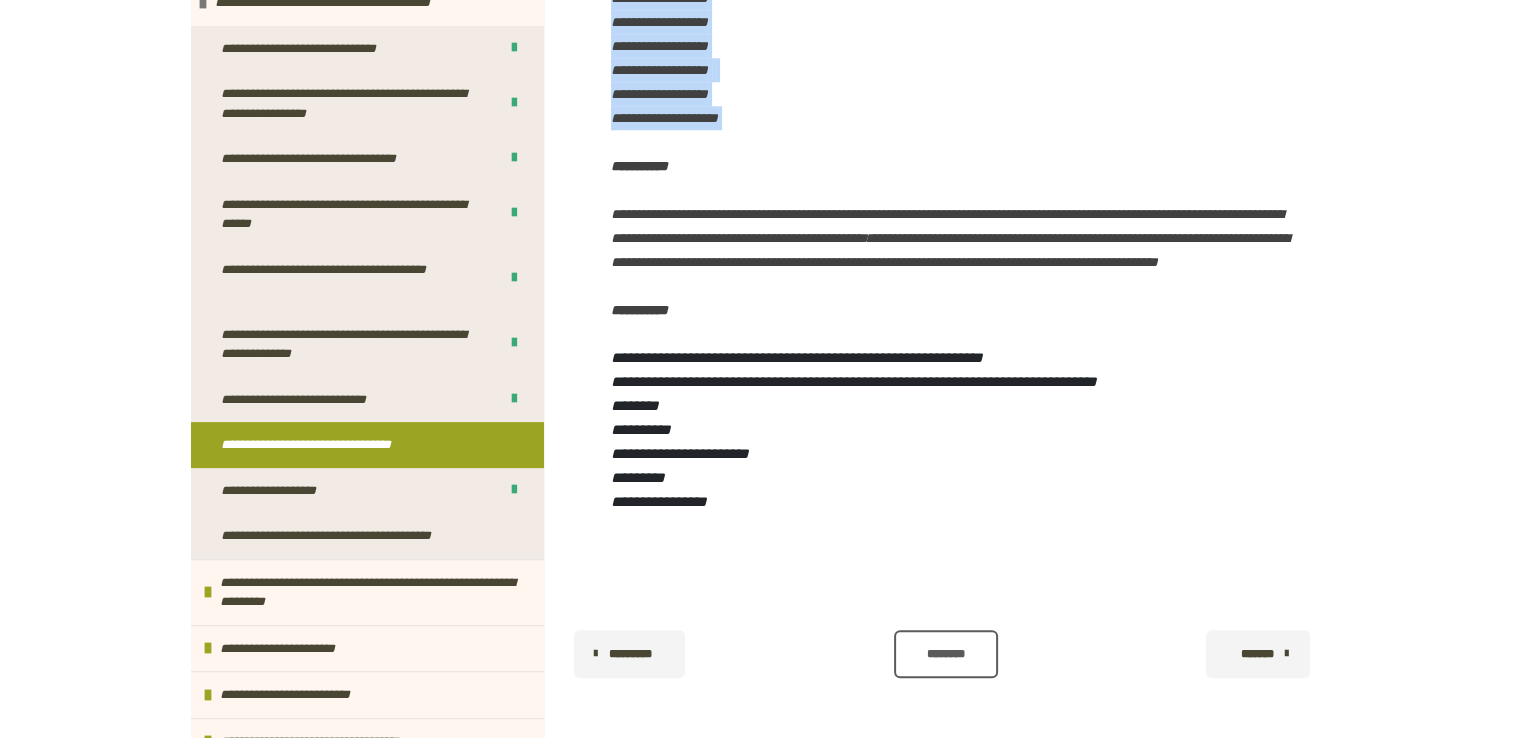 scroll, scrollTop: 2018, scrollLeft: 0, axis: vertical 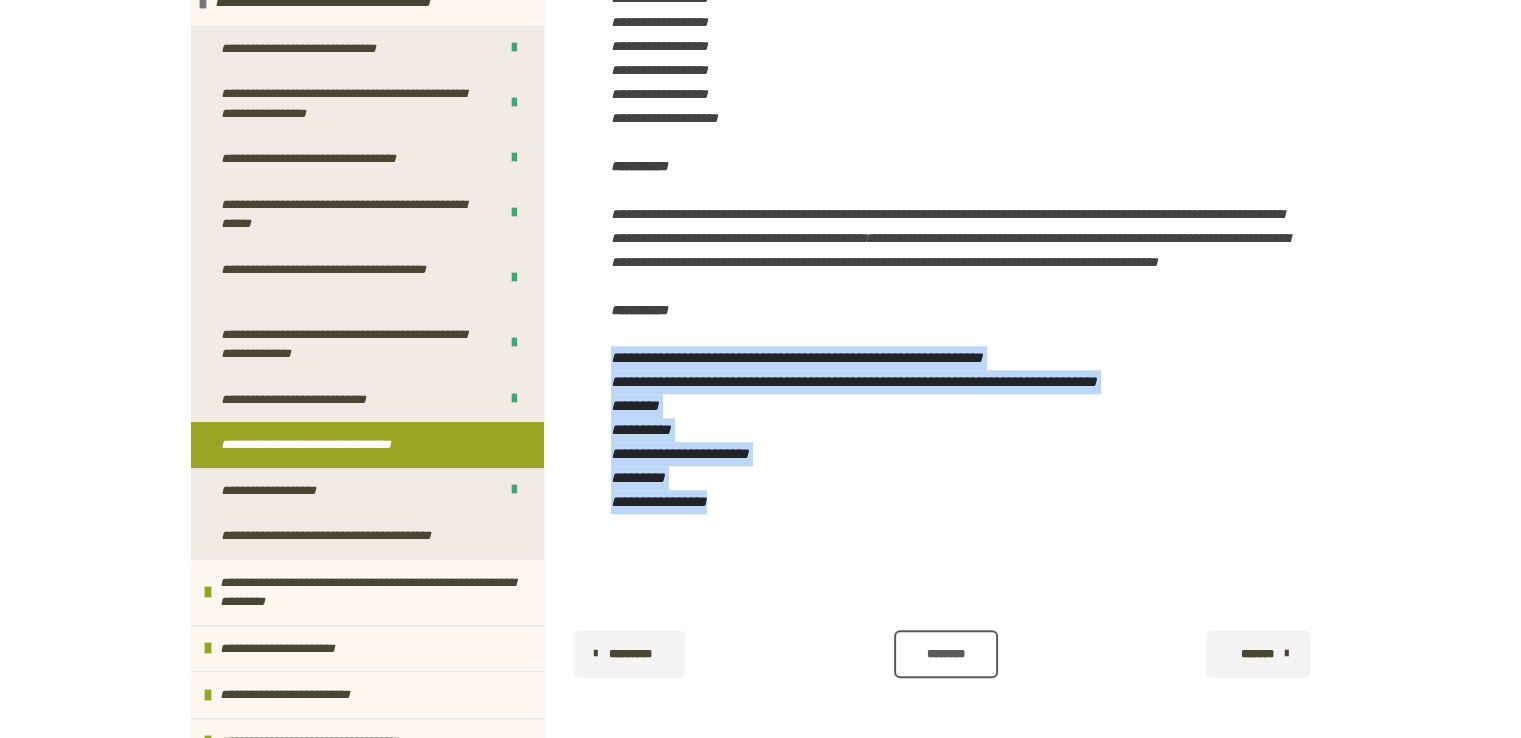 drag, startPoint x: 614, startPoint y: 419, endPoint x: 747, endPoint y: 553, distance: 188.79883 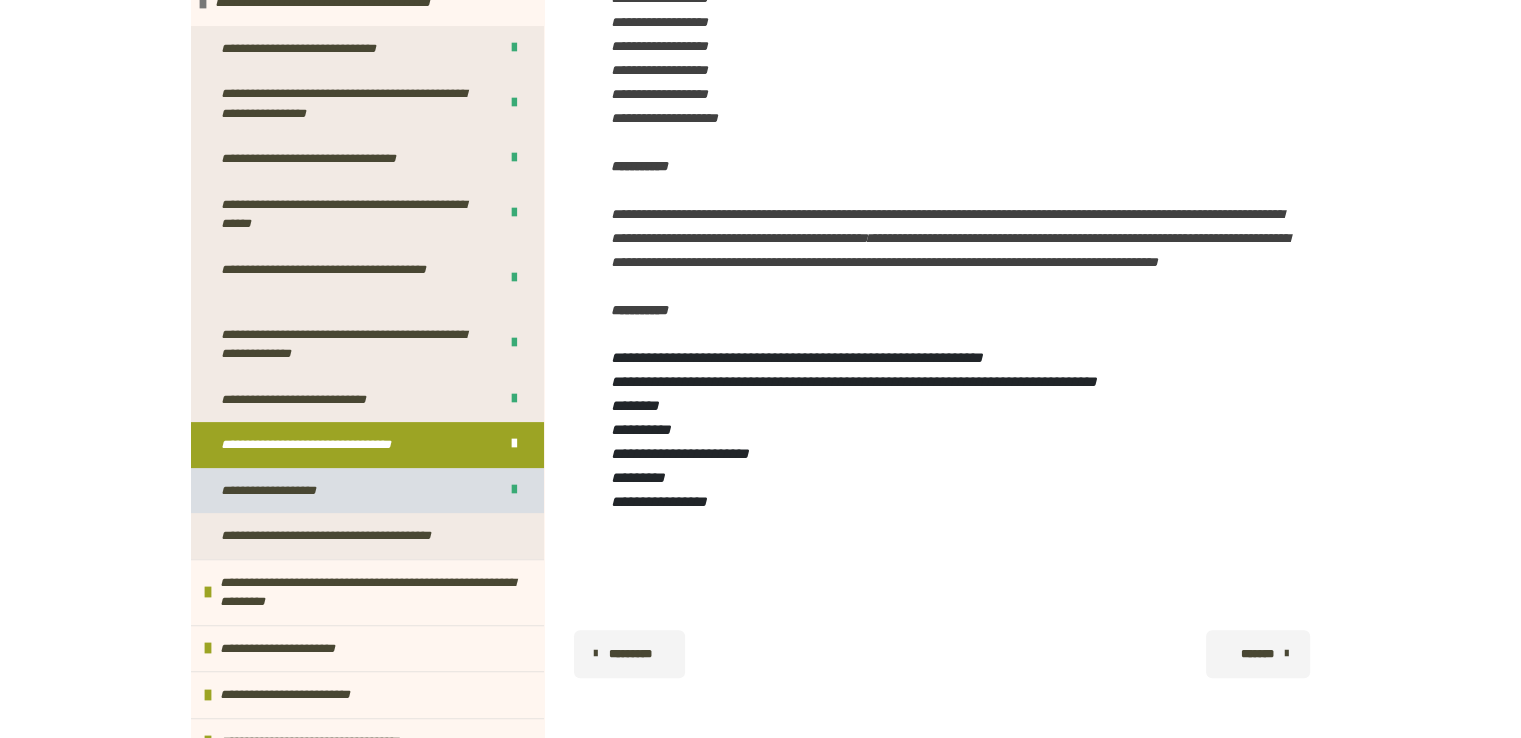 click on "**********" at bounding box center [282, 491] 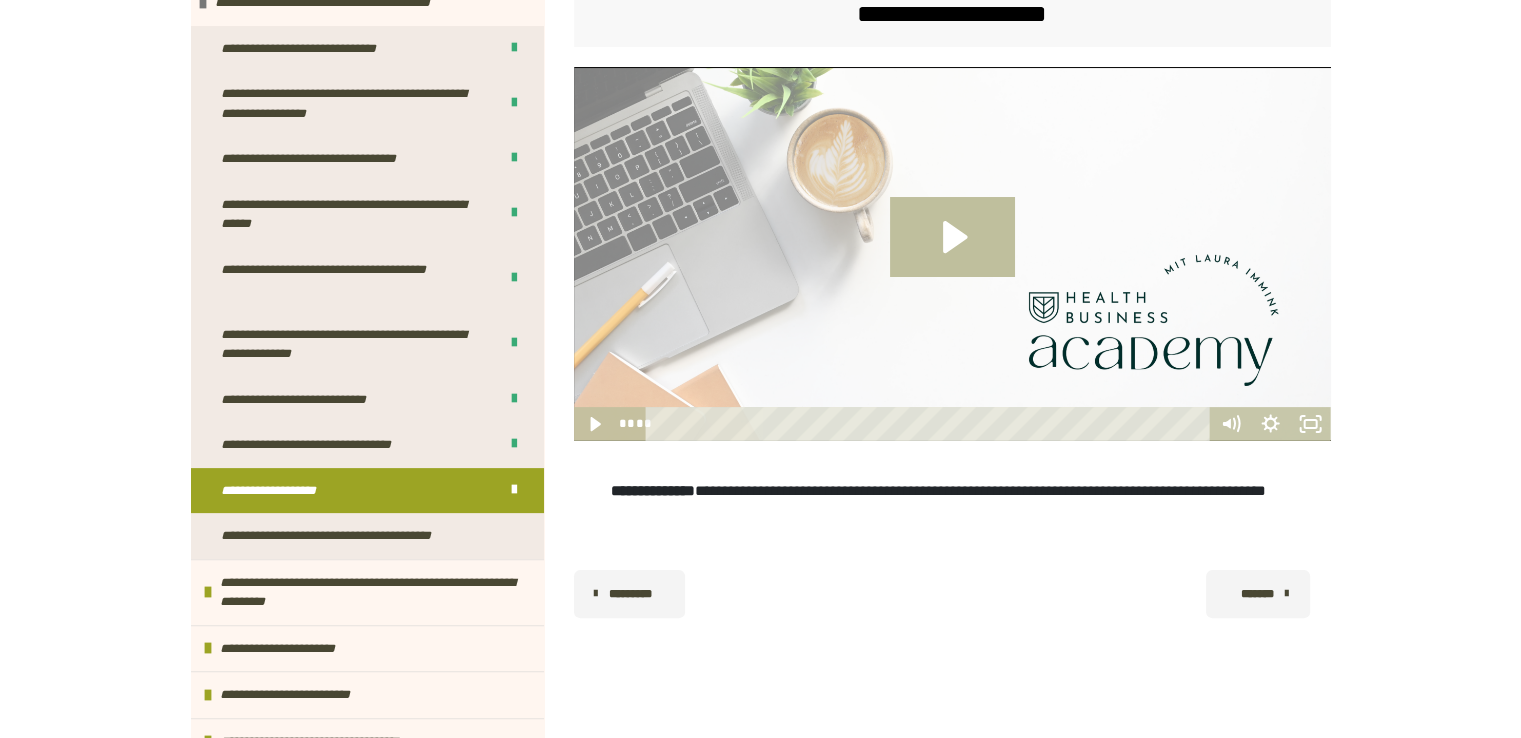 scroll, scrollTop: 387, scrollLeft: 0, axis: vertical 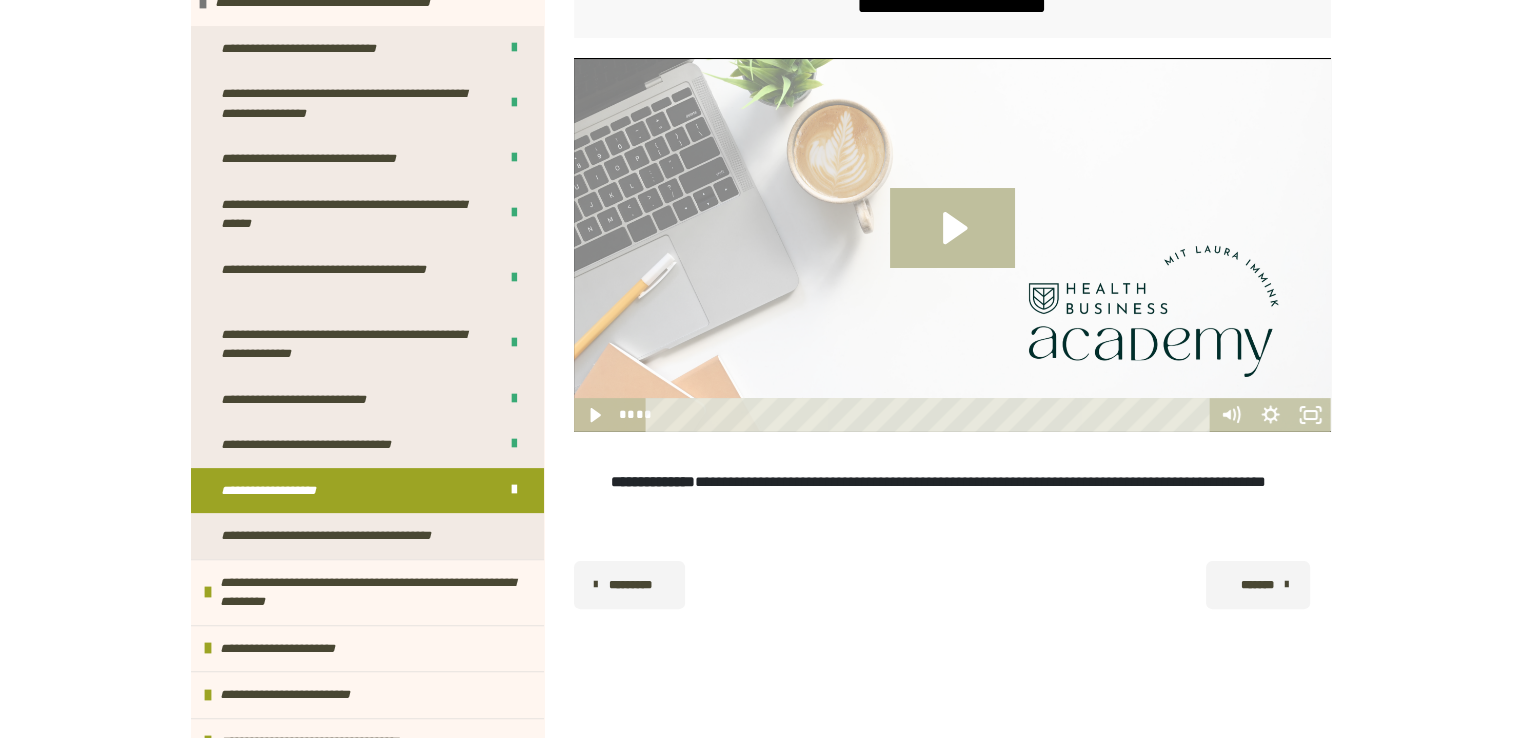 click on "*******" at bounding box center (1256, 585) 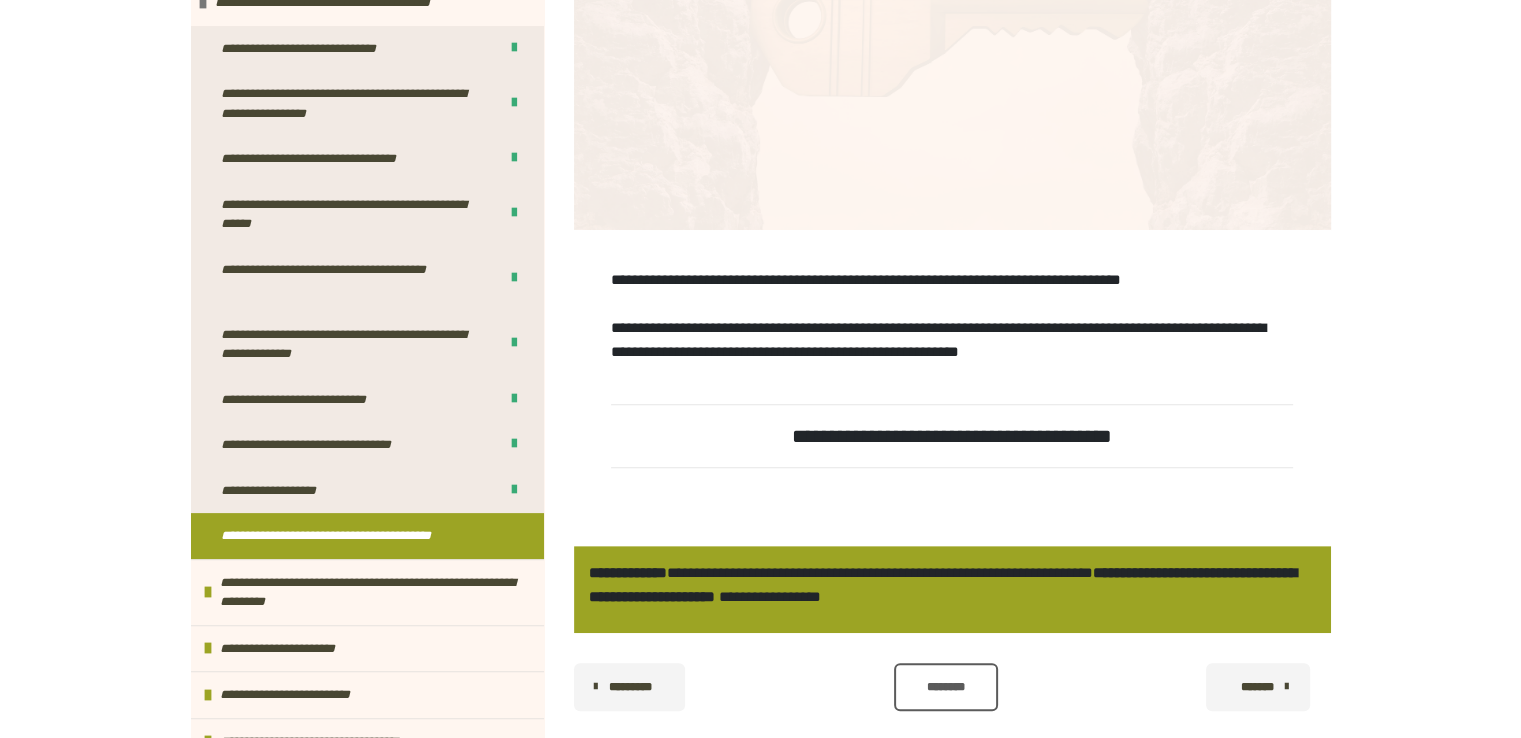 scroll, scrollTop: 682, scrollLeft: 0, axis: vertical 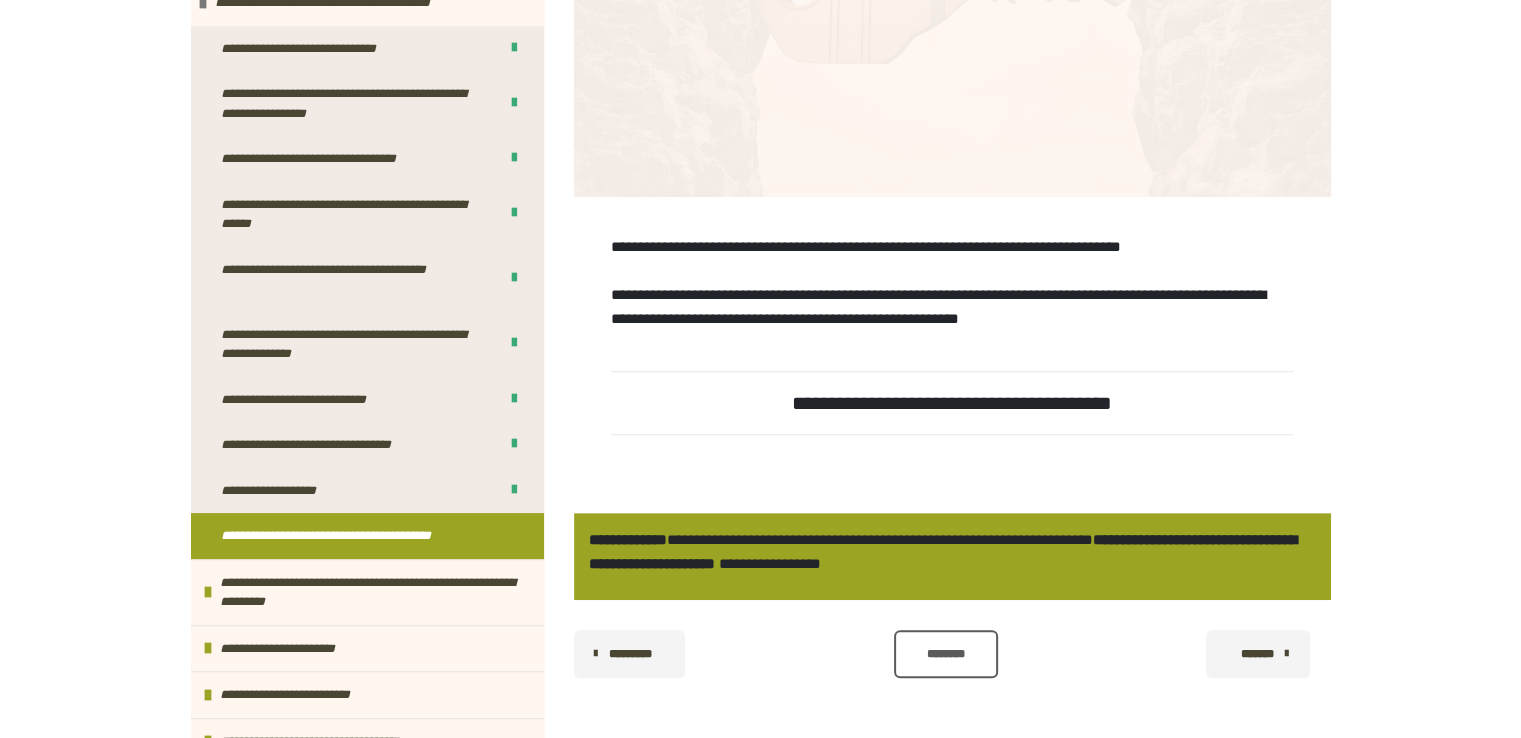 click on "********" at bounding box center (945, 654) 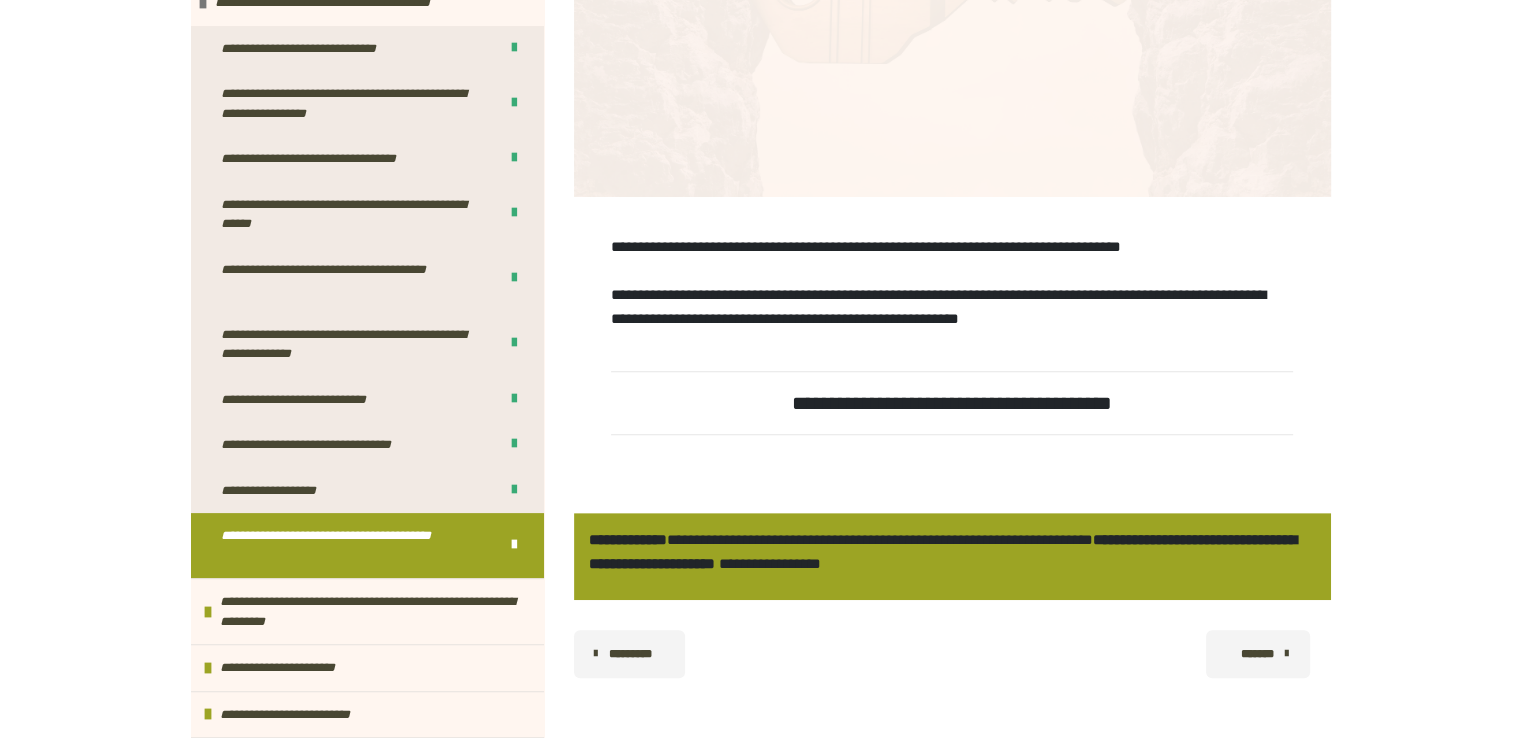 click on "*******" at bounding box center (1256, 654) 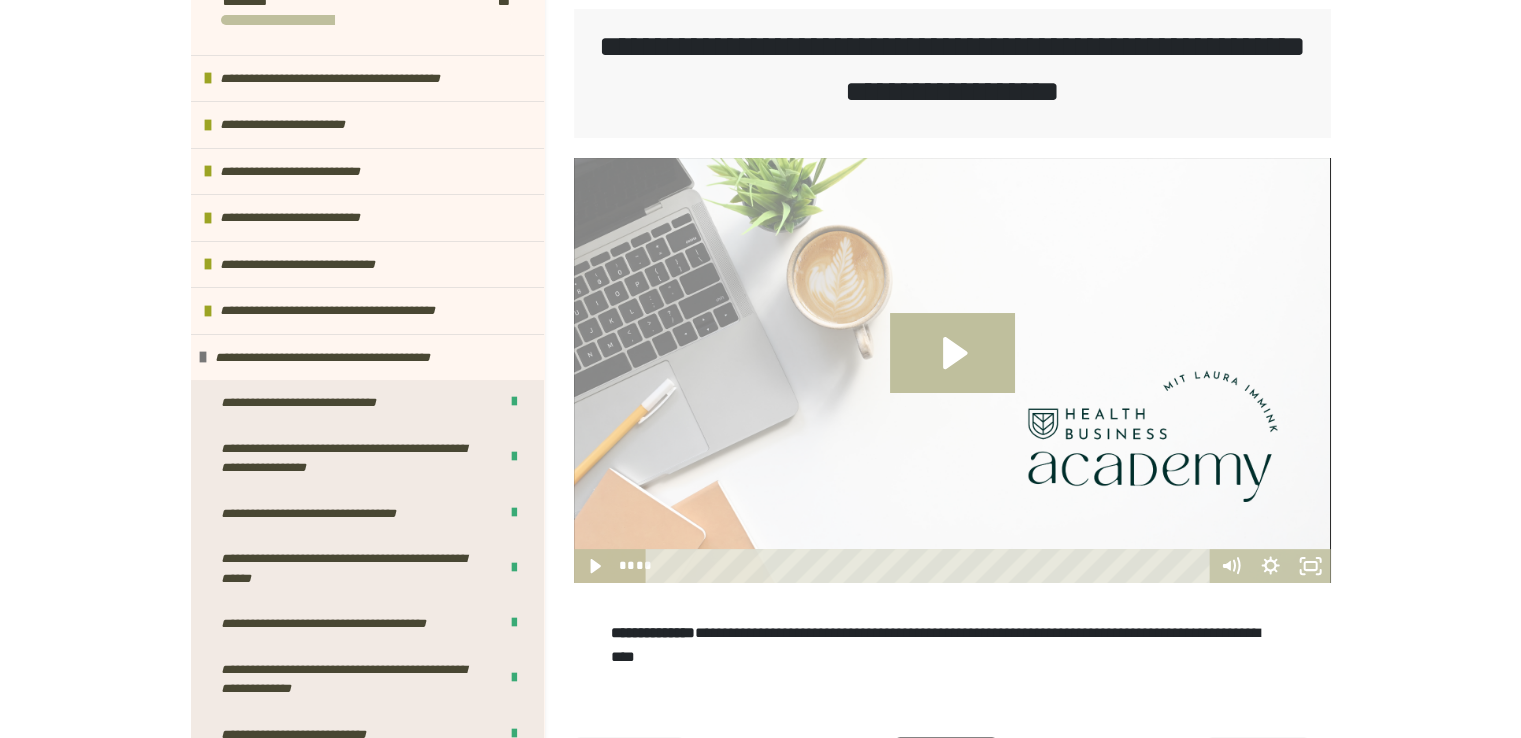 scroll, scrollTop: 287, scrollLeft: 0, axis: vertical 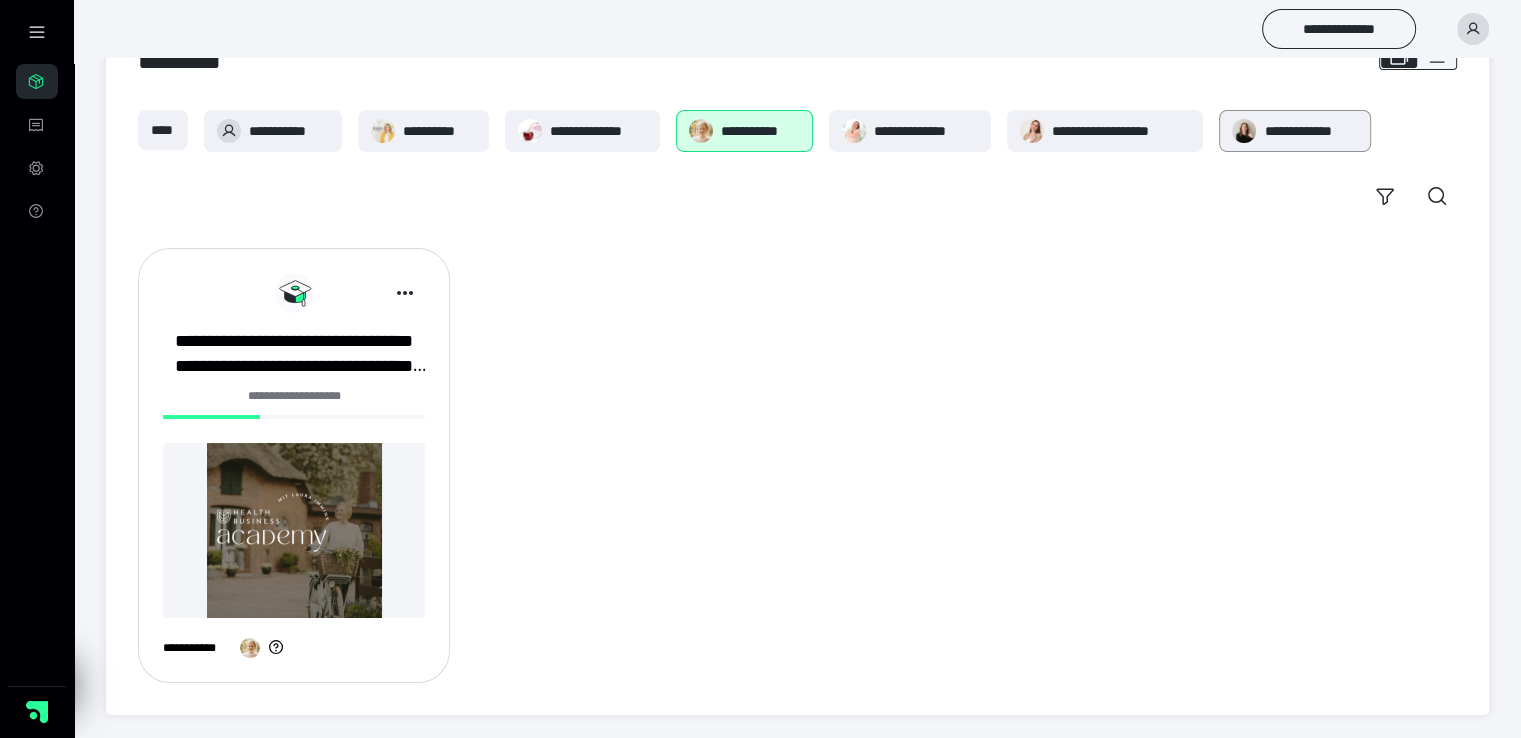 click on "**********" at bounding box center (1311, 131) 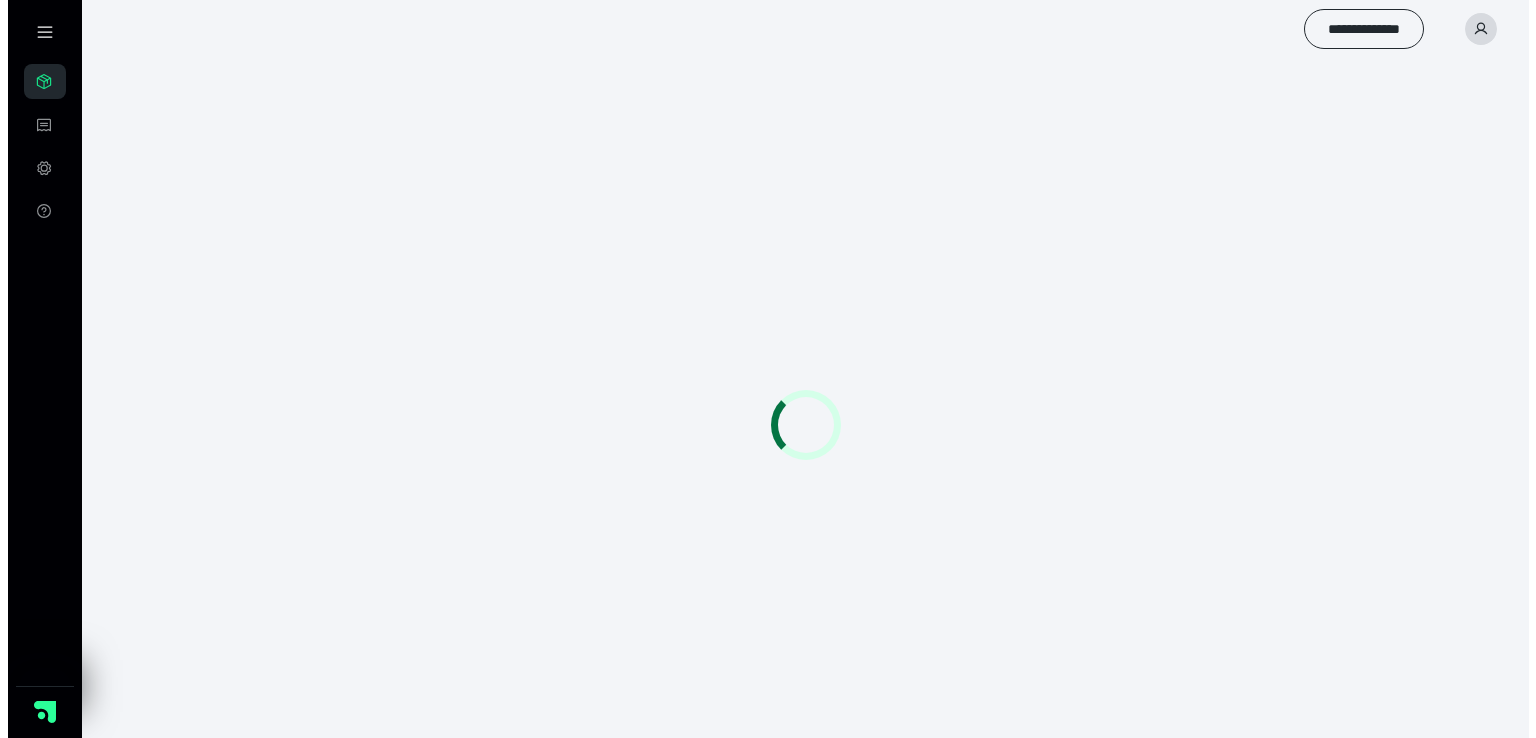 scroll, scrollTop: 0, scrollLeft: 0, axis: both 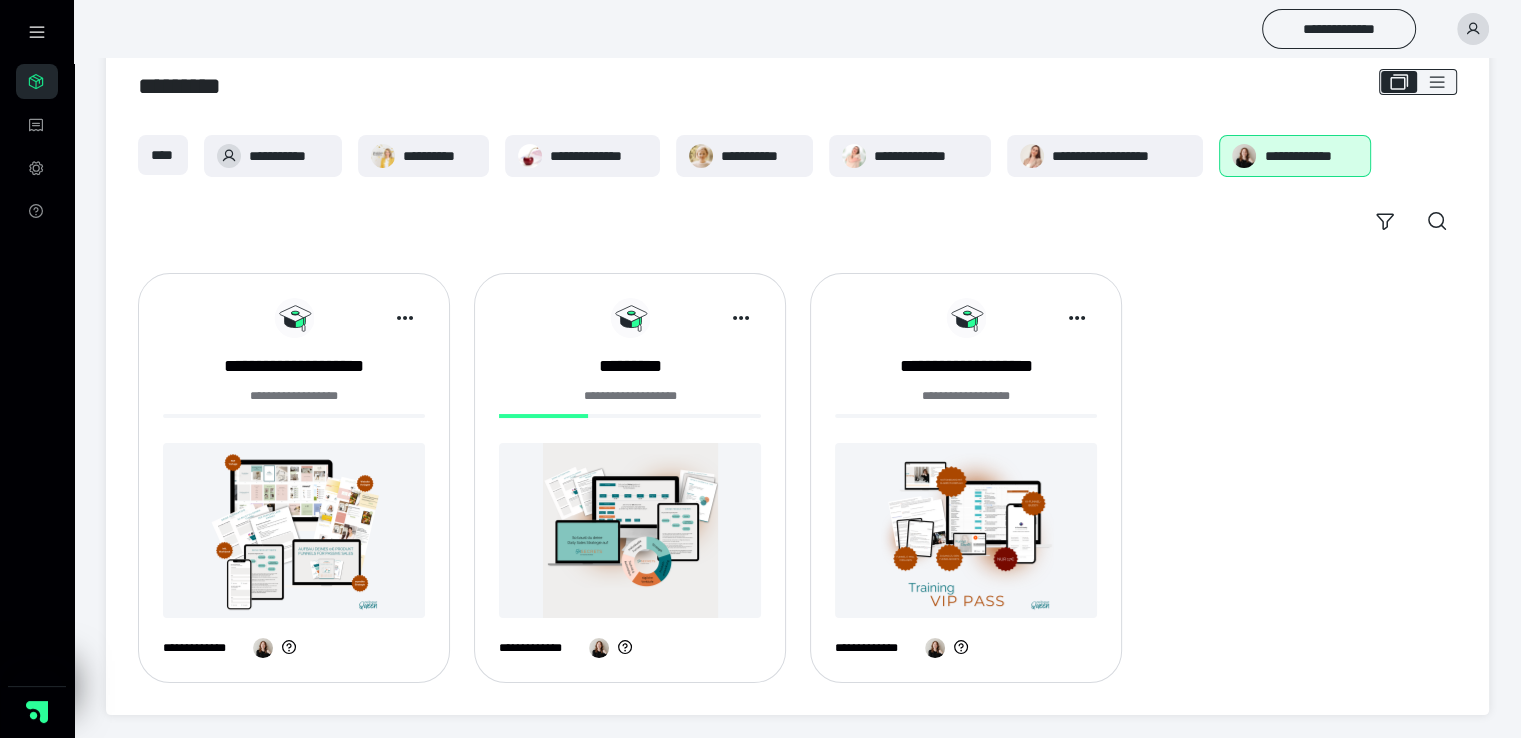 click at bounding box center [630, 530] 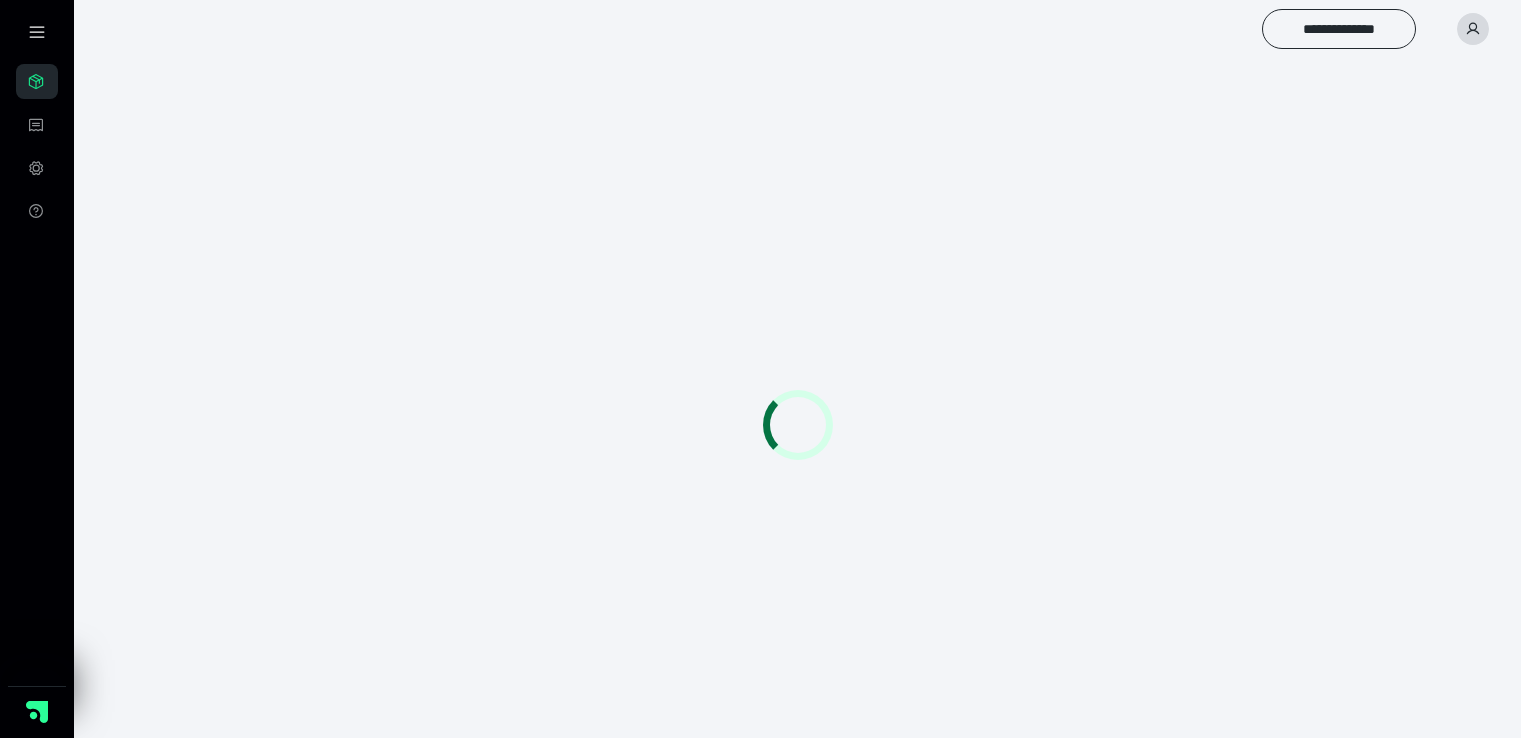 scroll, scrollTop: 0, scrollLeft: 0, axis: both 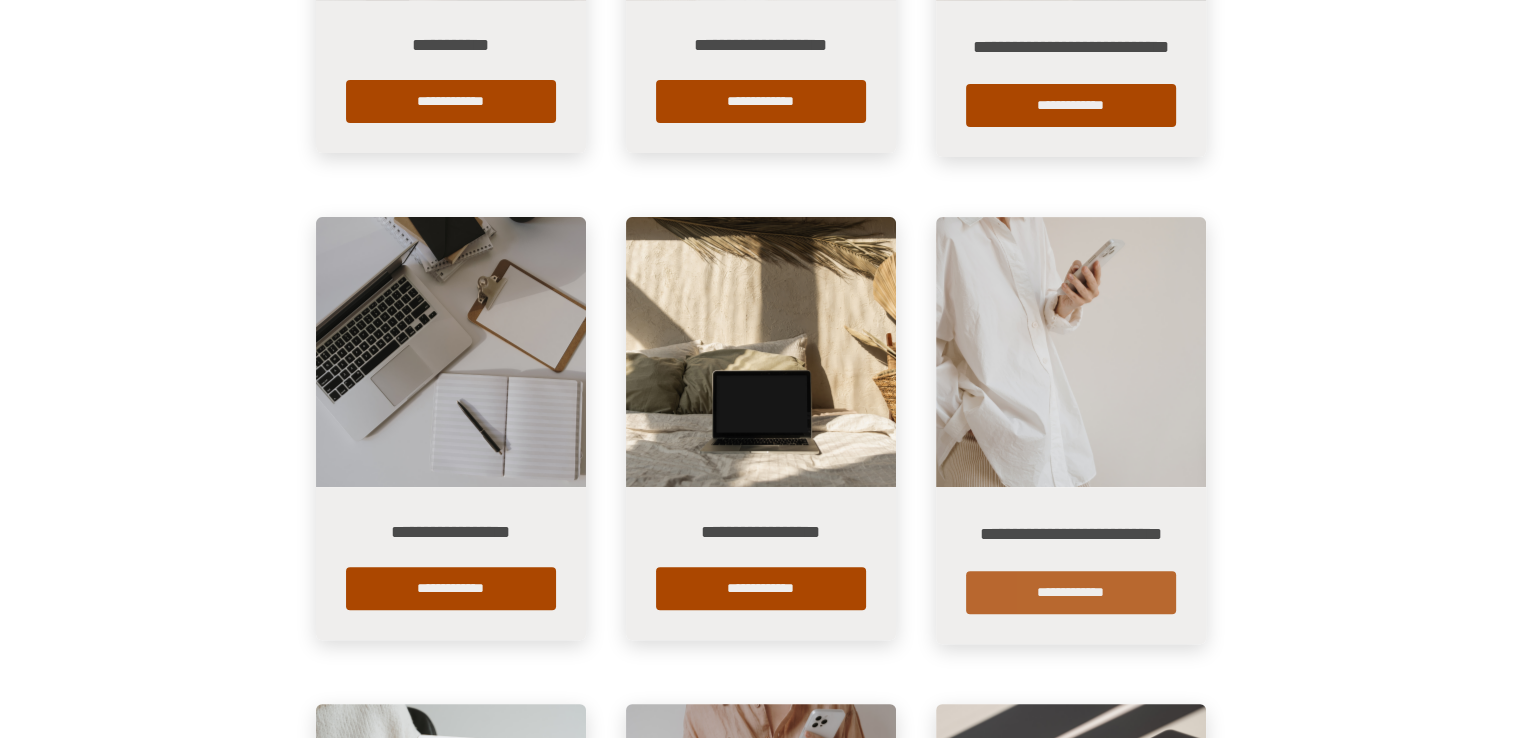click on "**********" at bounding box center (1071, 592) 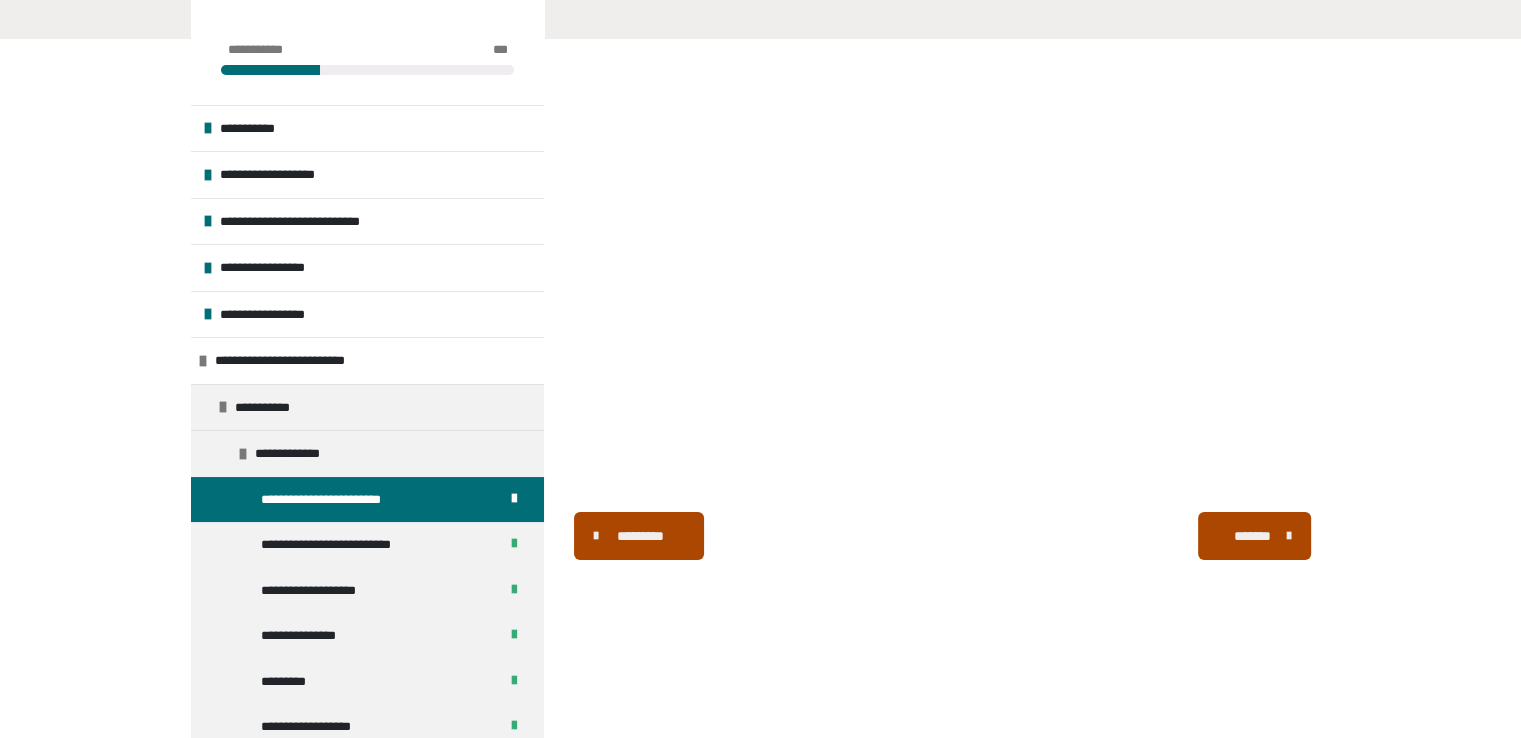 scroll, scrollTop: 340, scrollLeft: 0, axis: vertical 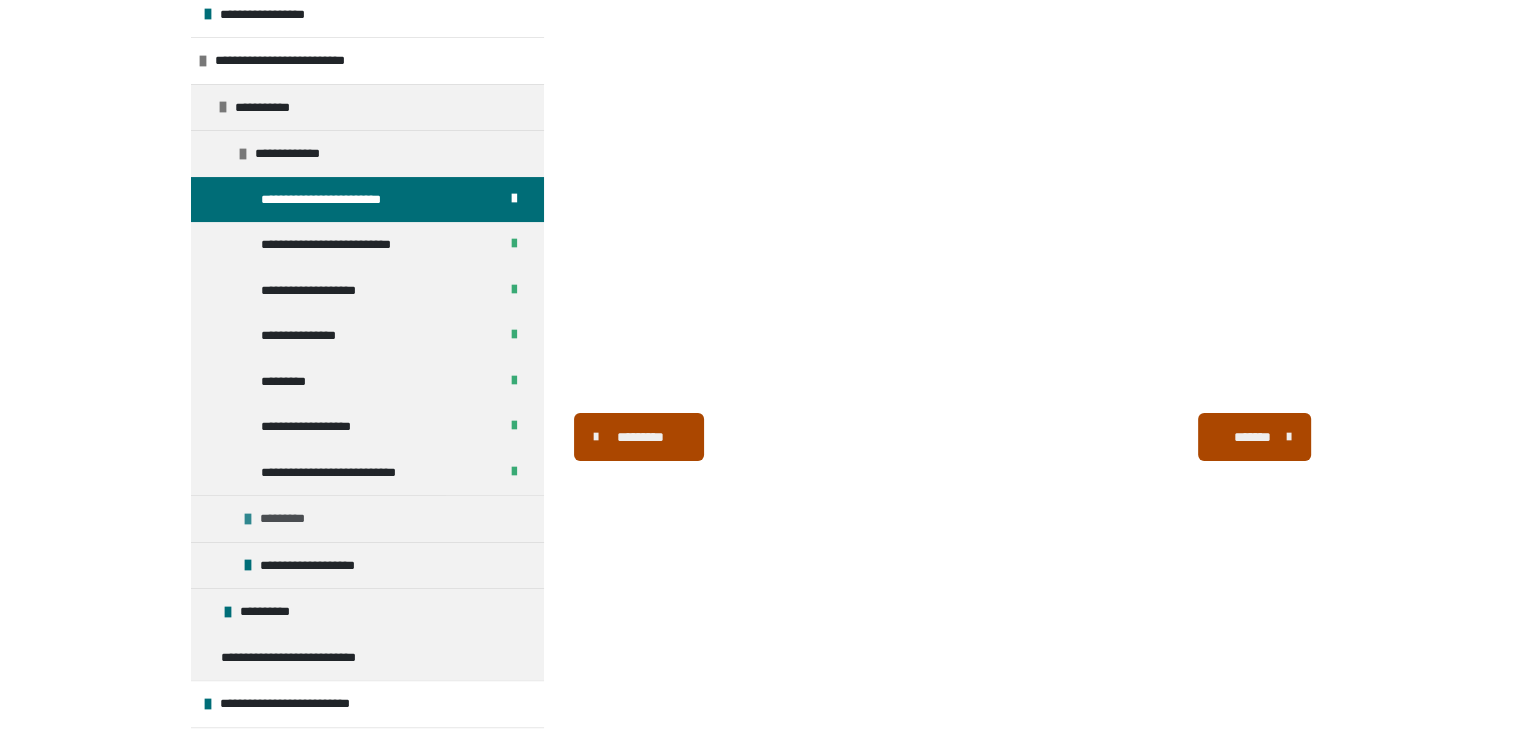 click at bounding box center [248, 519] 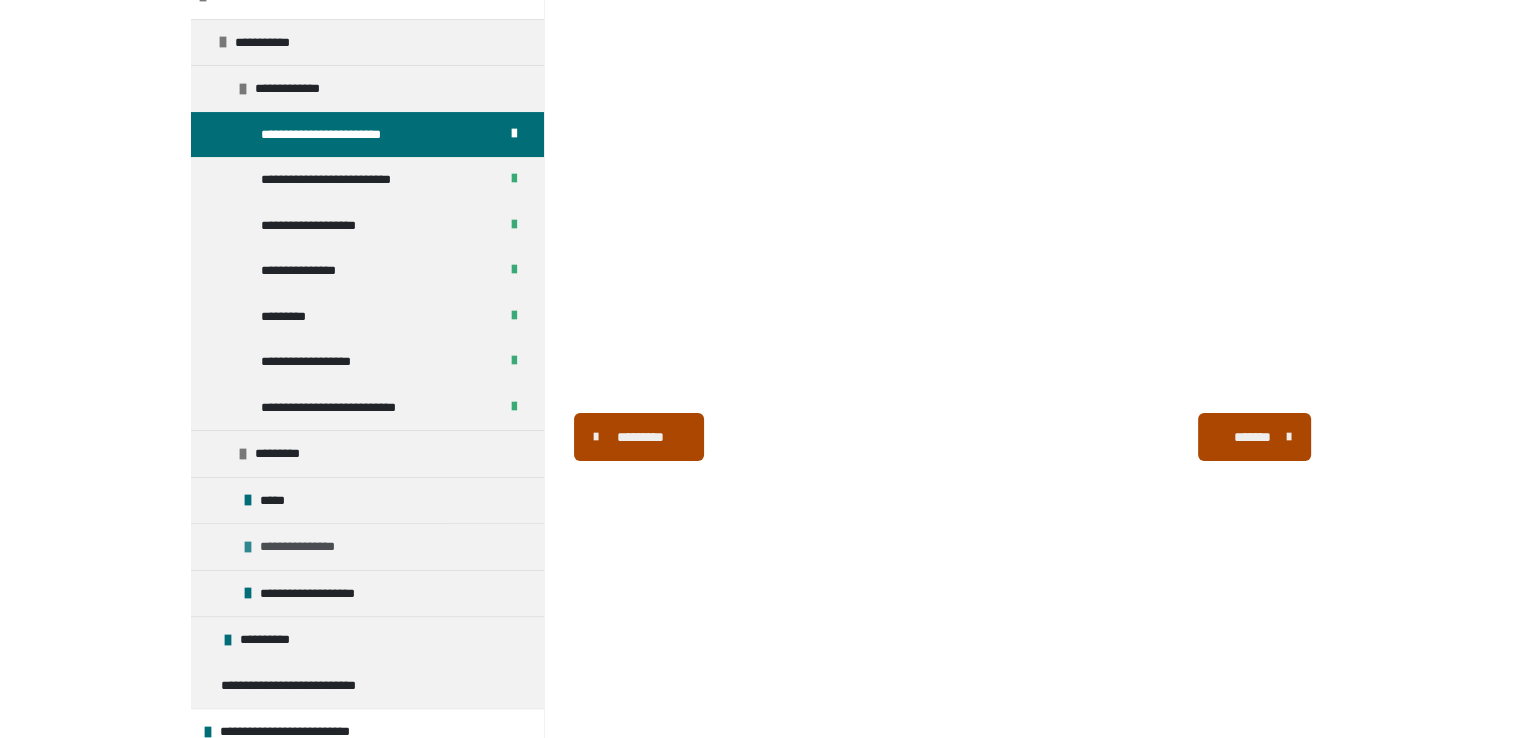 scroll, scrollTop: 400, scrollLeft: 0, axis: vertical 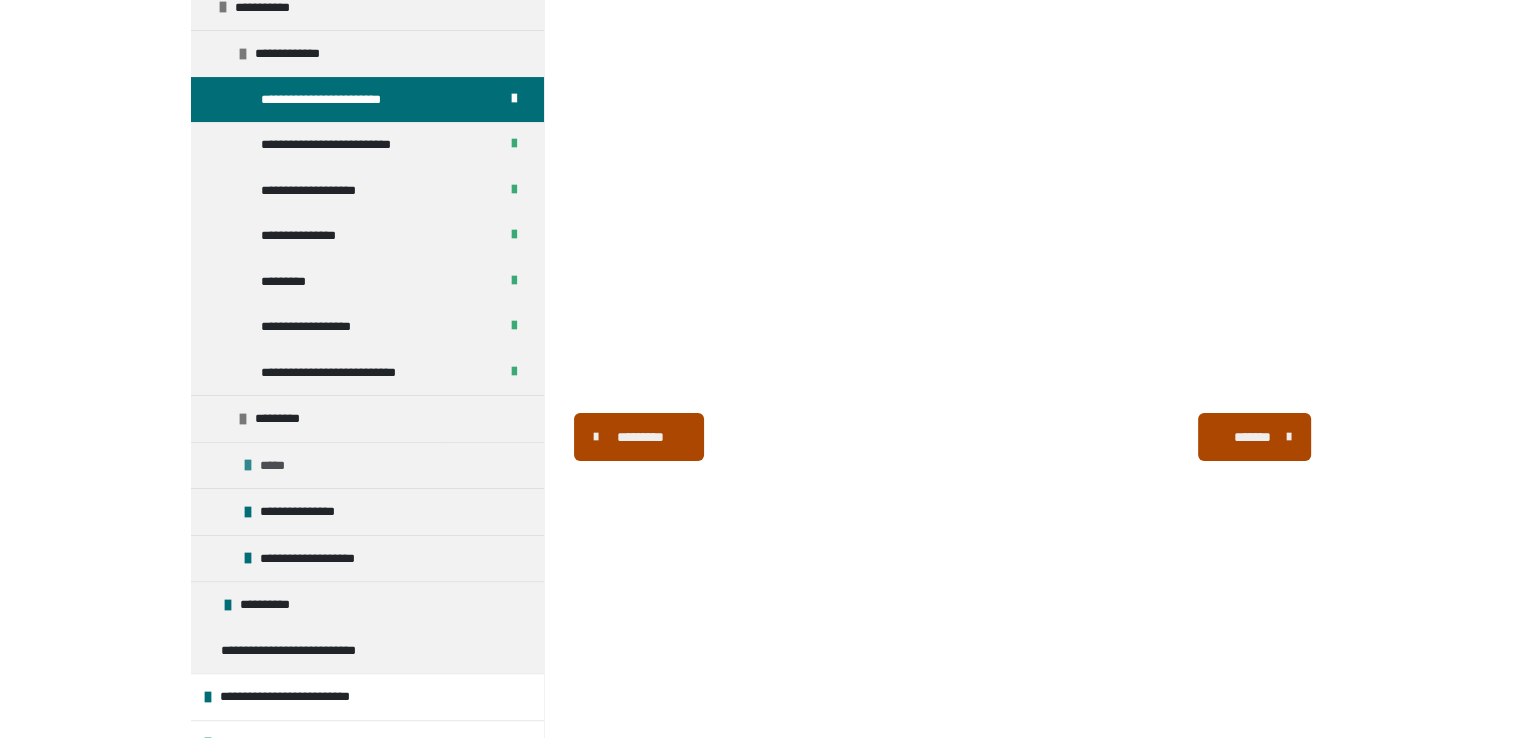 click on "*****" at bounding box center [279, 466] 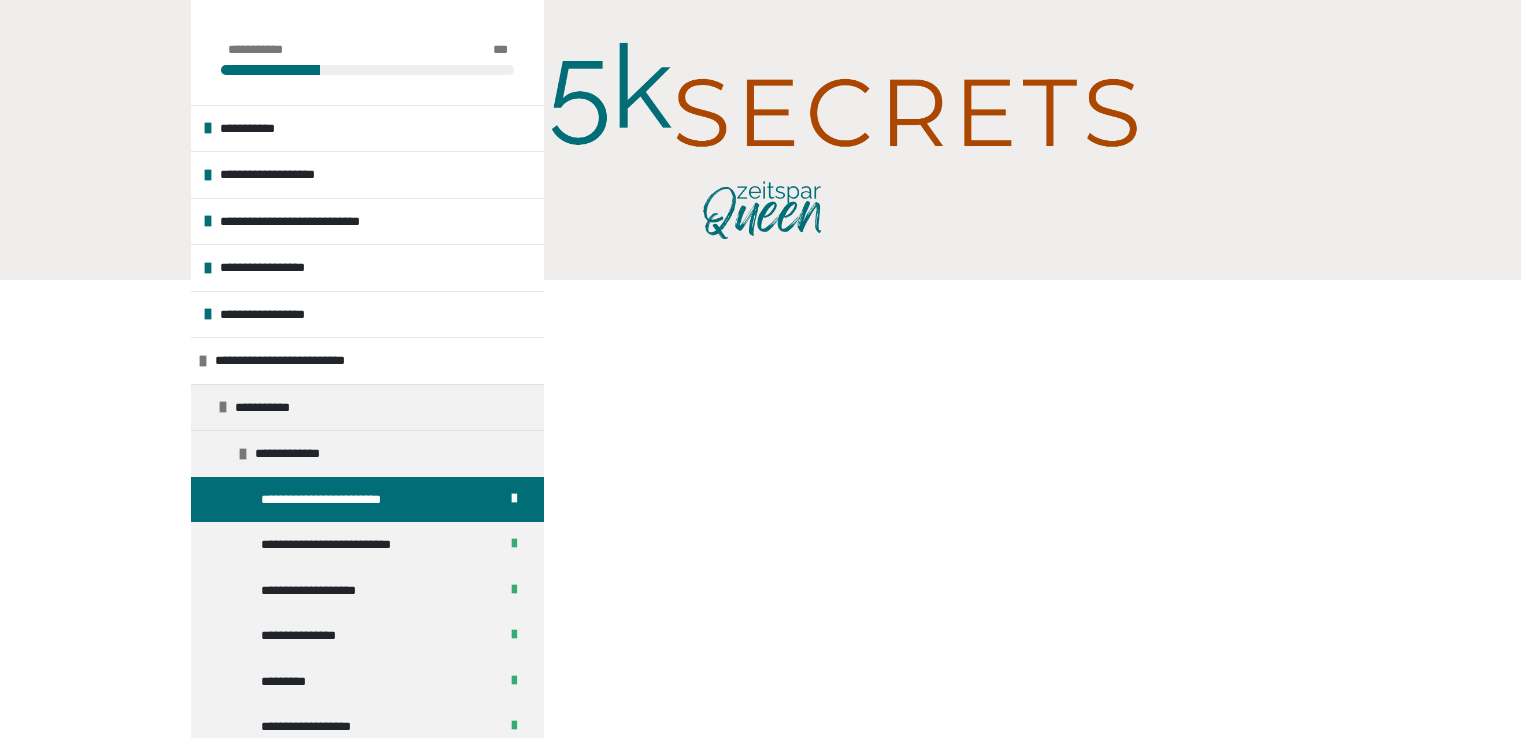 scroll, scrollTop: 340, scrollLeft: 0, axis: vertical 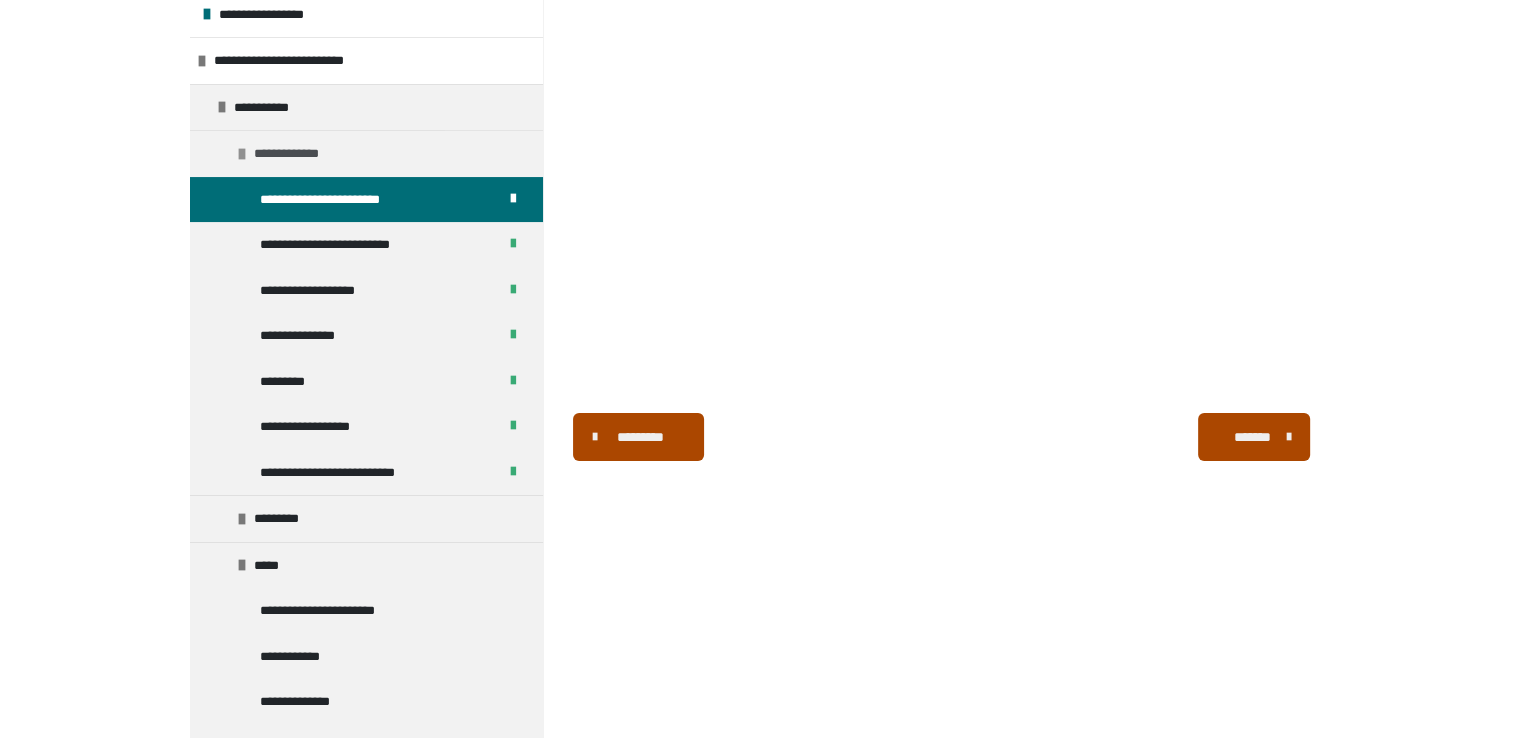 click at bounding box center [242, 154] 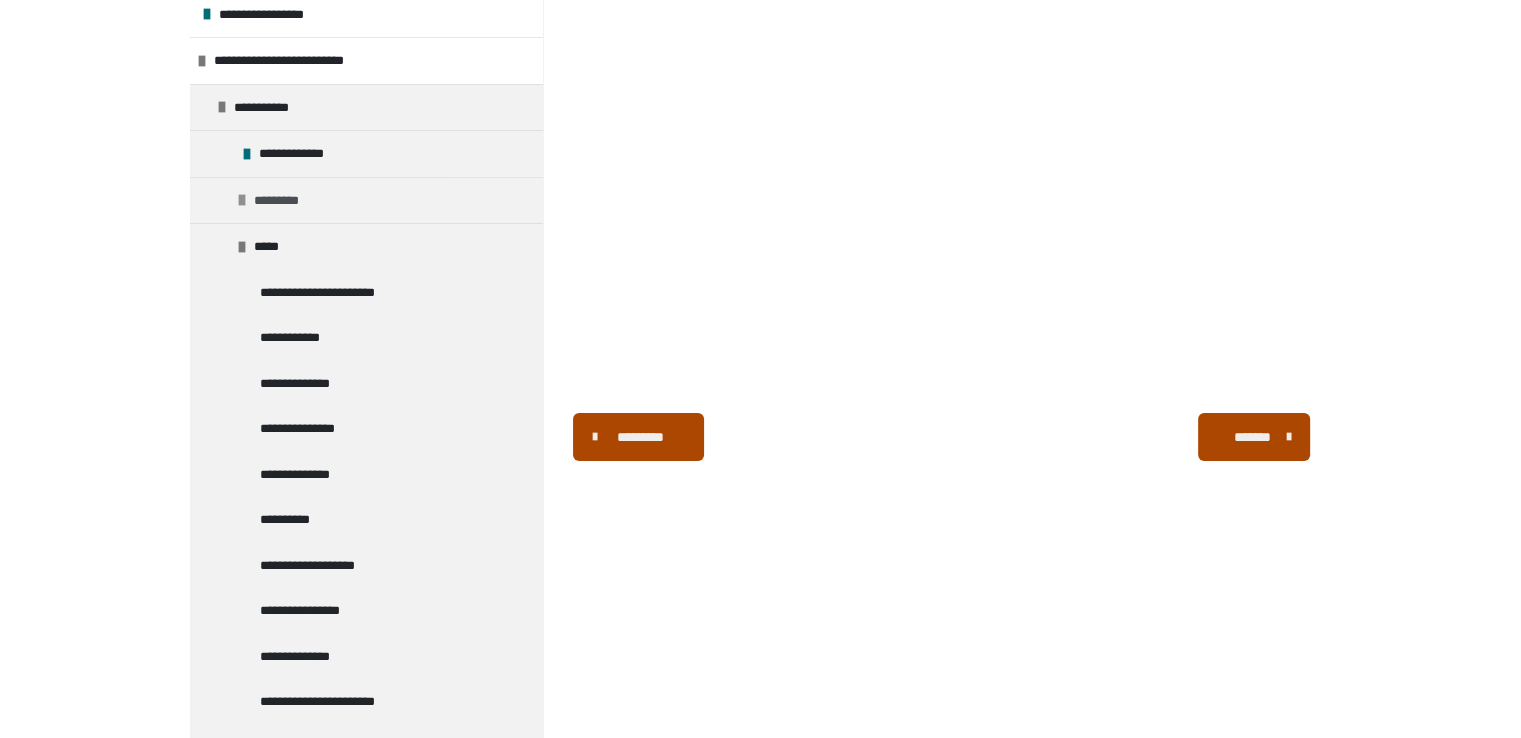click at bounding box center [242, 200] 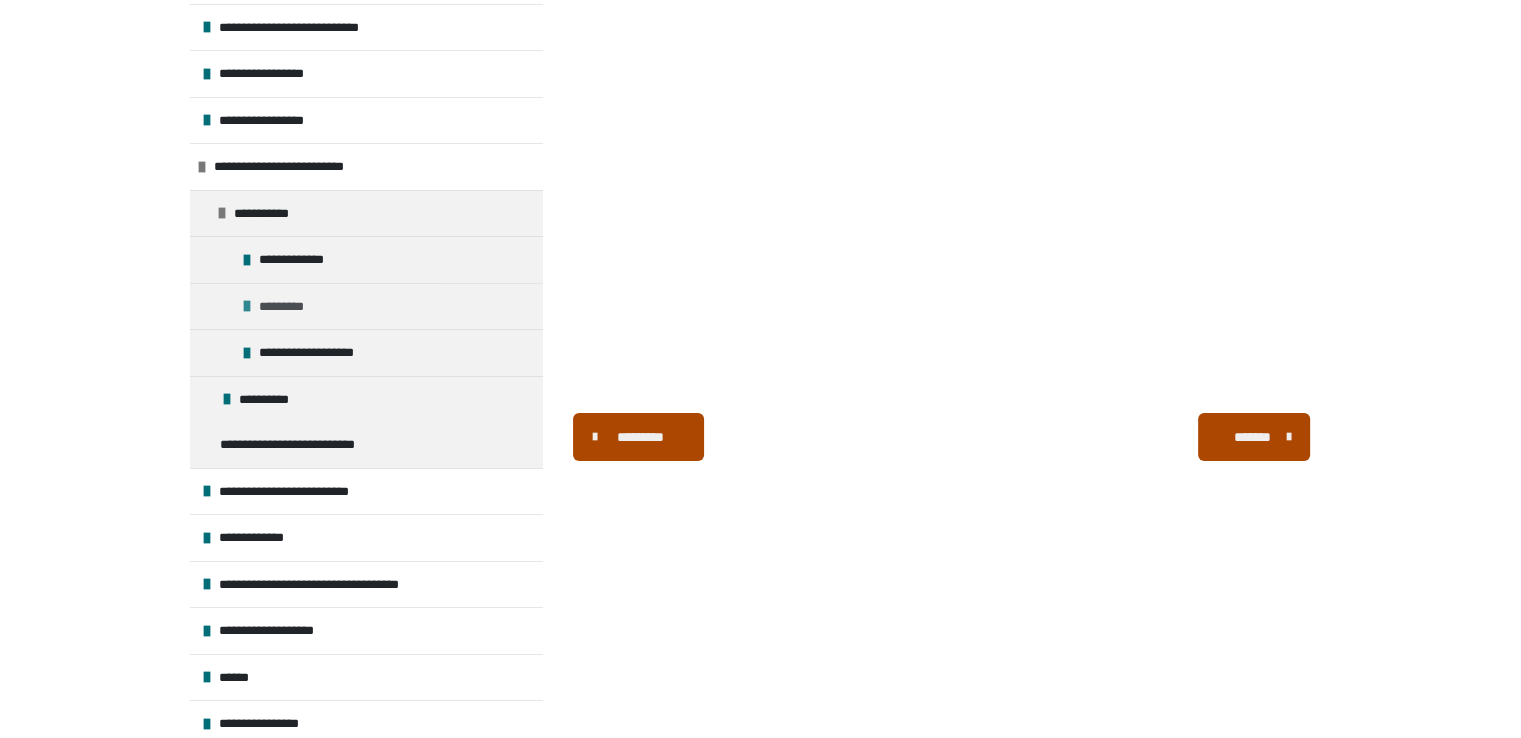 click at bounding box center (247, 306) 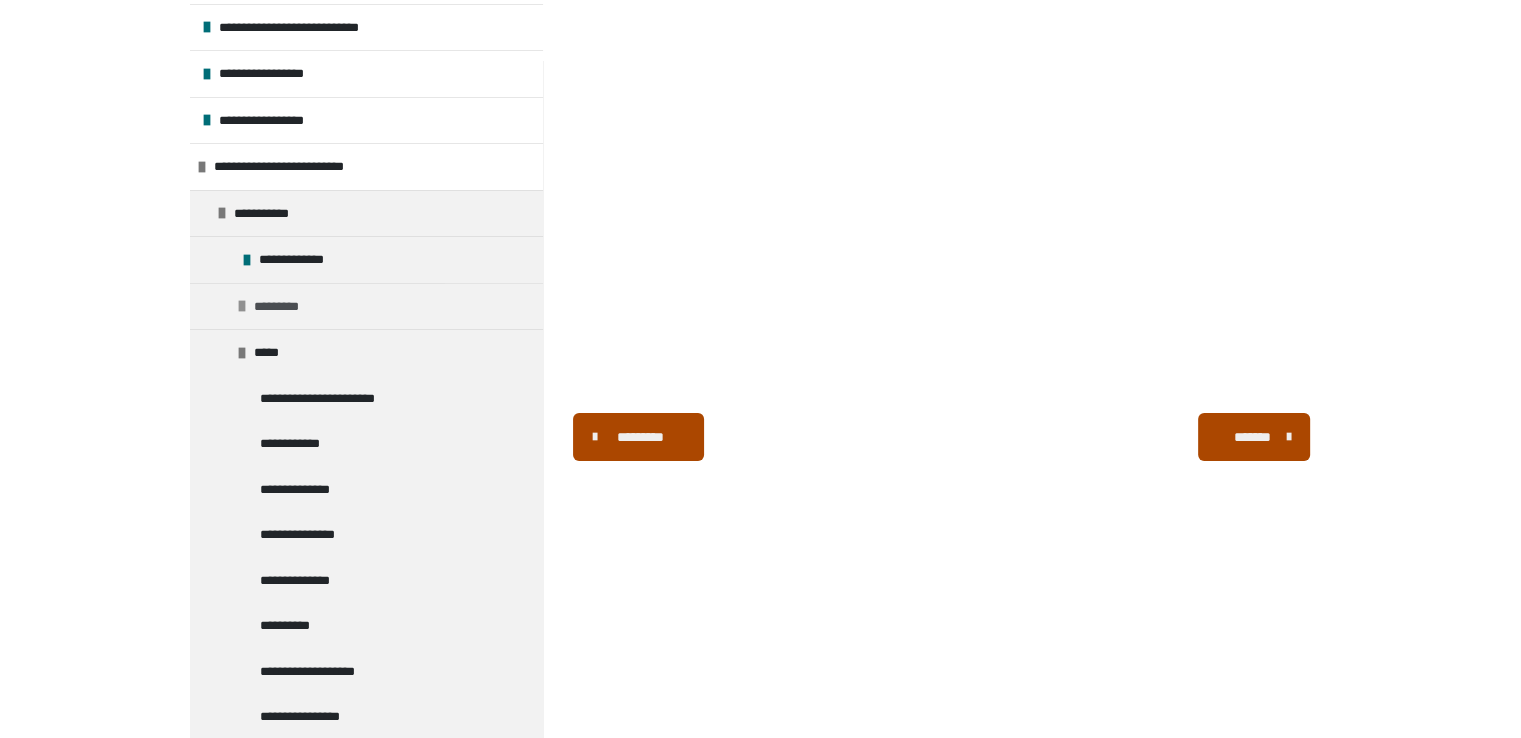 scroll, scrollTop: 300, scrollLeft: 0, axis: vertical 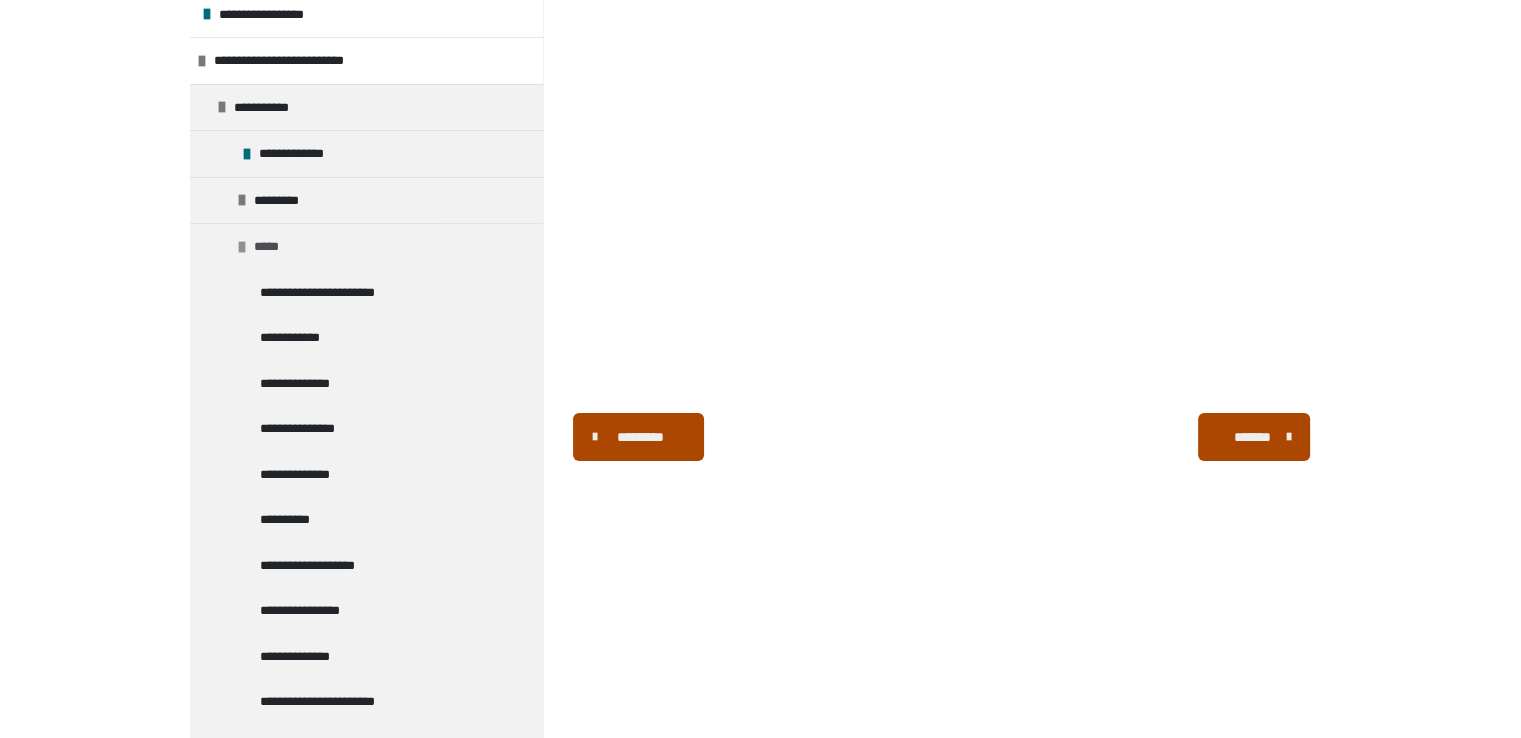 click on "*****" at bounding box center [273, 247] 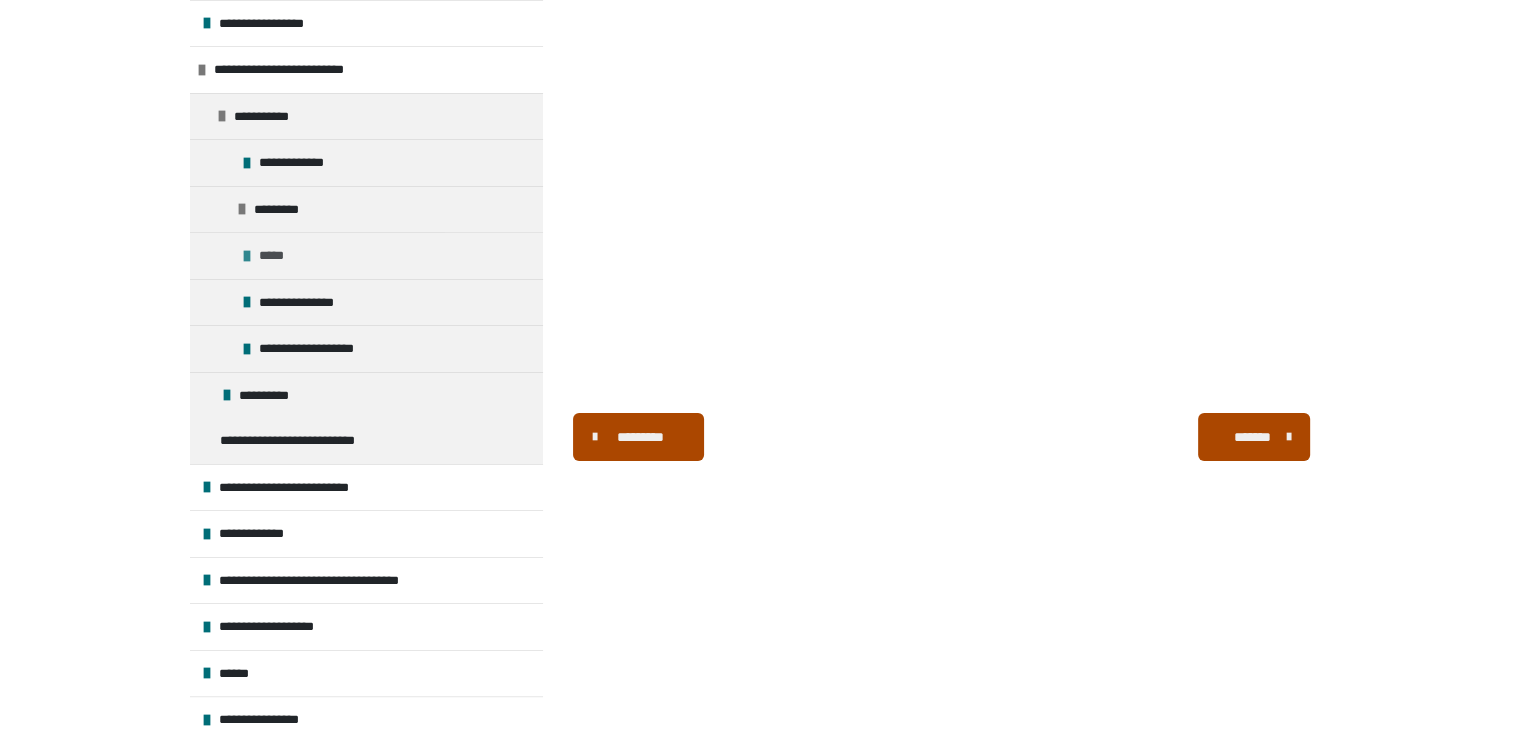 scroll, scrollTop: 287, scrollLeft: 0, axis: vertical 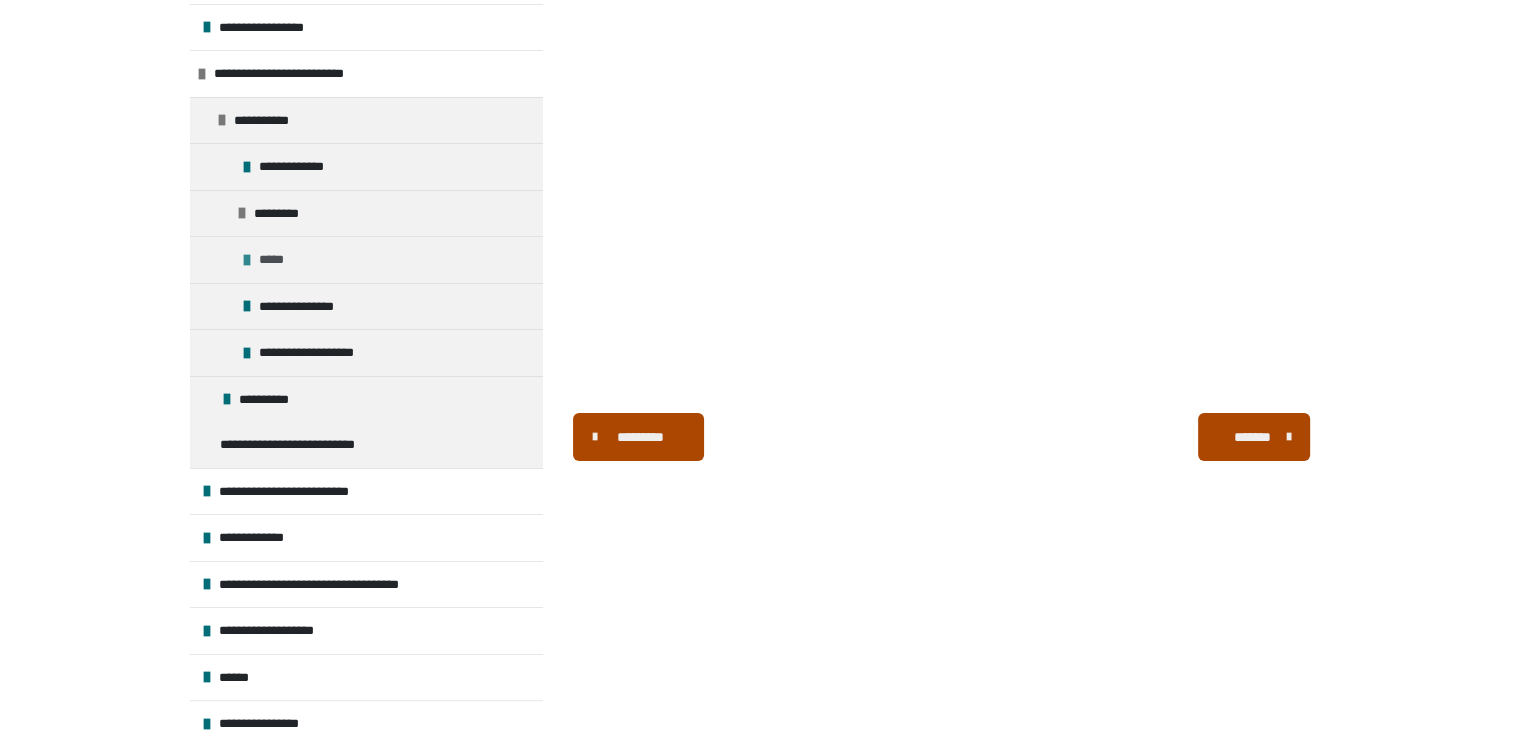 click on "*****" at bounding box center [278, 260] 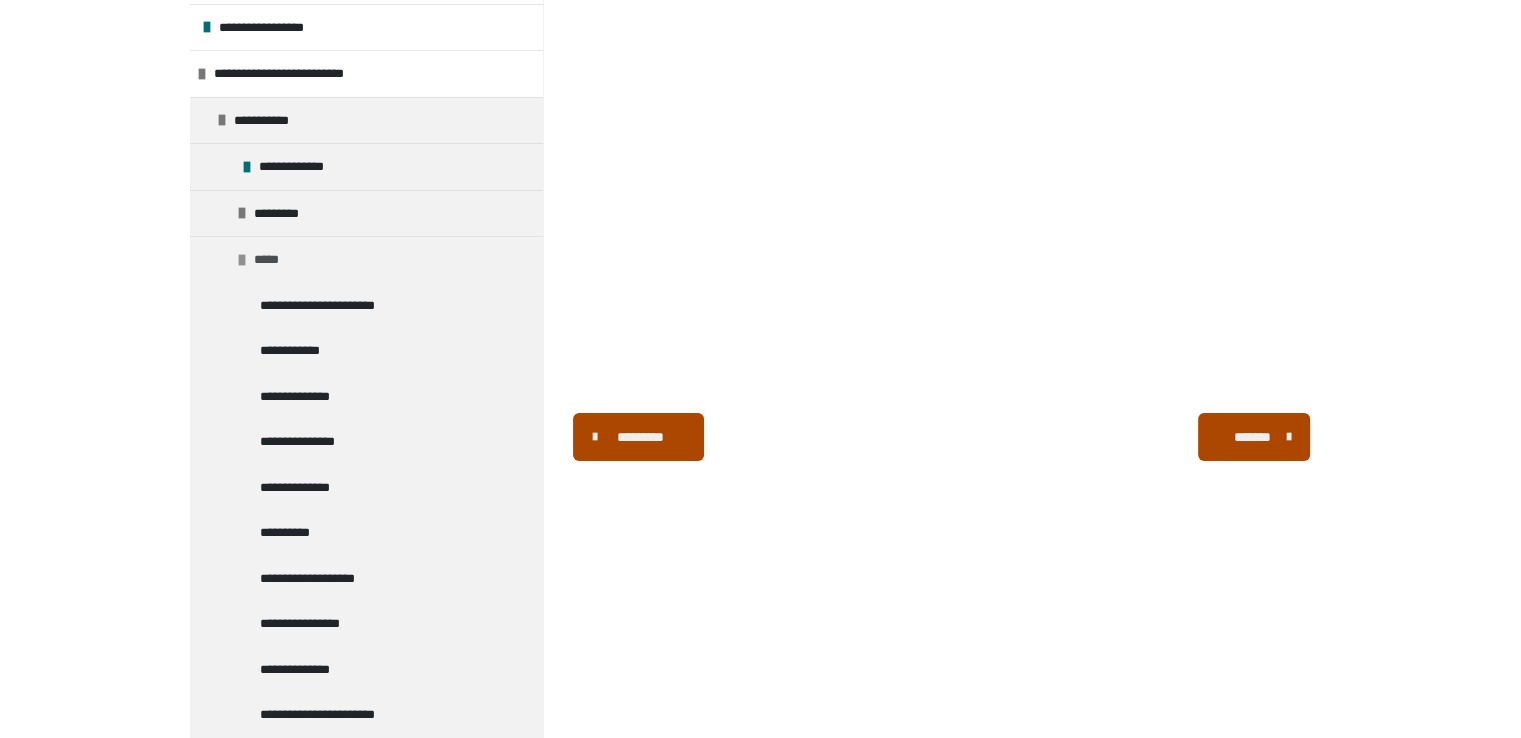 scroll, scrollTop: 300, scrollLeft: 0, axis: vertical 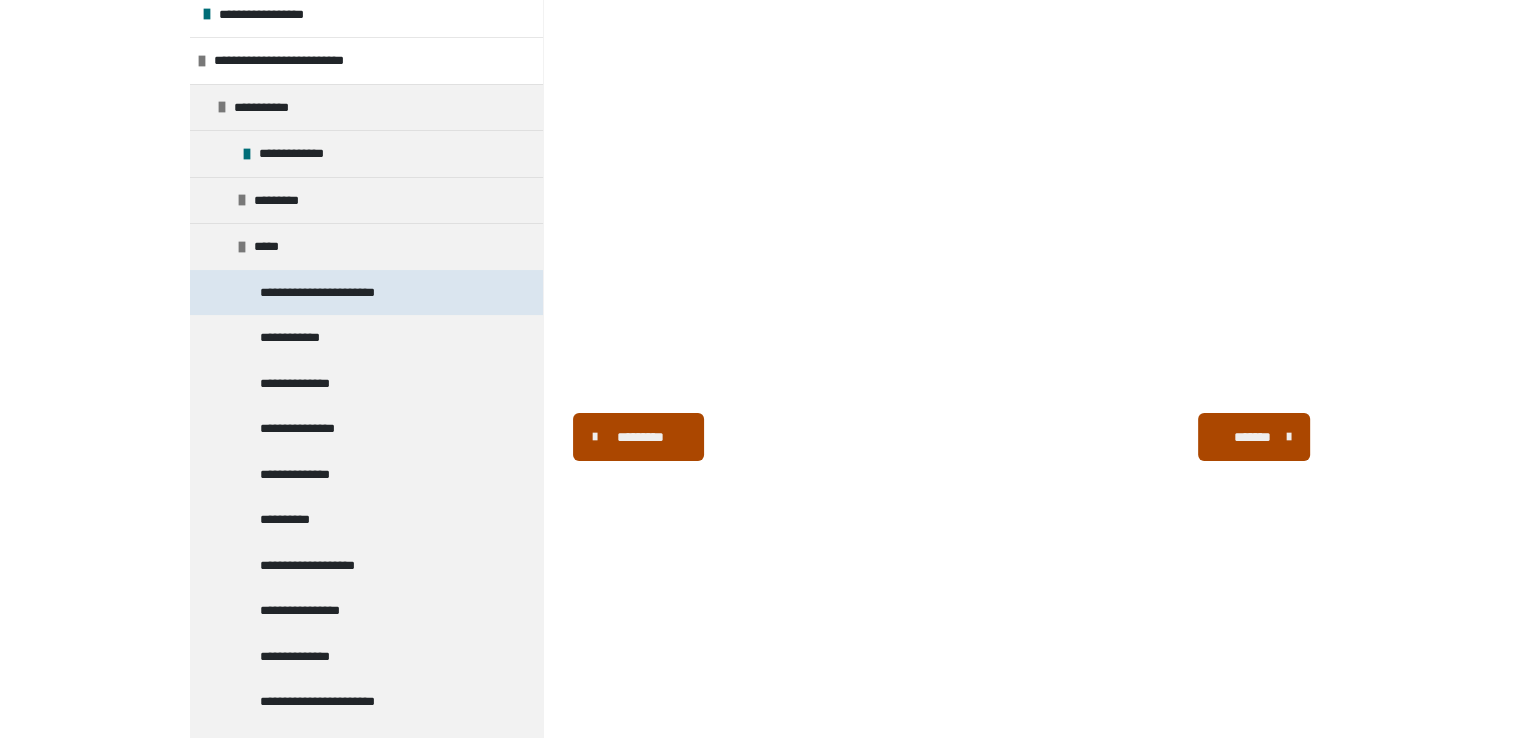 click on "**********" at bounding box center (337, 293) 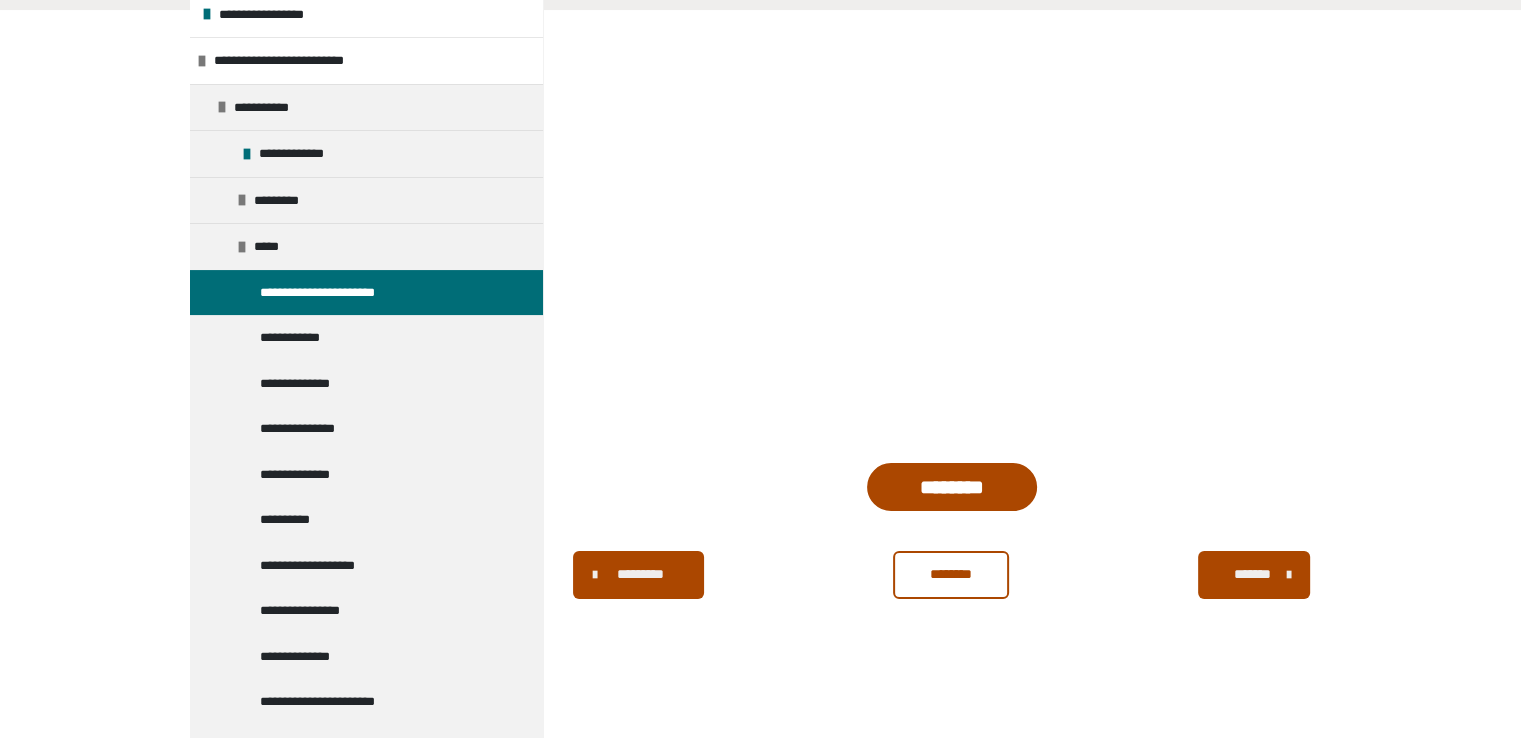 click on "********" at bounding box center [951, 574] 